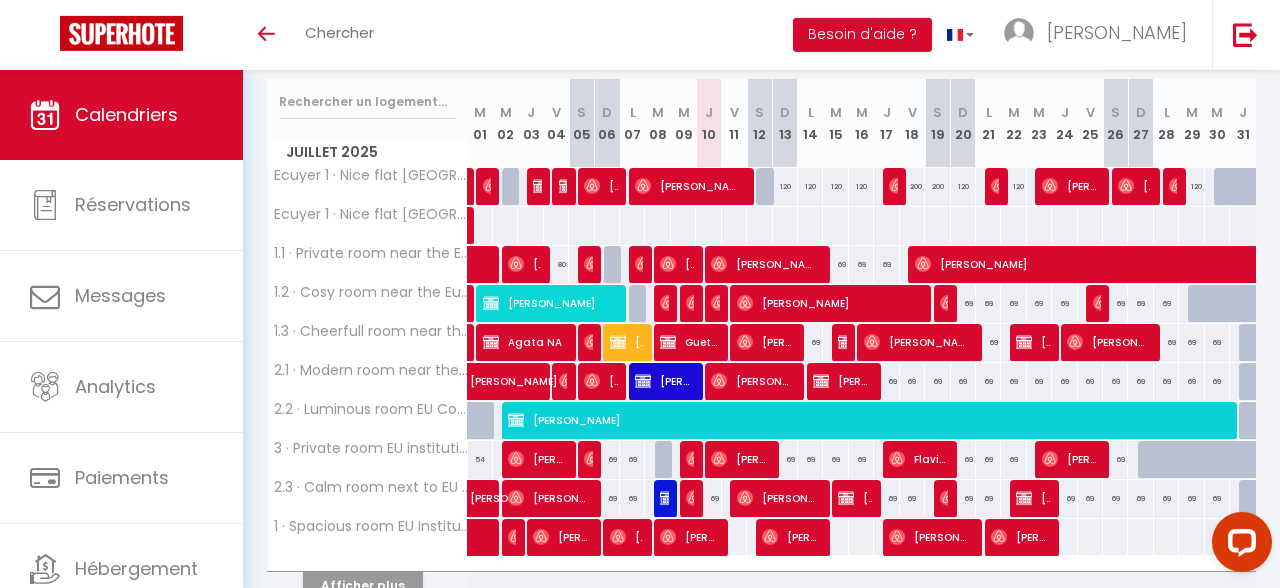 scroll, scrollTop: 255, scrollLeft: 0, axis: vertical 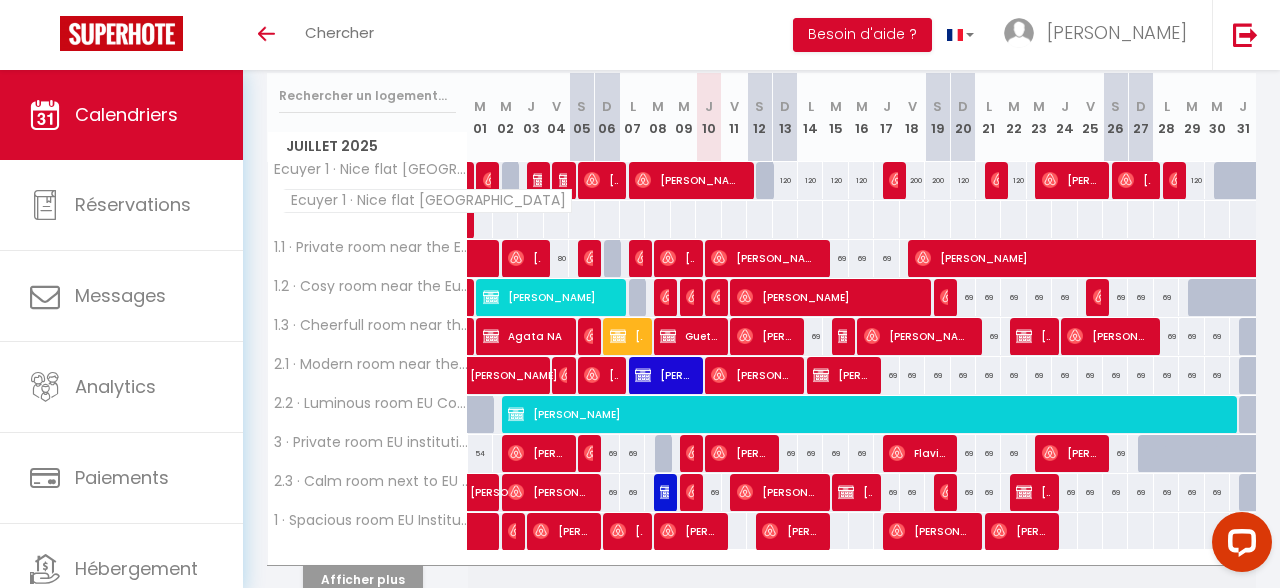 click on "Ecuyer 1 · Nice flat [GEOGRAPHIC_DATA]" at bounding box center [371, 169] 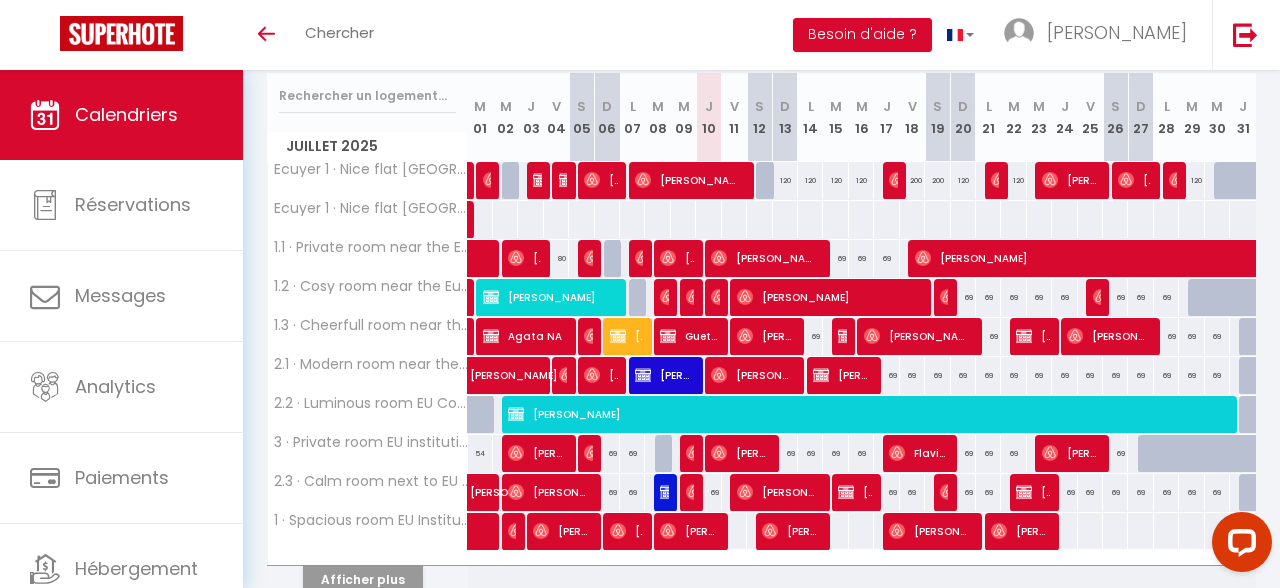 click on "Toggle menubar     Chercher   BUTTON
Besoin d'aide ?
[PERSON_NAME]" at bounding box center (705, 35) 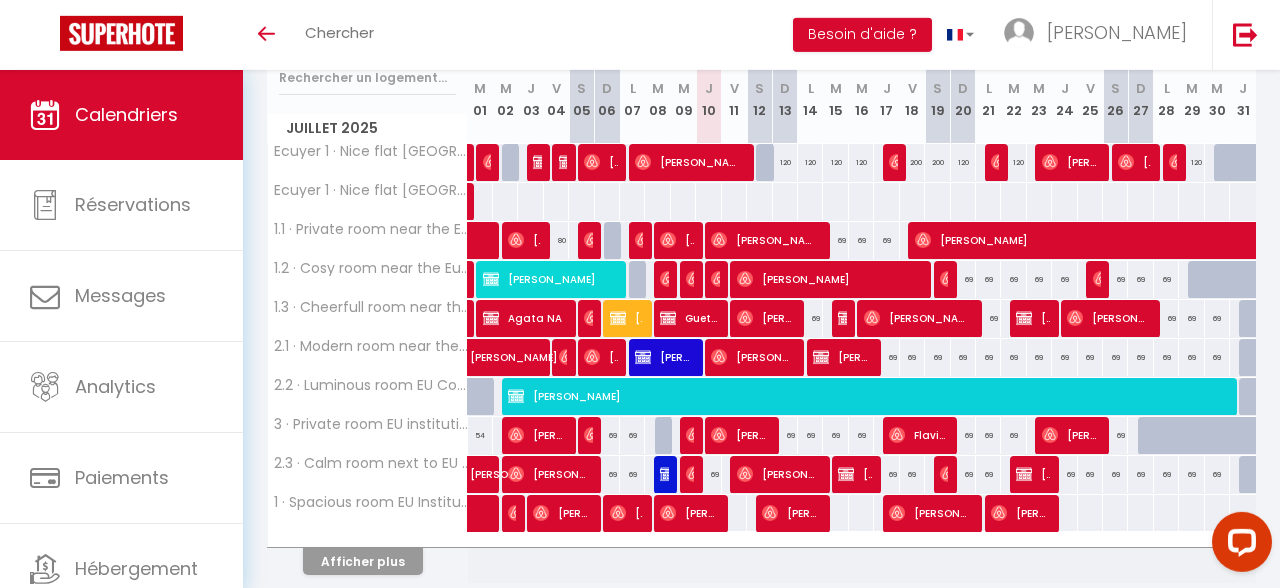 scroll, scrollTop: 350, scrollLeft: 0, axis: vertical 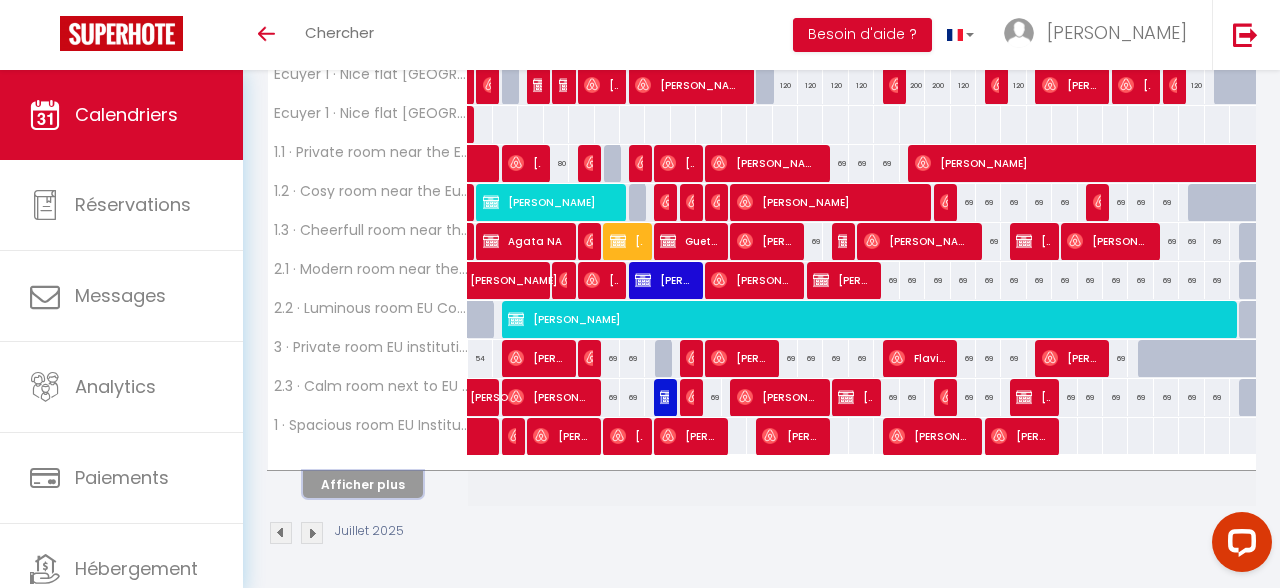 click on "Afficher plus" at bounding box center (363, 484) 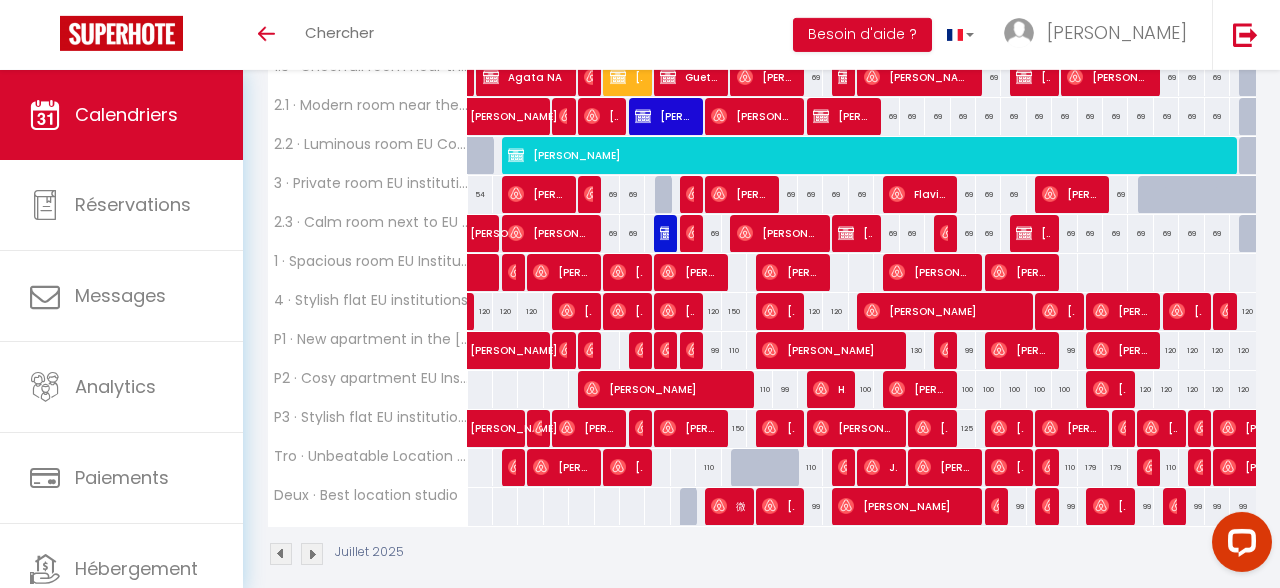 scroll, scrollTop: 535, scrollLeft: 0, axis: vertical 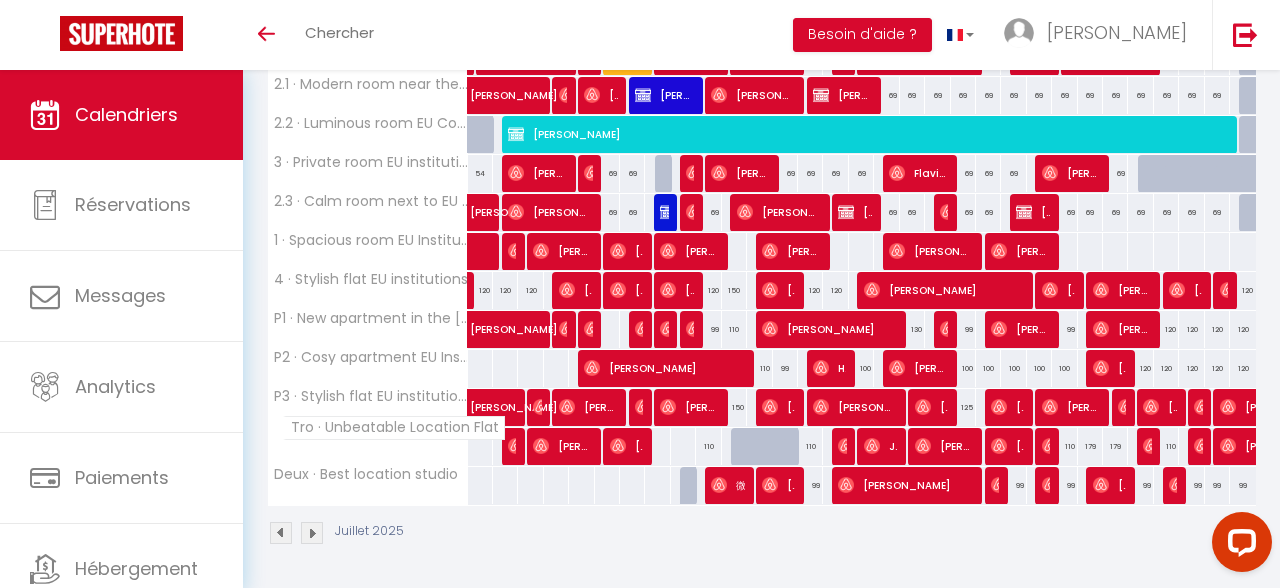 click on "Tro · Unbeatable Location Flat" at bounding box center (394, 428) 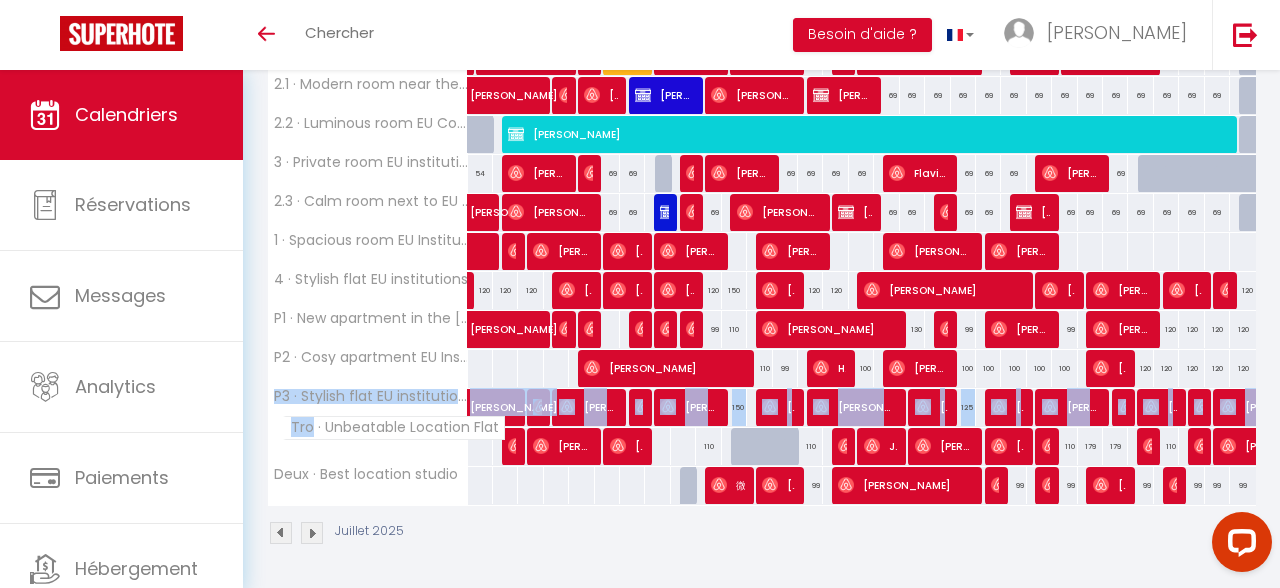 drag, startPoint x: 314, startPoint y: 428, endPoint x: 245, endPoint y: 419, distance: 69.58448 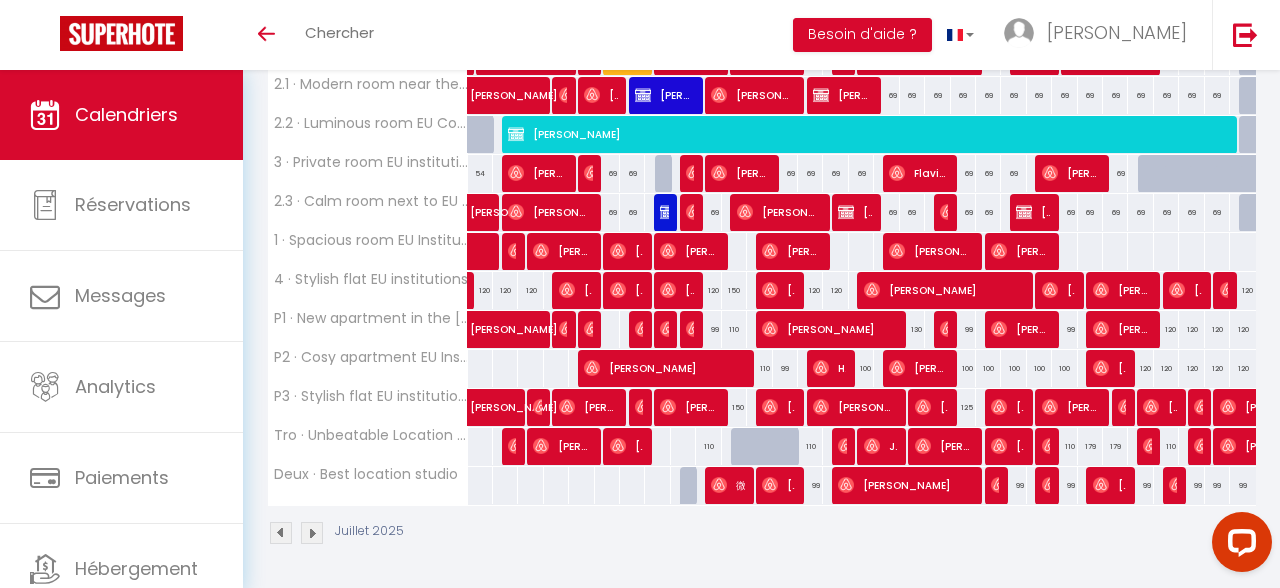 click on "Juillet 2025" at bounding box center (761, 535) 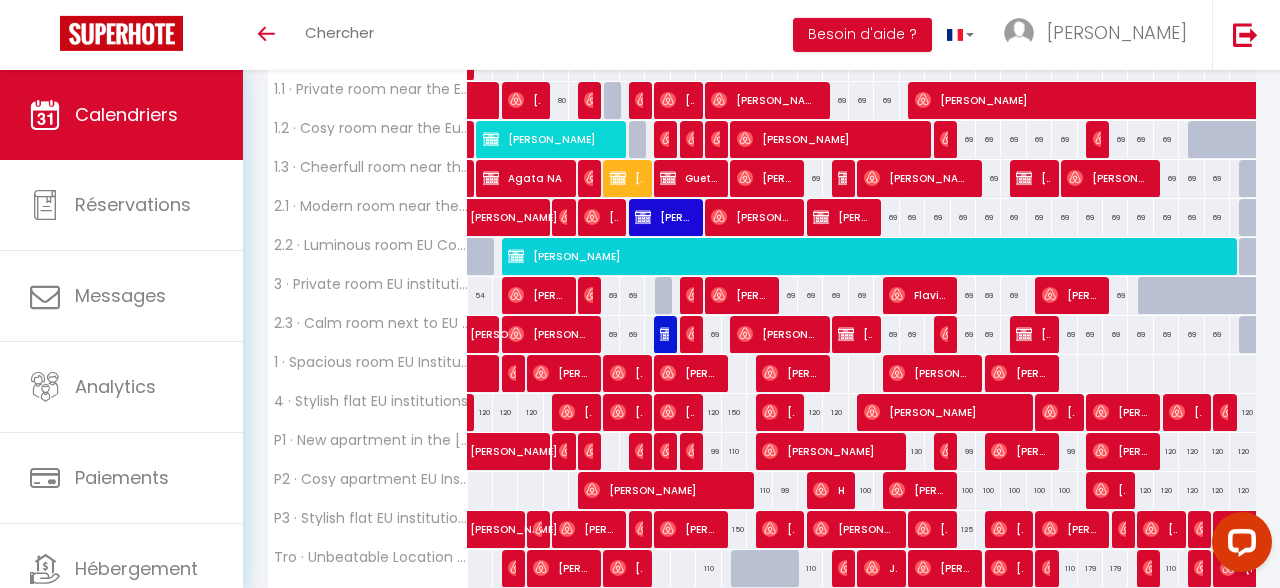 scroll, scrollTop: 535, scrollLeft: 0, axis: vertical 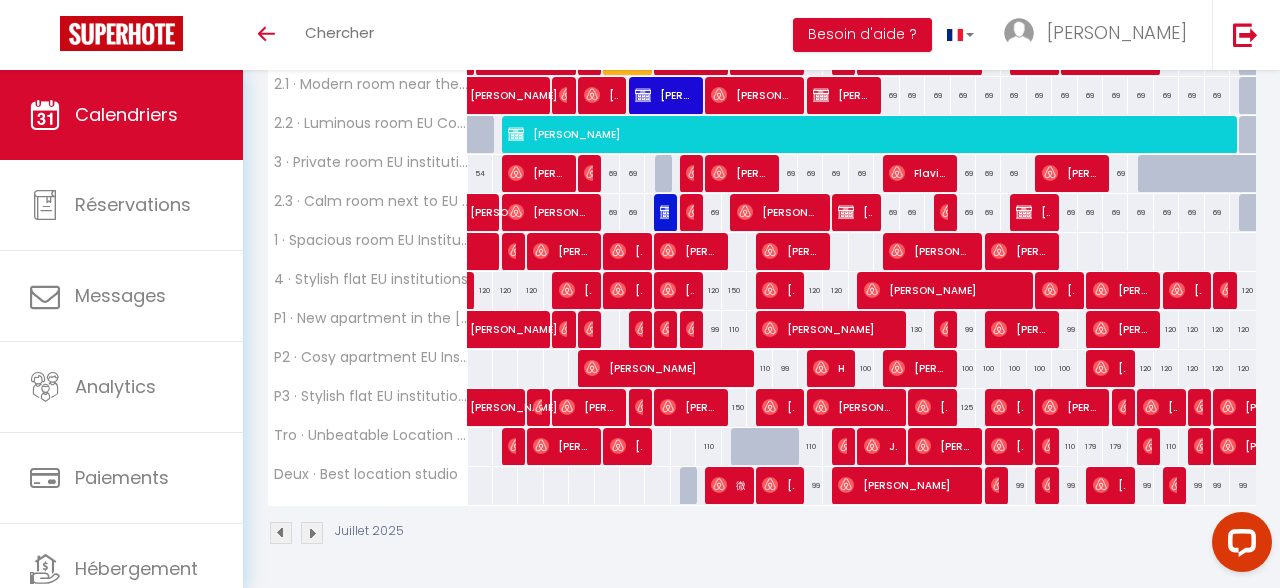 click on "Juillet 2025" at bounding box center [761, 535] 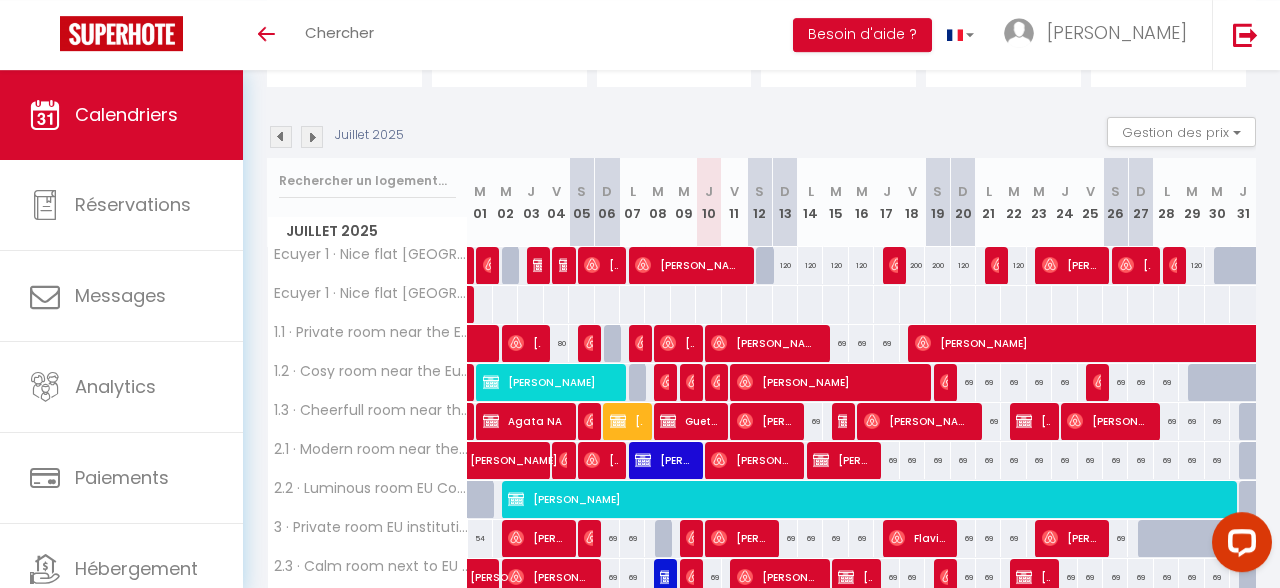scroll, scrollTop: 217, scrollLeft: 0, axis: vertical 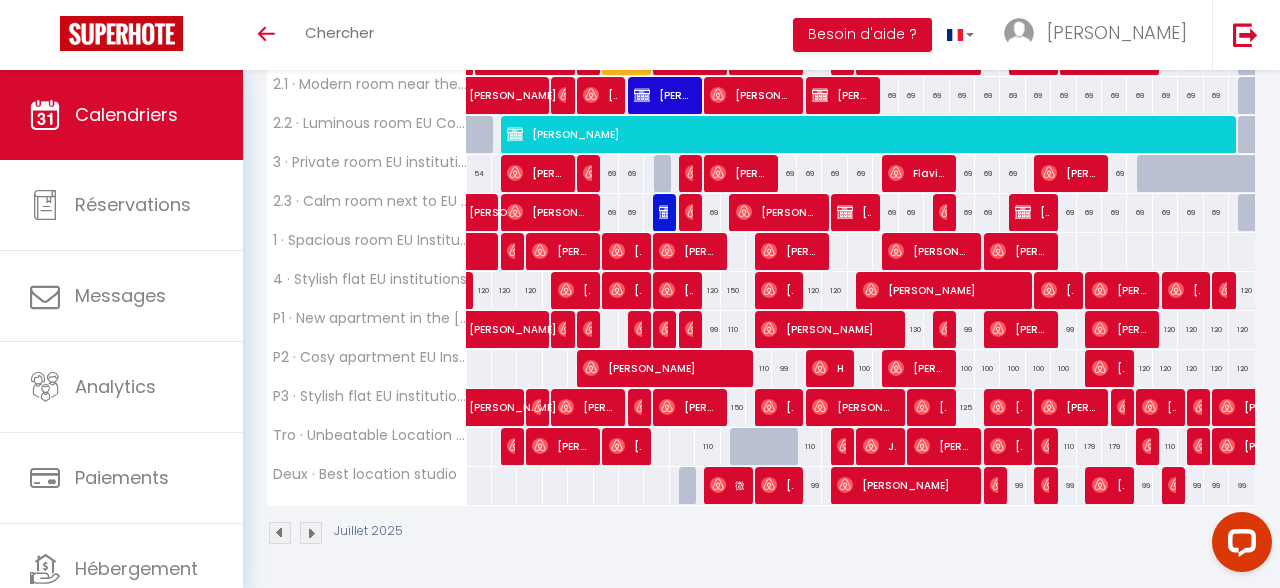 click at bounding box center [758, 447] 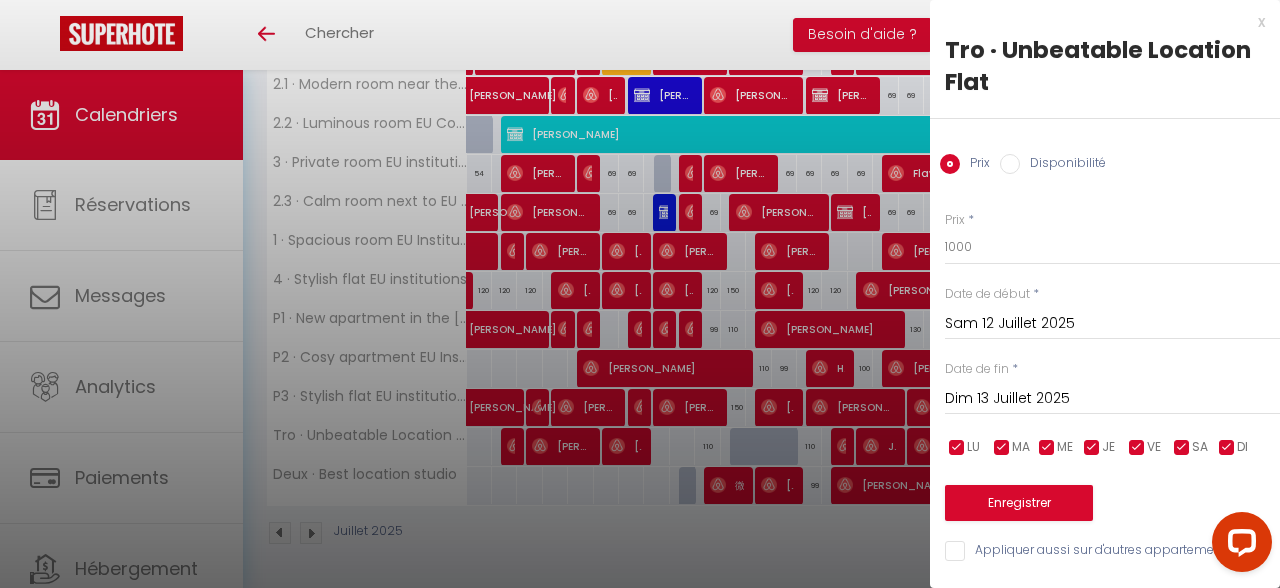 click on "Disponibilité" at bounding box center (1010, 164) 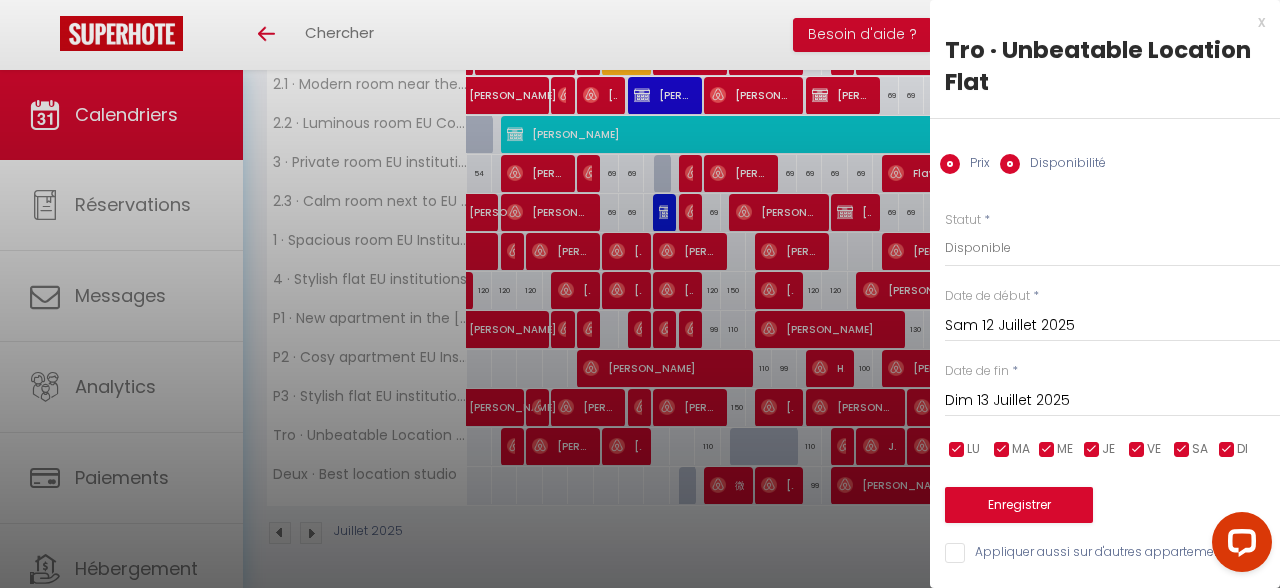radio on "false" 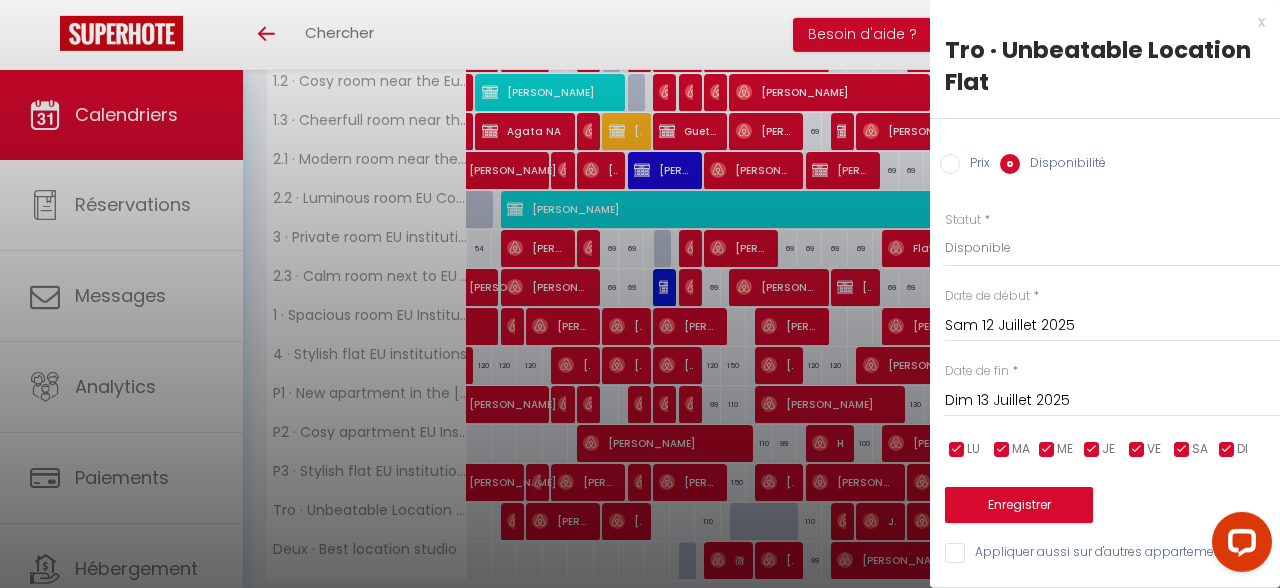 scroll, scrollTop: 535, scrollLeft: 0, axis: vertical 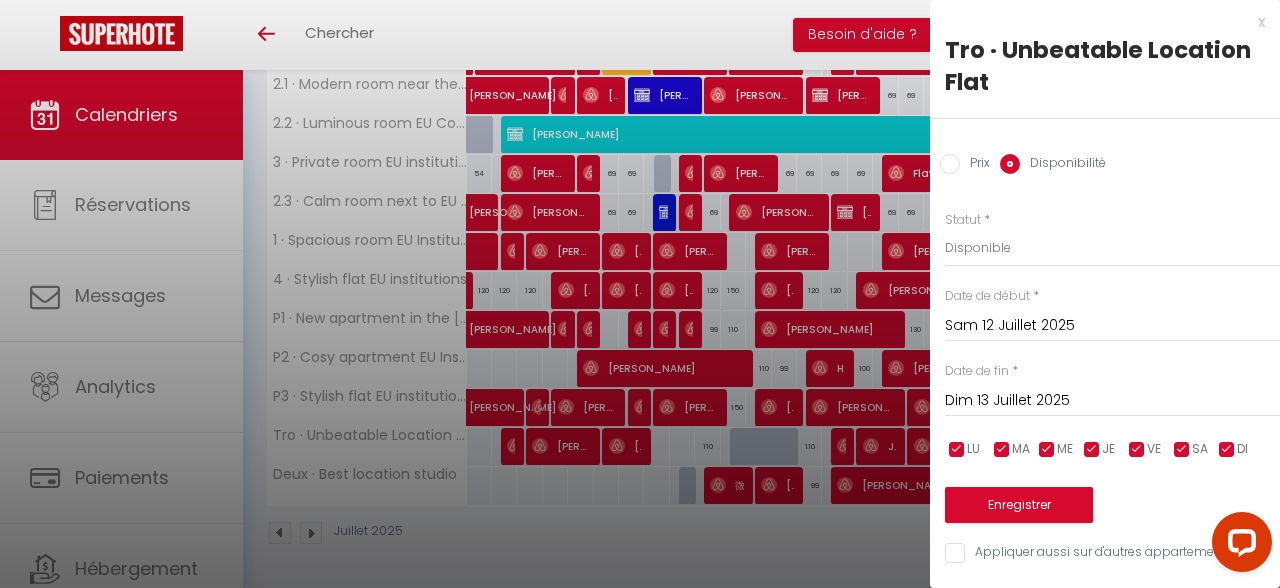 click on "x
Tro · Unbeatable Location Flat     Prix     Disponibilité
Prix
*   1000
Statut
*
Disponible
Indisponible
Date de début
*     [DATE]         <   [DATE]   >   Dim Lun Mar Mer Jeu Ven Sam   1 2 3 4 5 6 7 8 9 10 11 12 13 14 15 16 17 18 19 20 21 22 23 24 25 26 27 28 29 30 31     <   2025   >   [PERSON_NAME] Mars Avril Mai Juin Juillet Août Septembre Octobre Novembre Décembre     <   [DATE] - [DATE]   >   2020 2021 2022 2023 2024 2025 2026 2027 2028 2029
Date de fin
*     [DATE]         <   [DATE]   >   Dim Lun Mar Mer Jeu Ven Sam   1 2 3 4 5 6 7 8 9 10 11 12 13 14 15 16 17 18 19 20 21 22 23 24 25 26 27 28 29 30 31     <   2025   >   [PERSON_NAME]" at bounding box center (1105, 292) 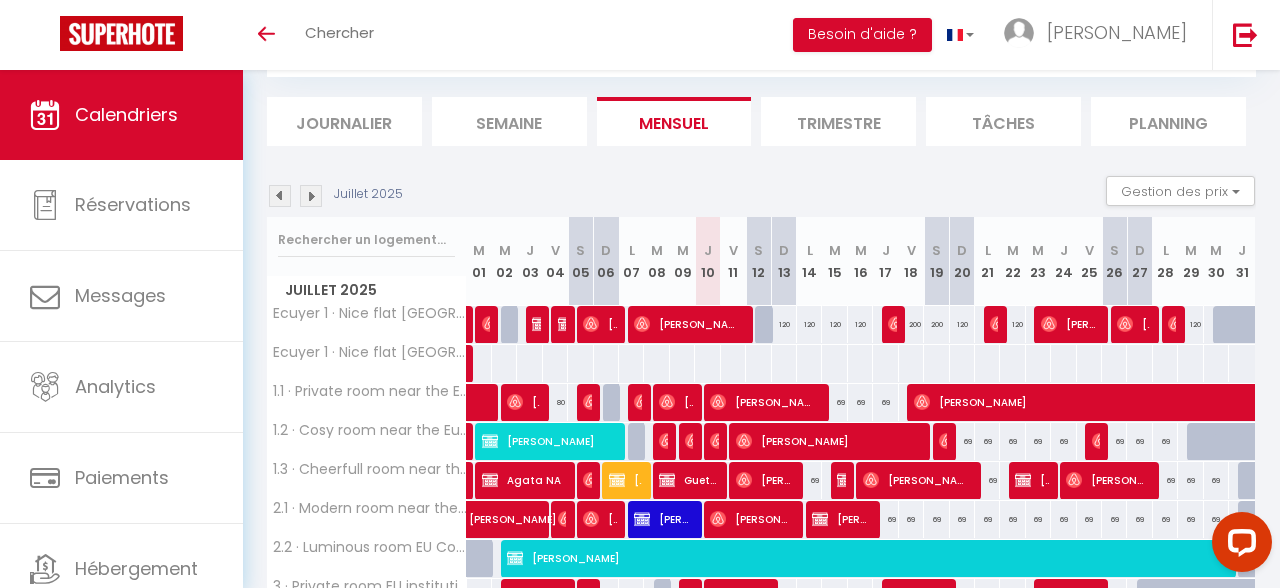 scroll, scrollTop: 0, scrollLeft: 0, axis: both 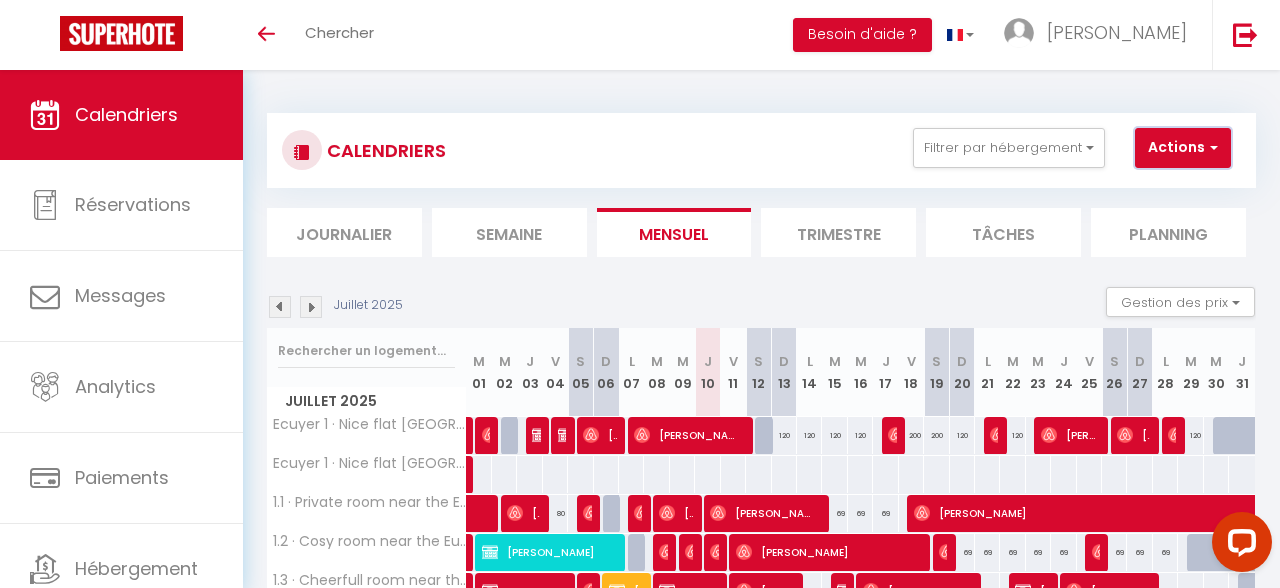 click on "Actions" at bounding box center [1183, 148] 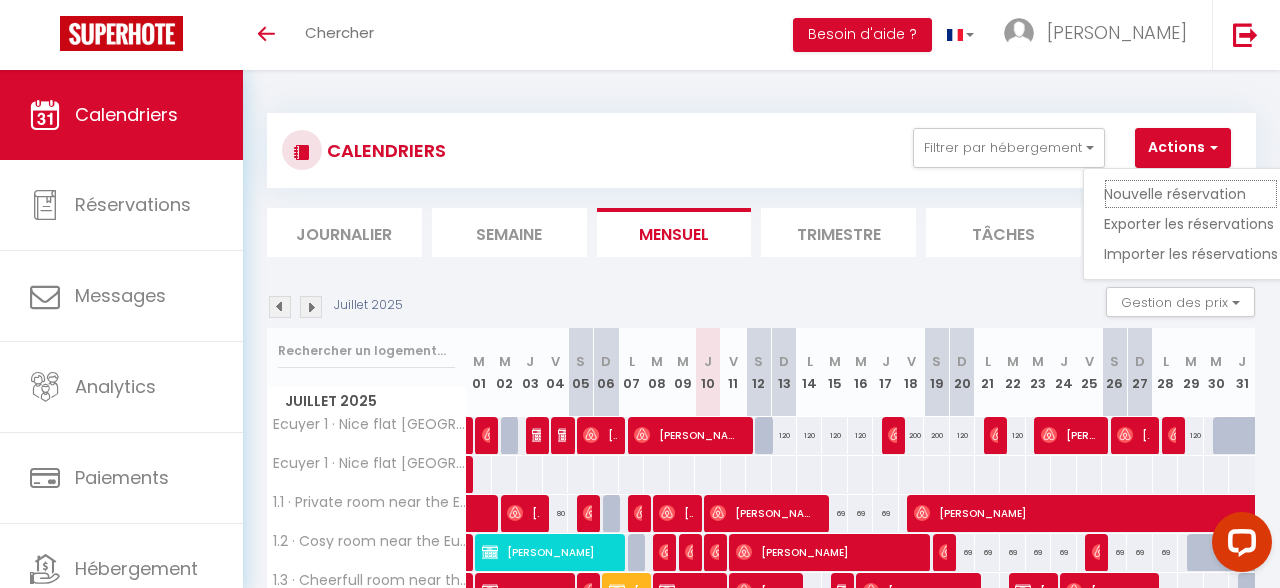 click on "Nouvelle réservation" at bounding box center (1191, 194) 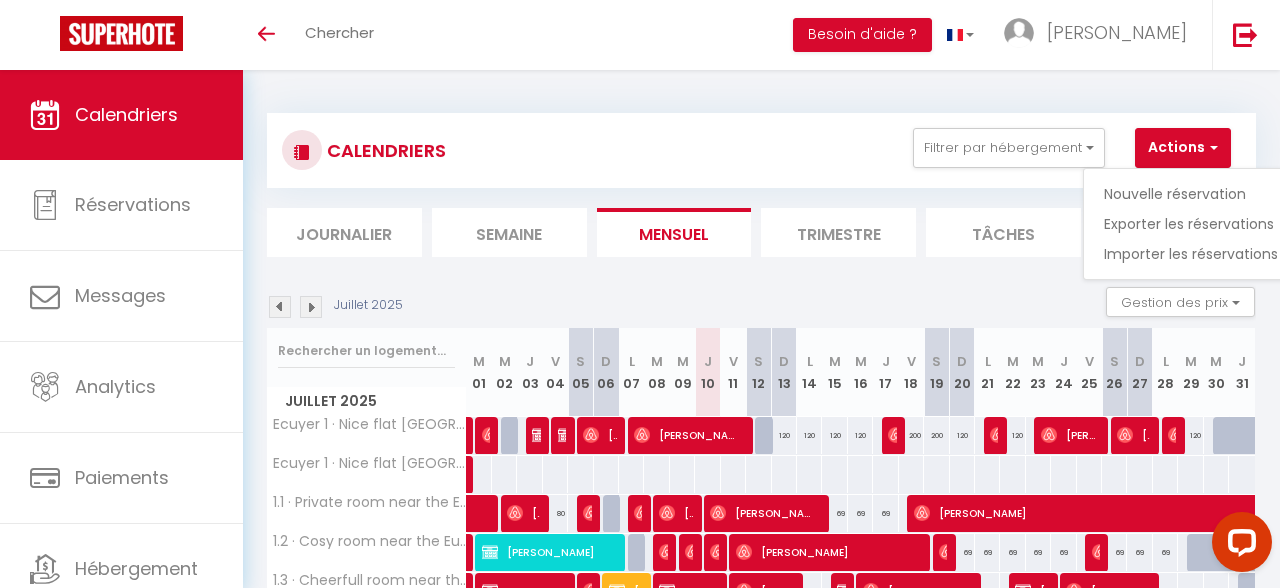 select 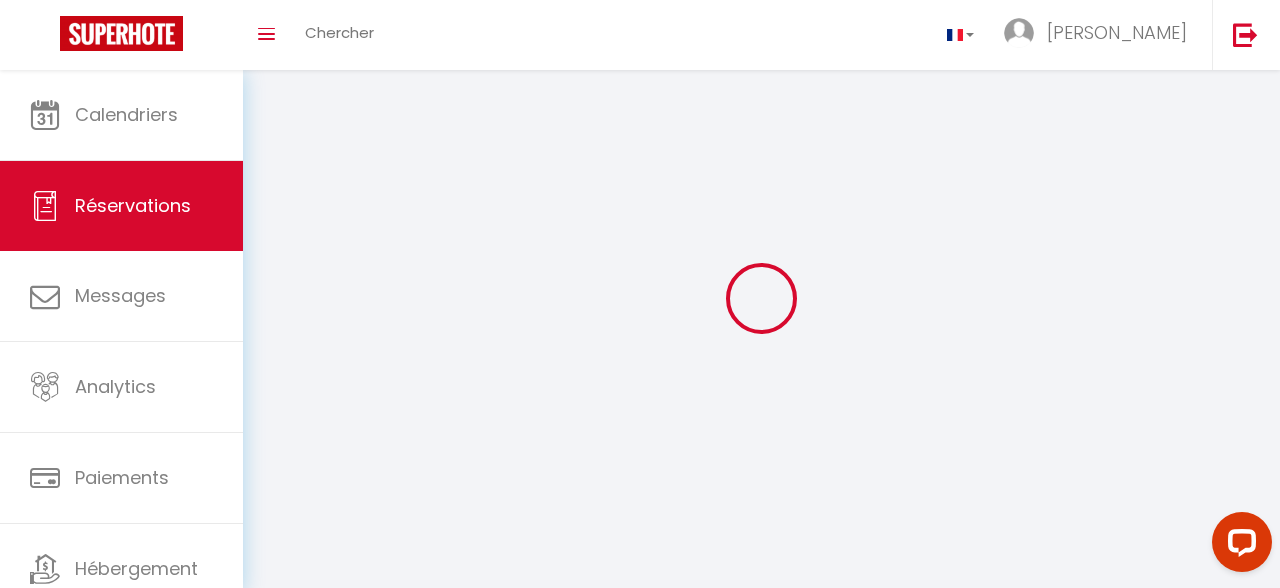 select 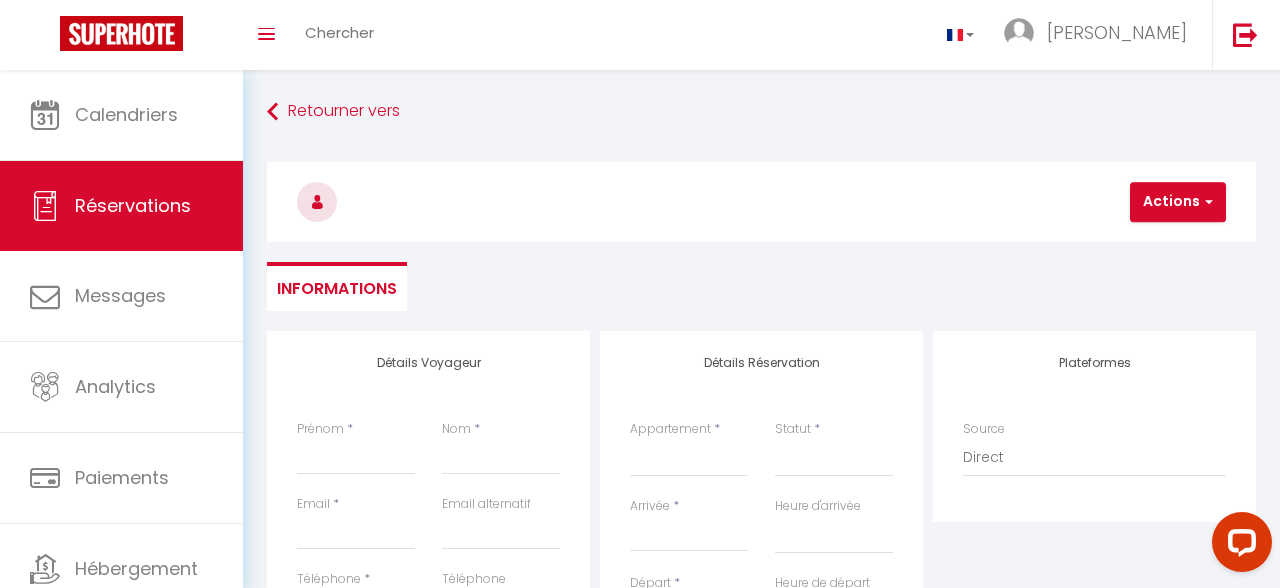 select 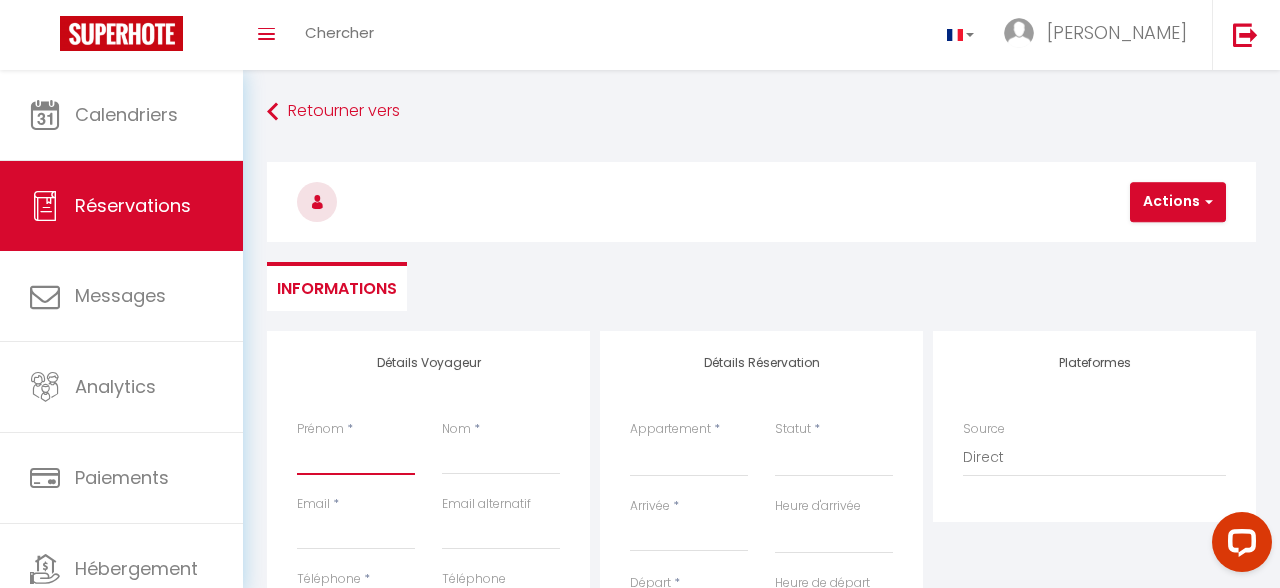 click on "Prénom" at bounding box center [356, 457] 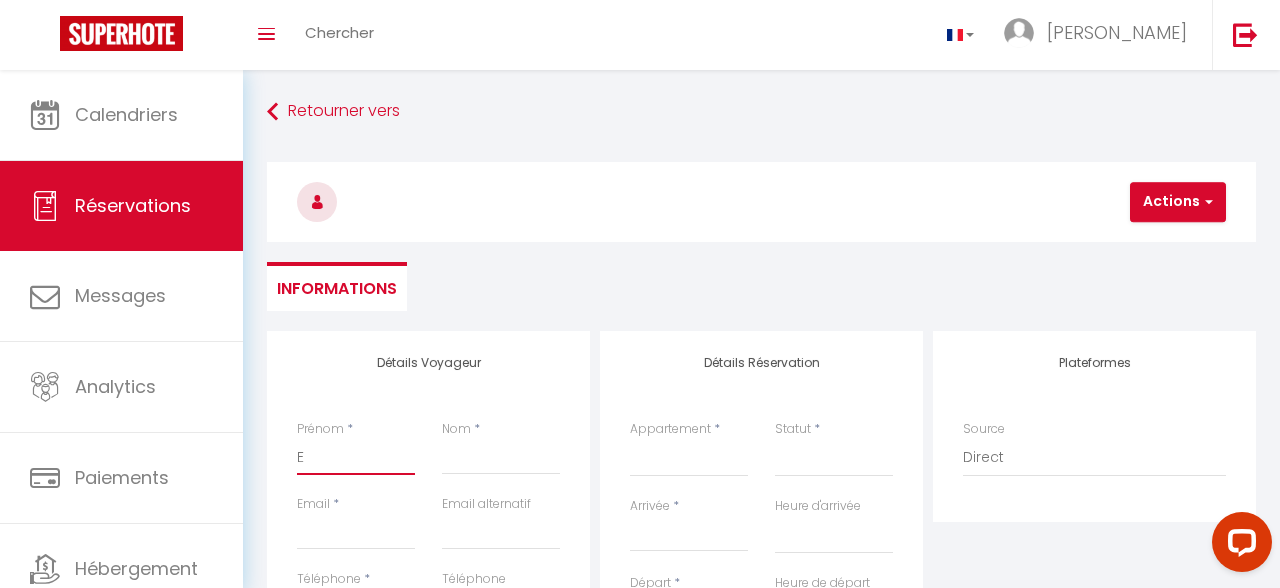 select 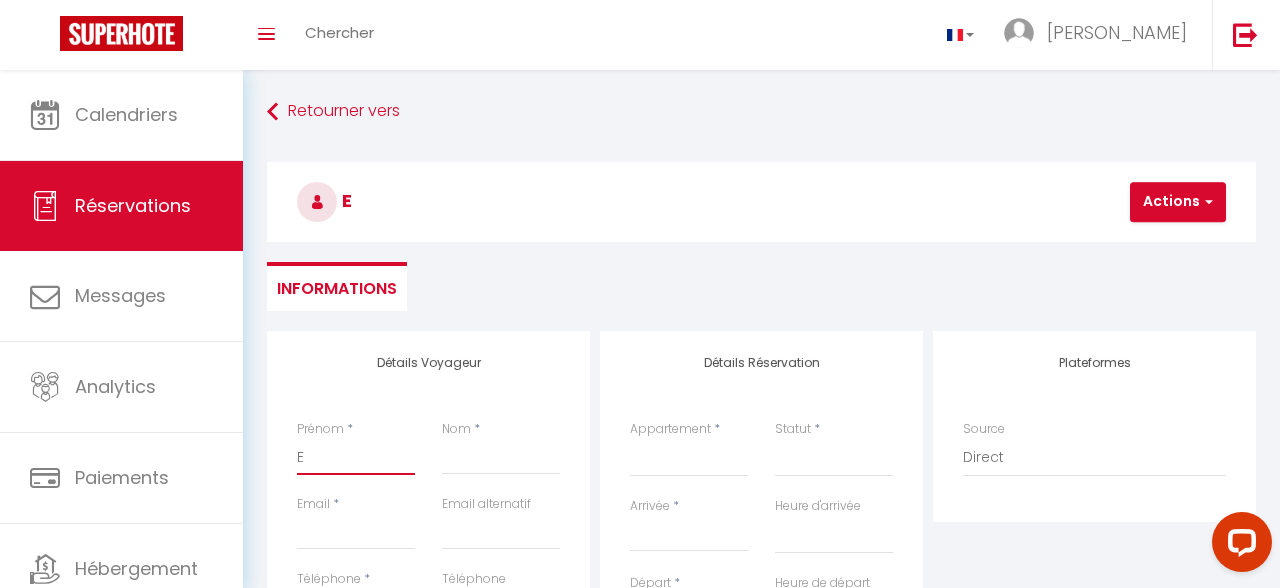 type on "Ev" 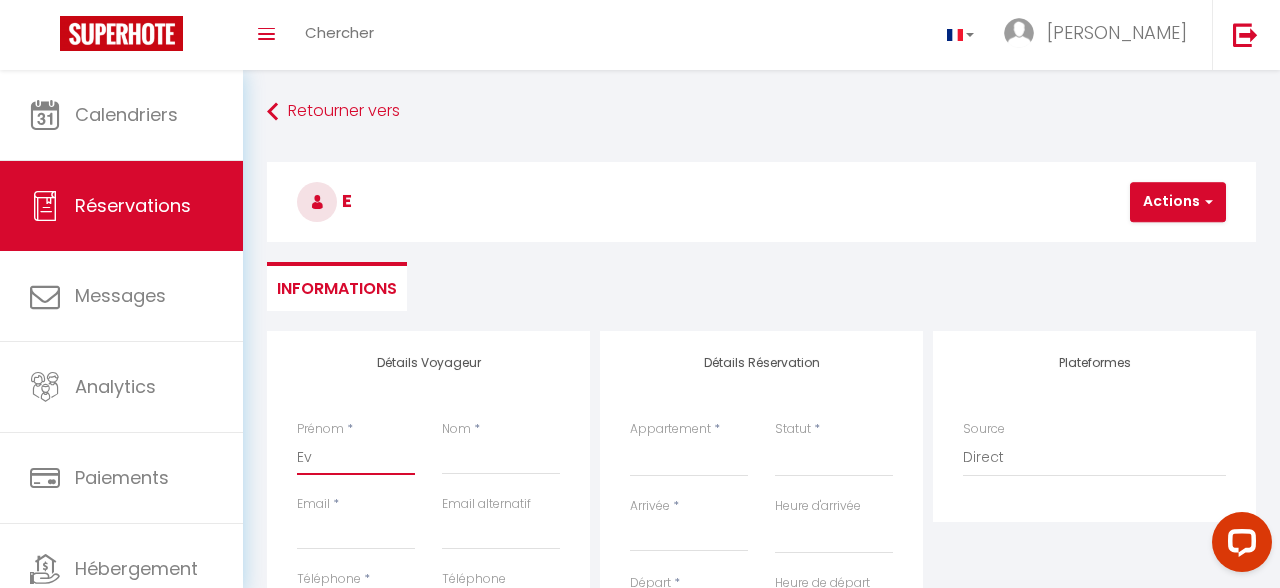 select 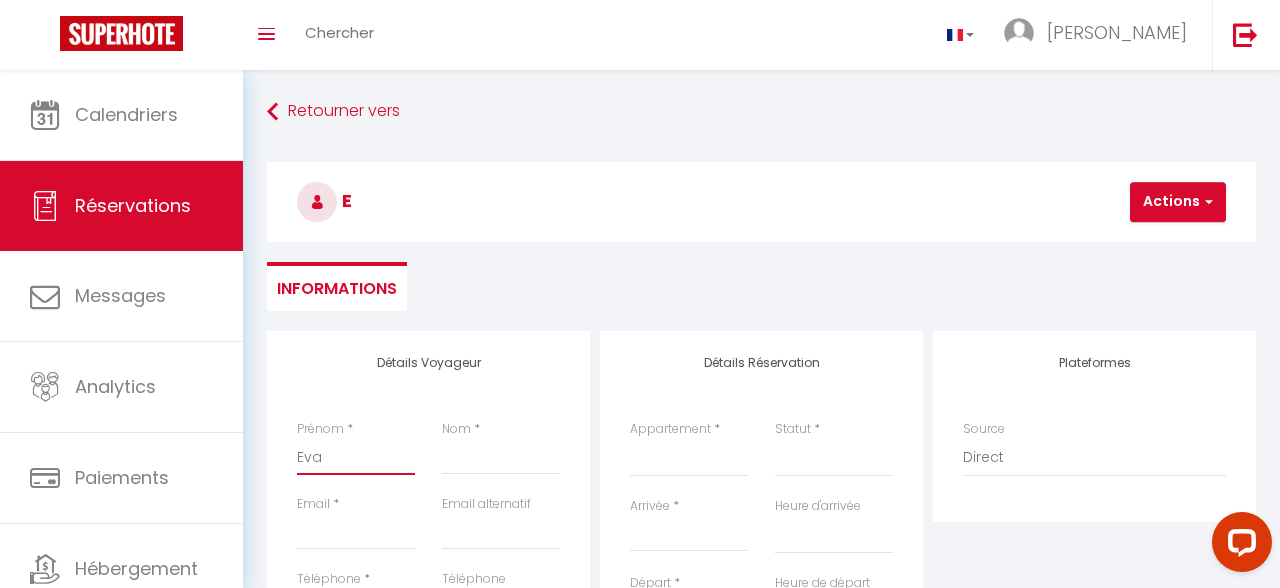 select 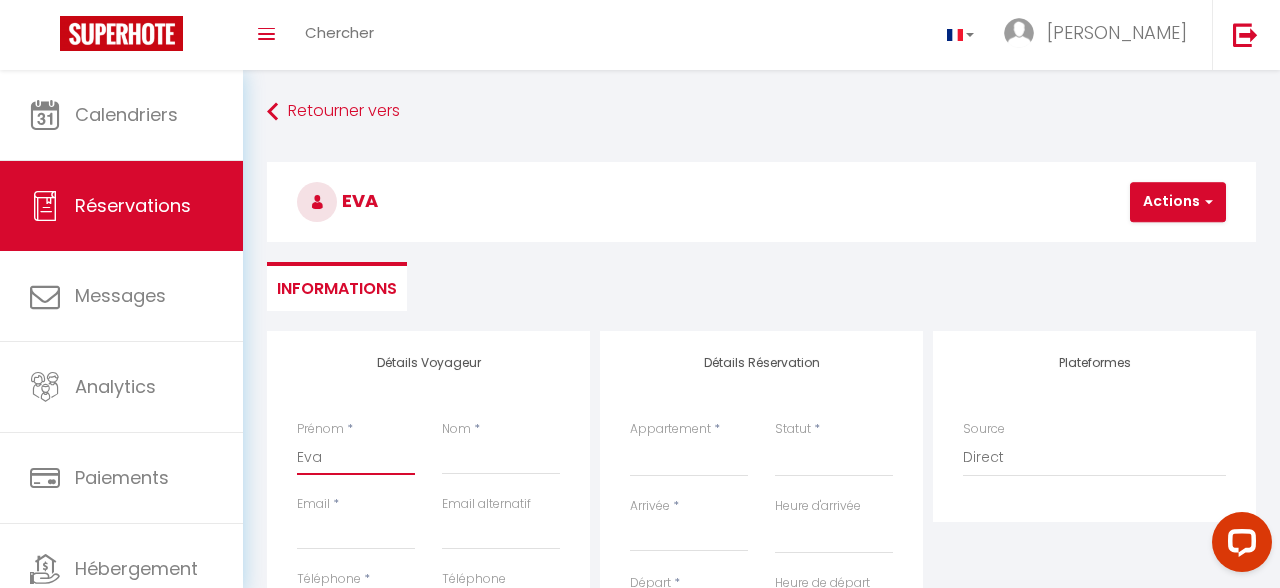 type on "Eva" 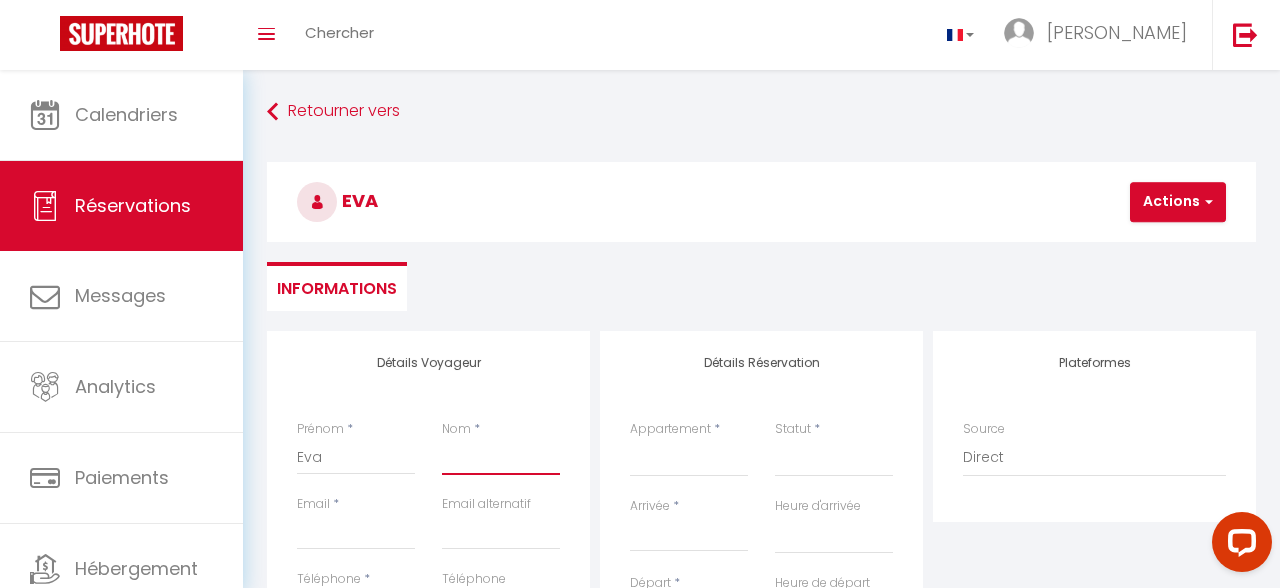 type on "N" 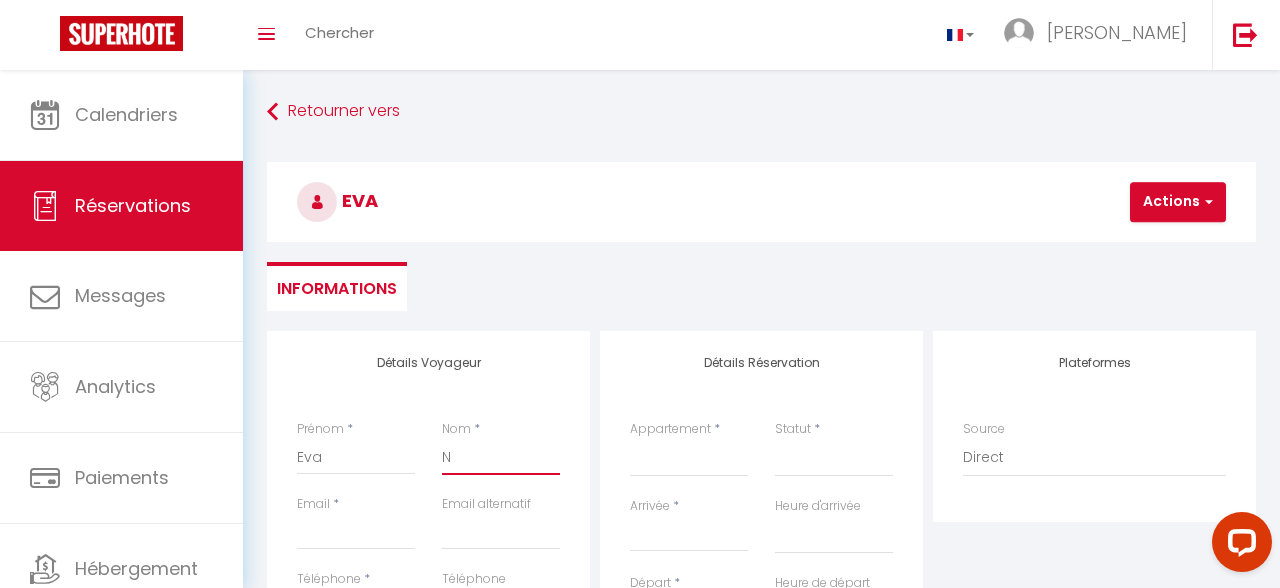 select 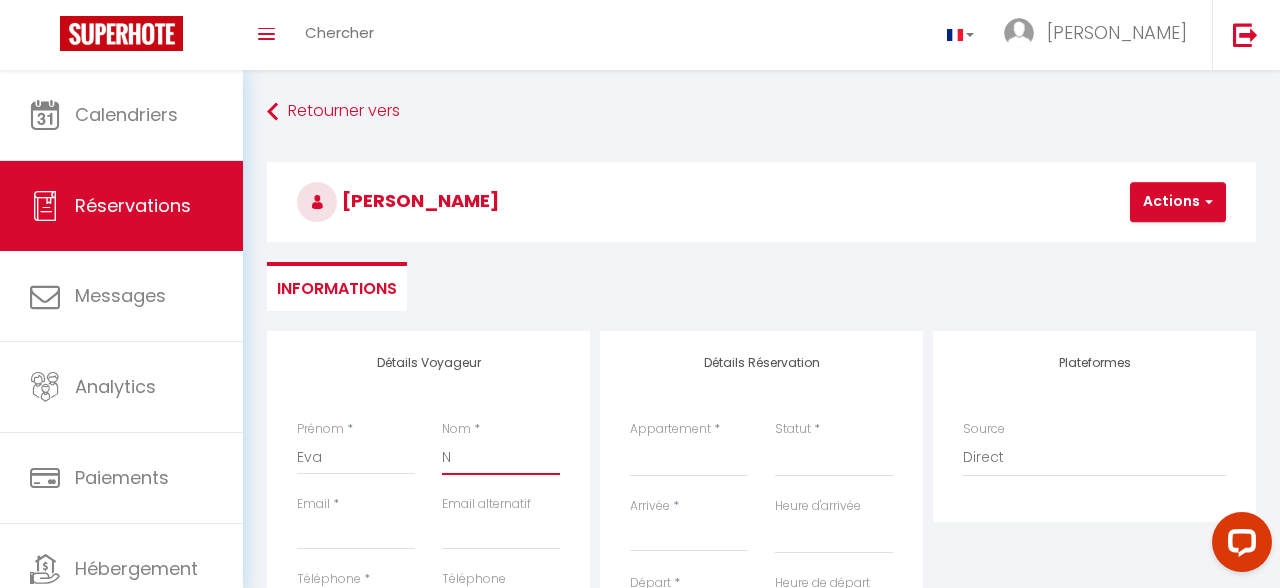 type on "NA" 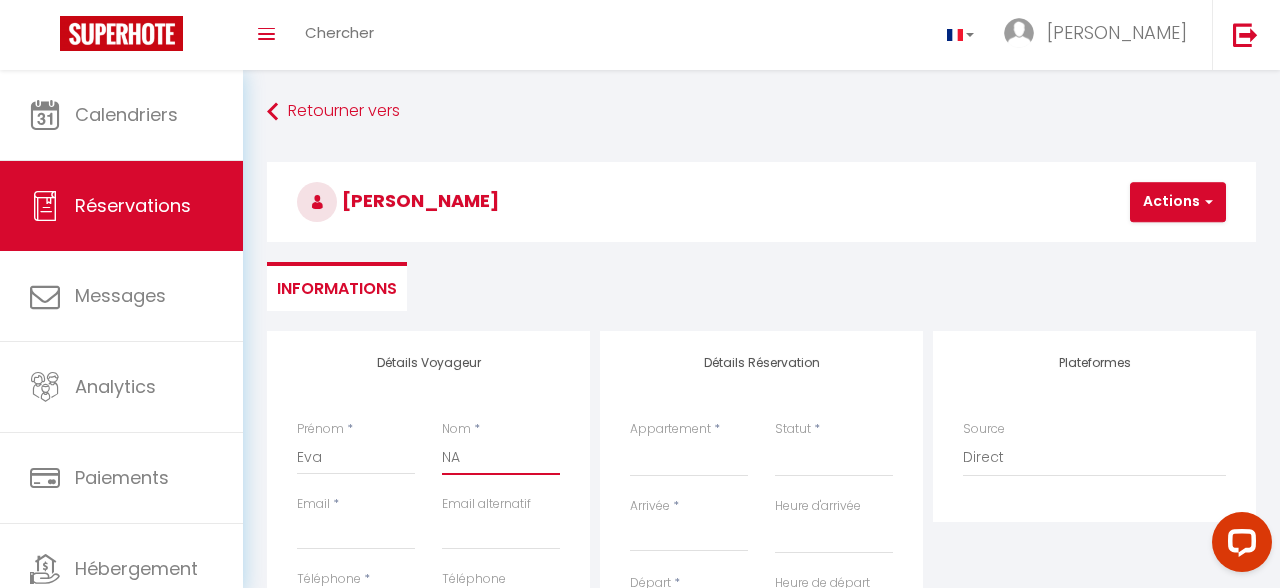 select 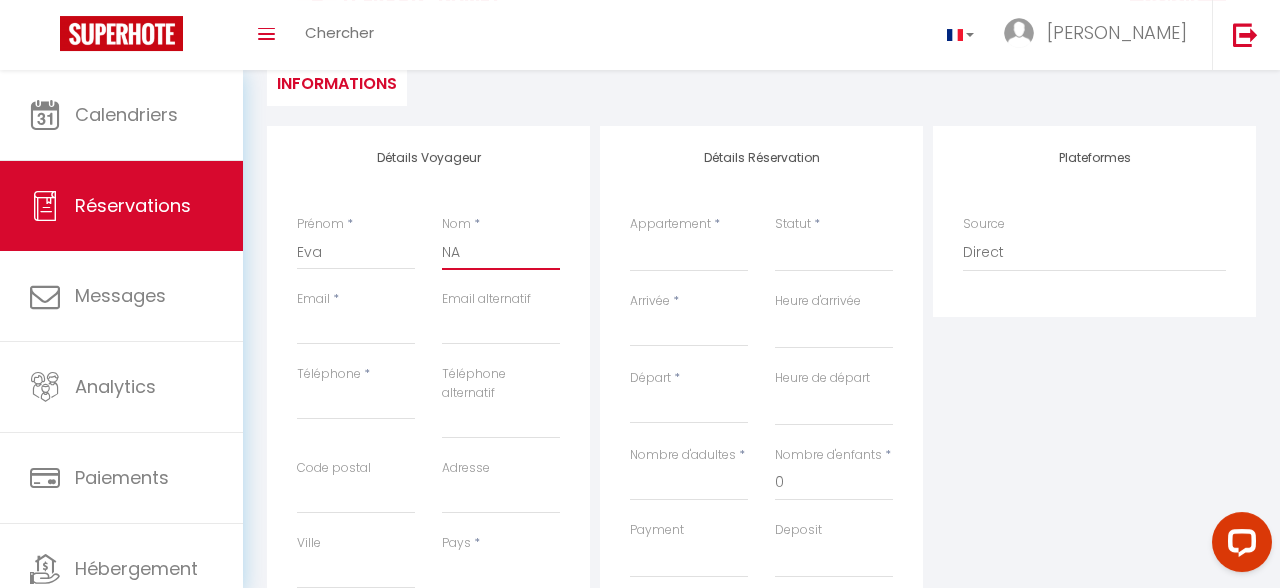 scroll, scrollTop: 212, scrollLeft: 0, axis: vertical 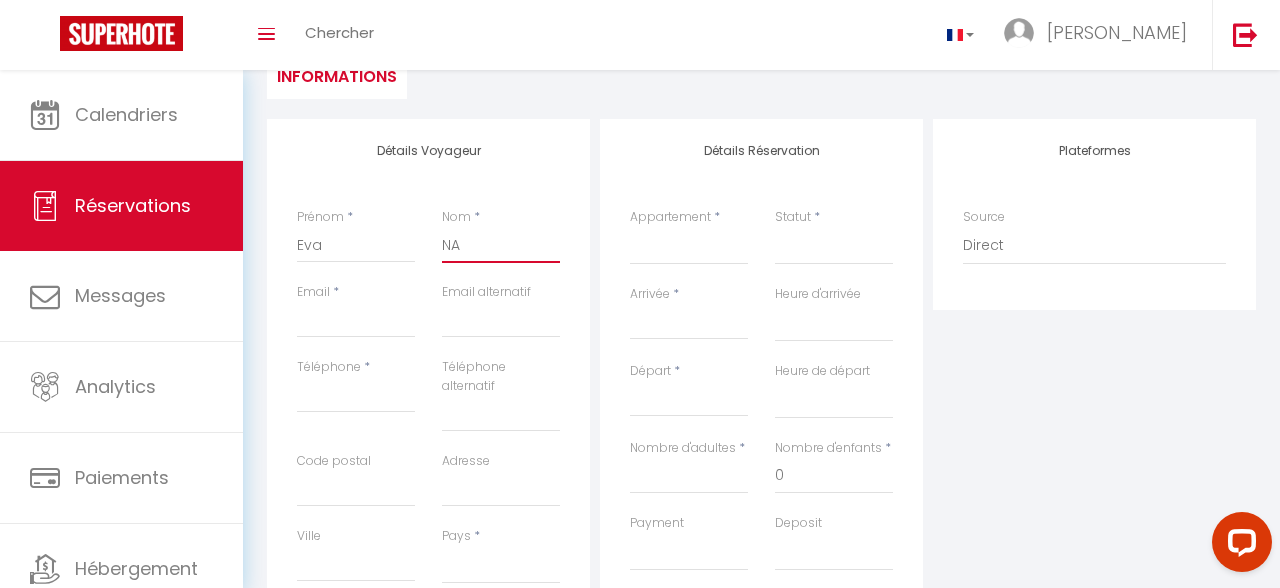 type on "NA" 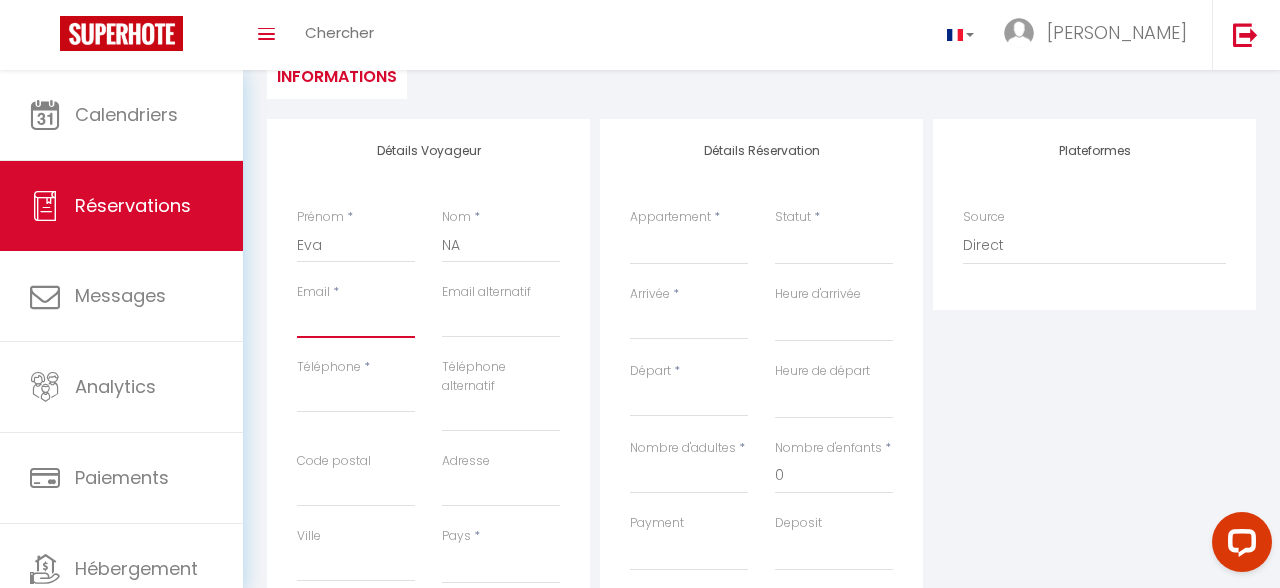 click on "Email" at bounding box center [356, 320] 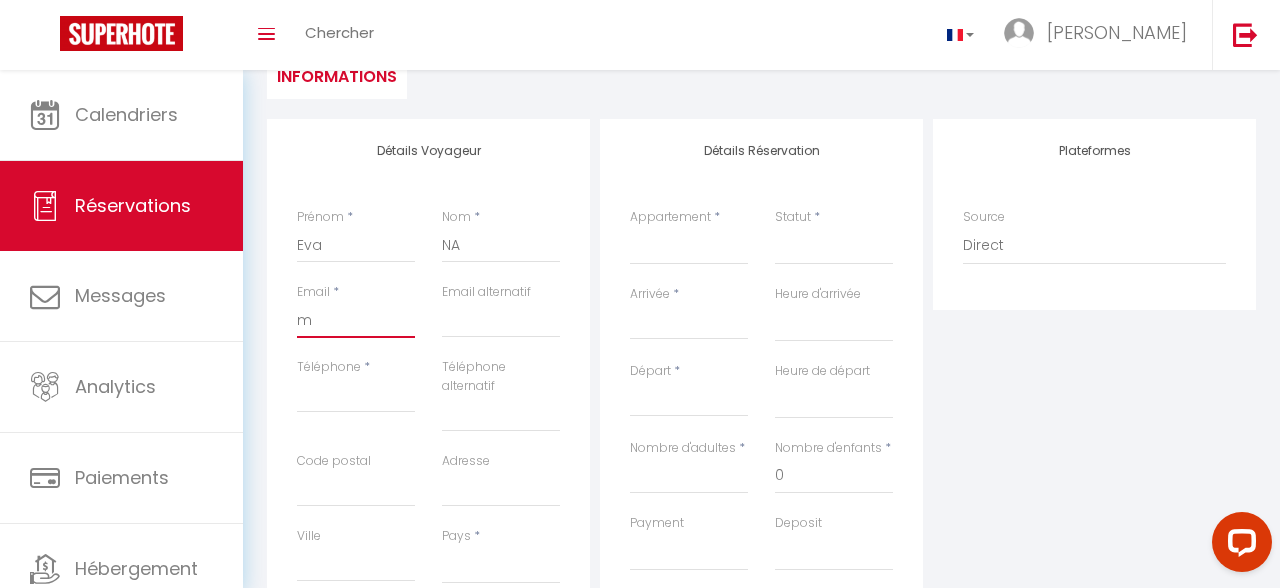 select 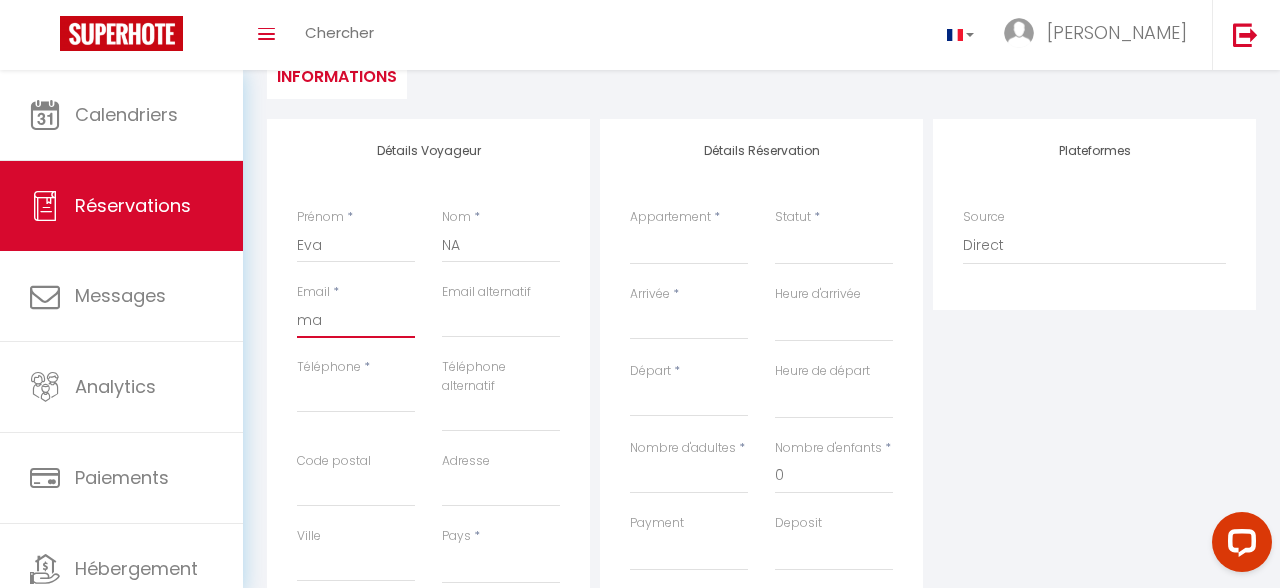 type on "man" 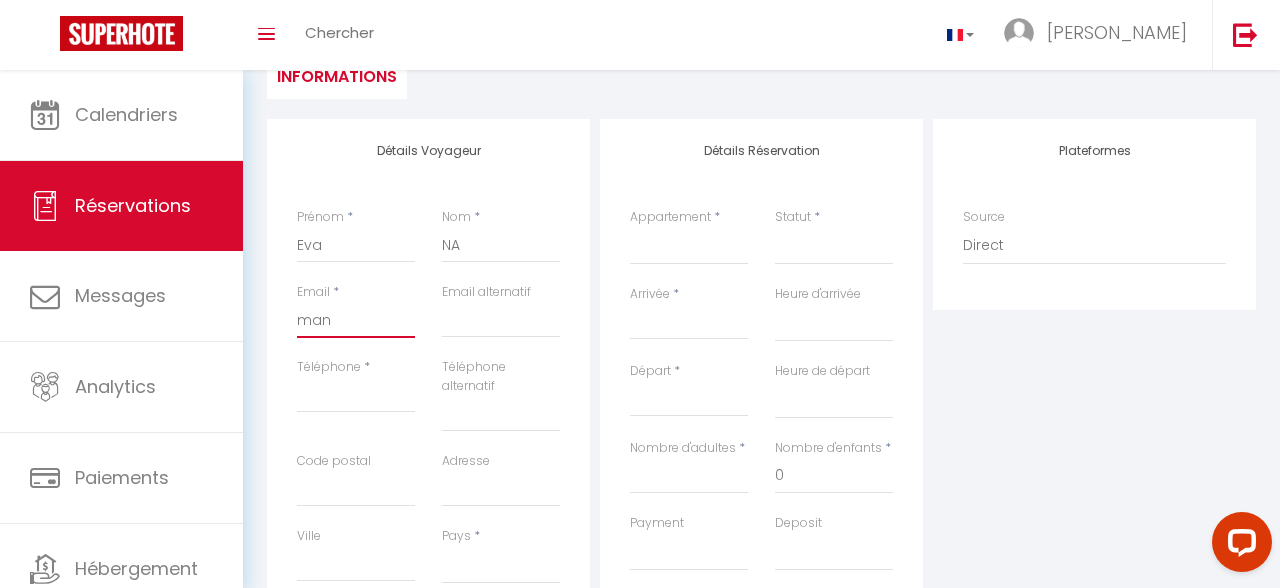 select 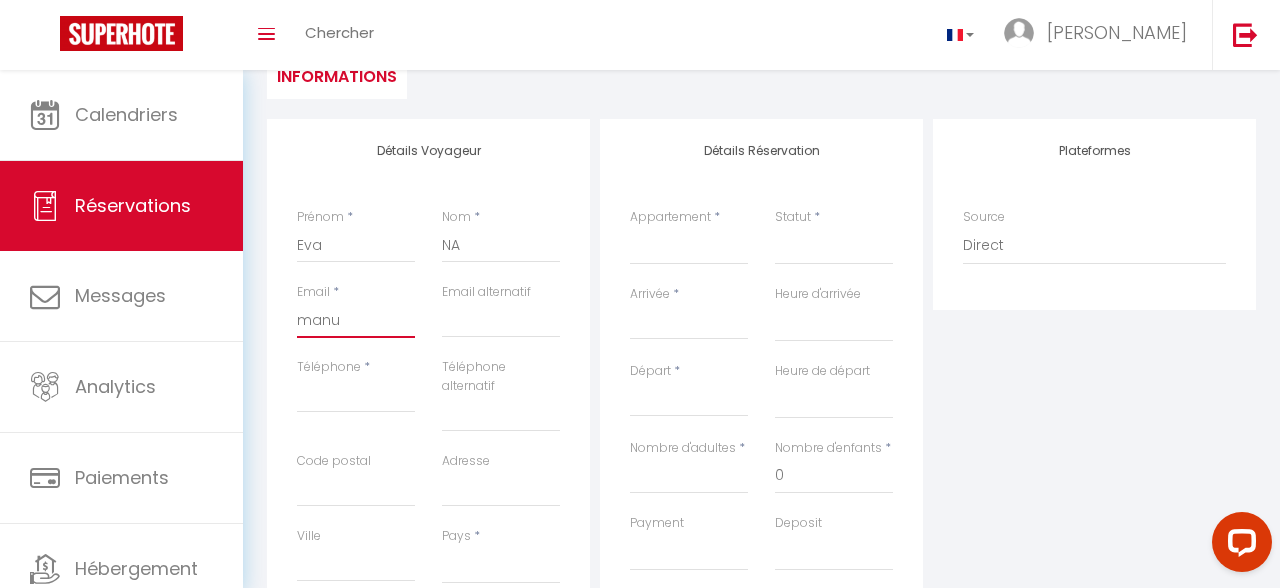 select 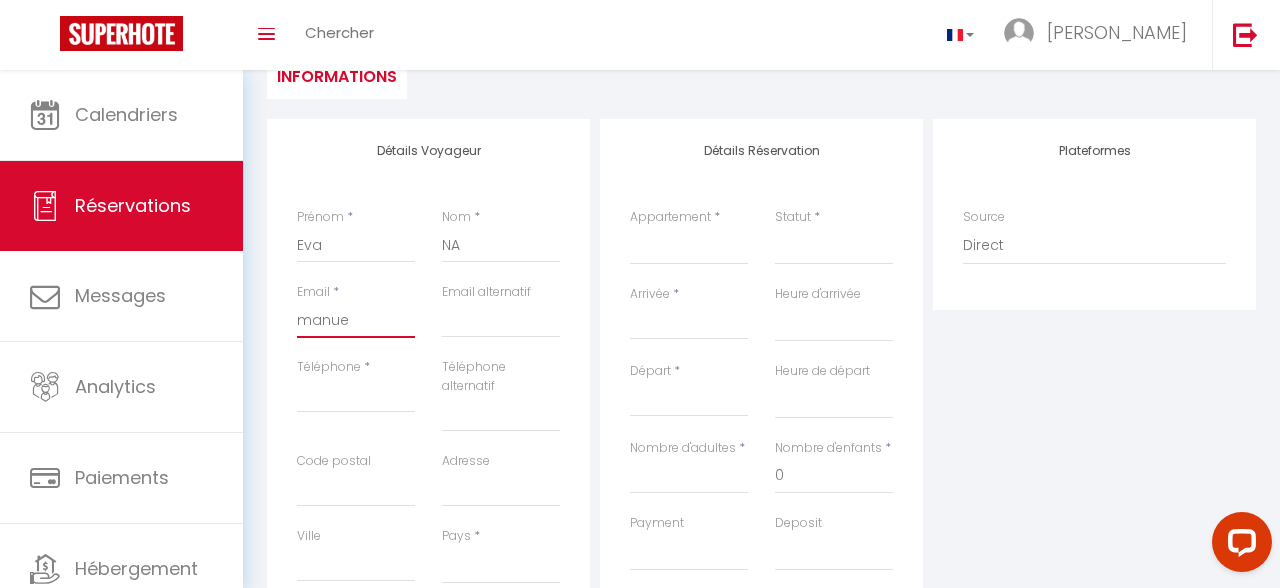 select 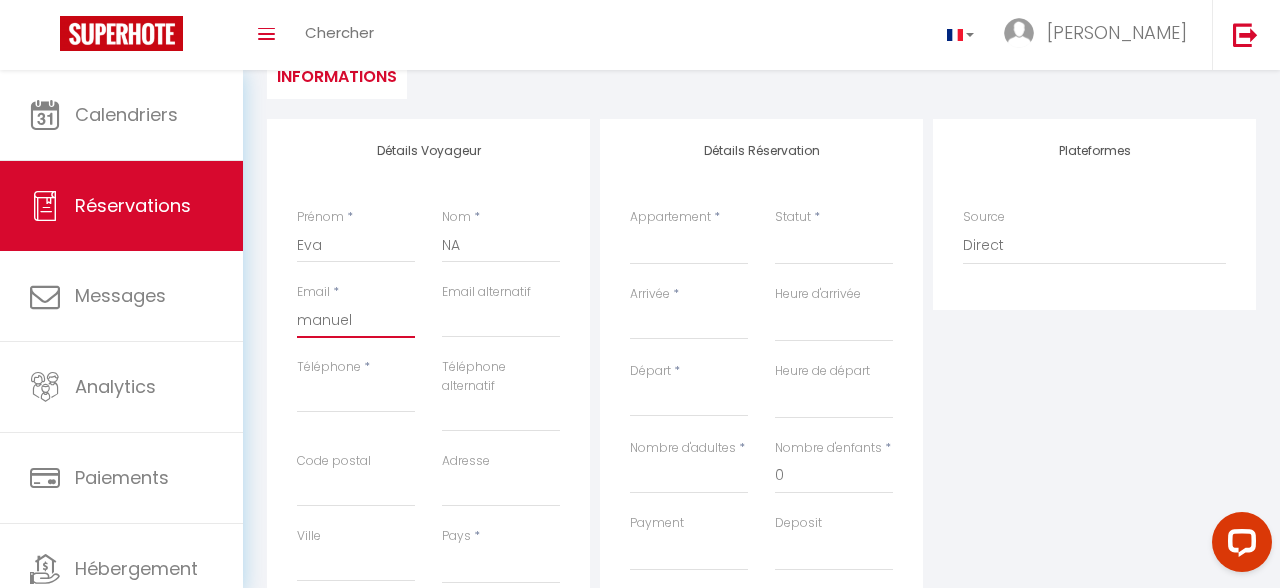 select 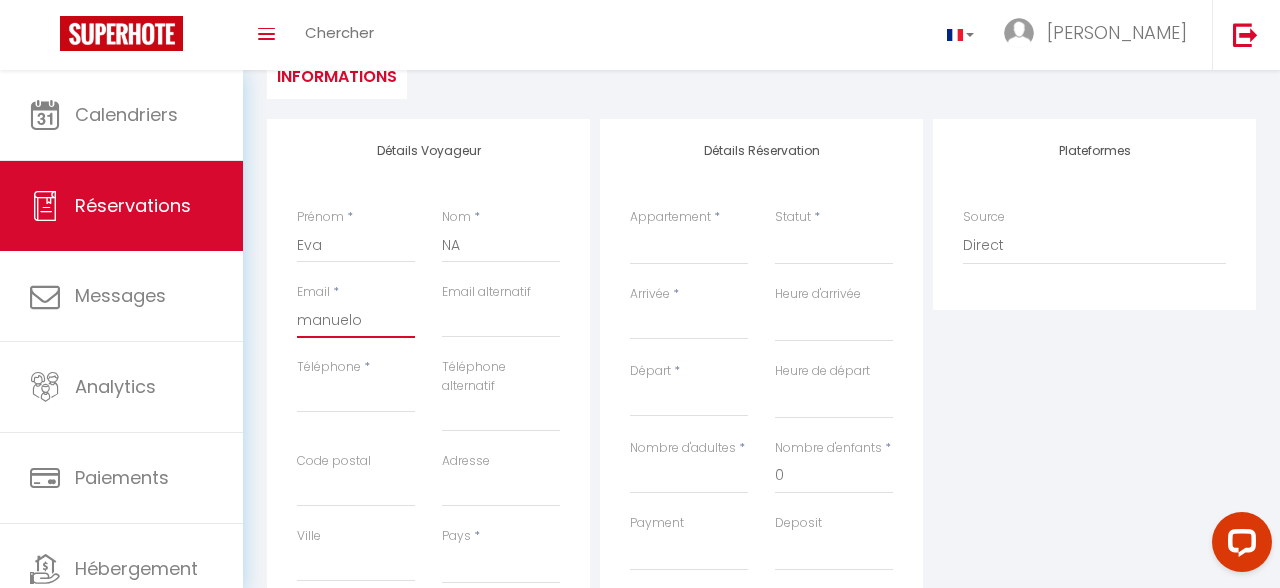 select 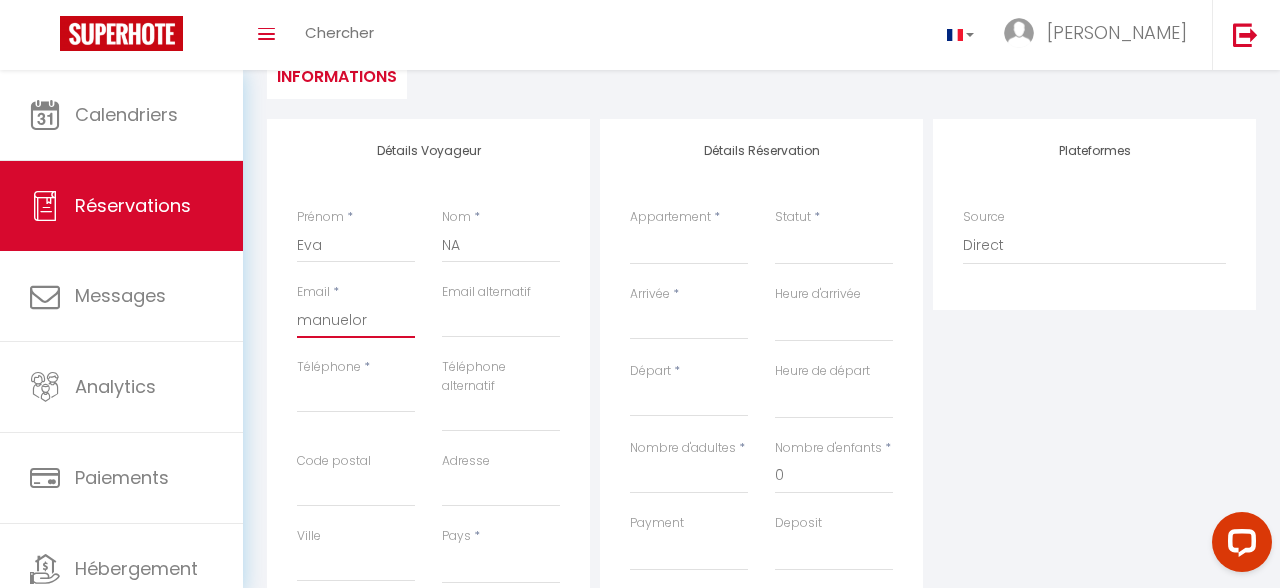 type on "manuelore" 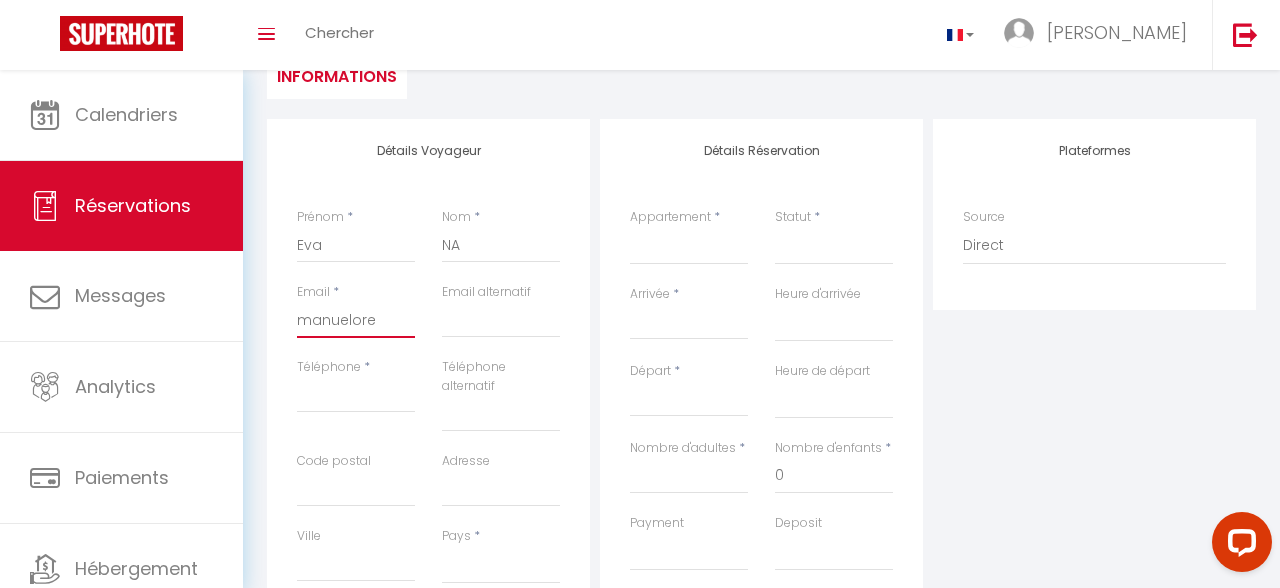 select 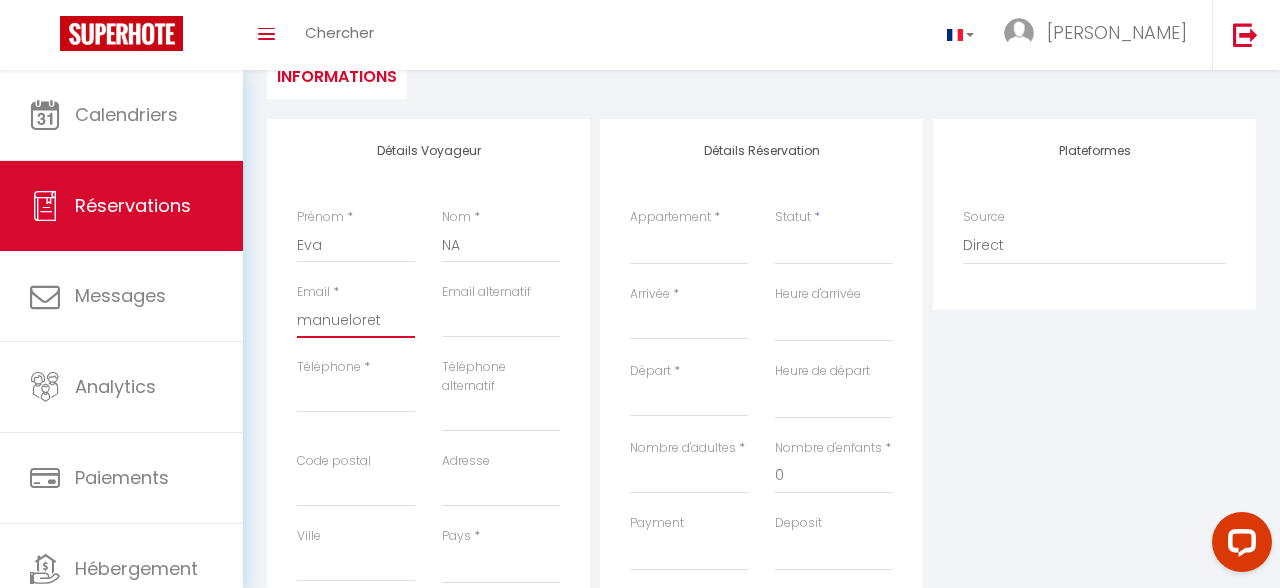 select 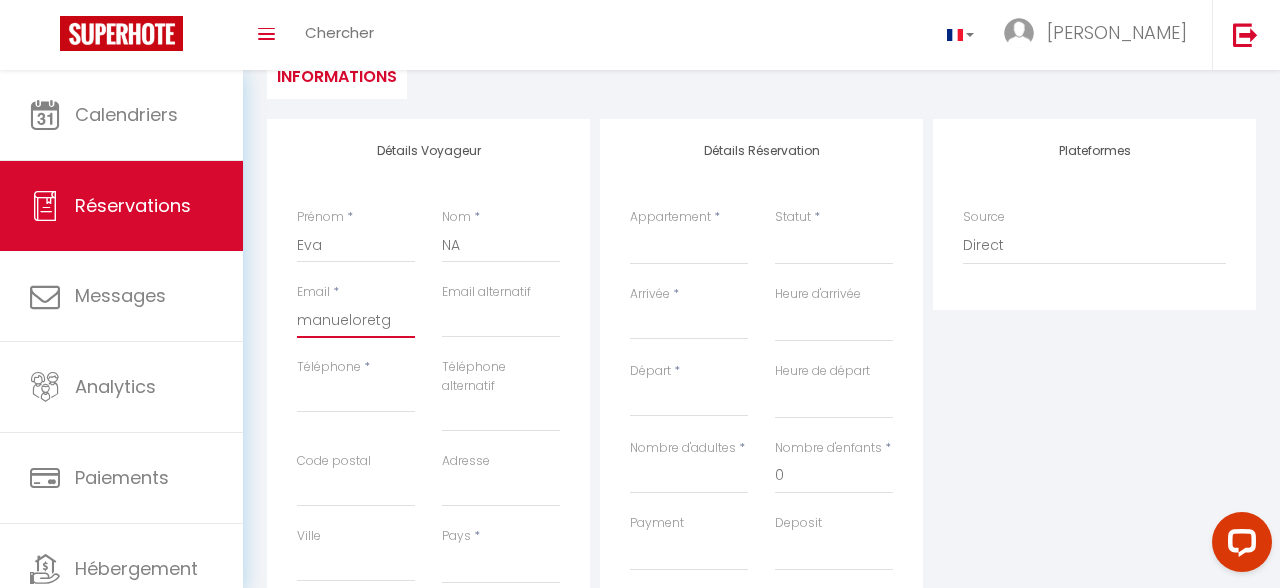 select 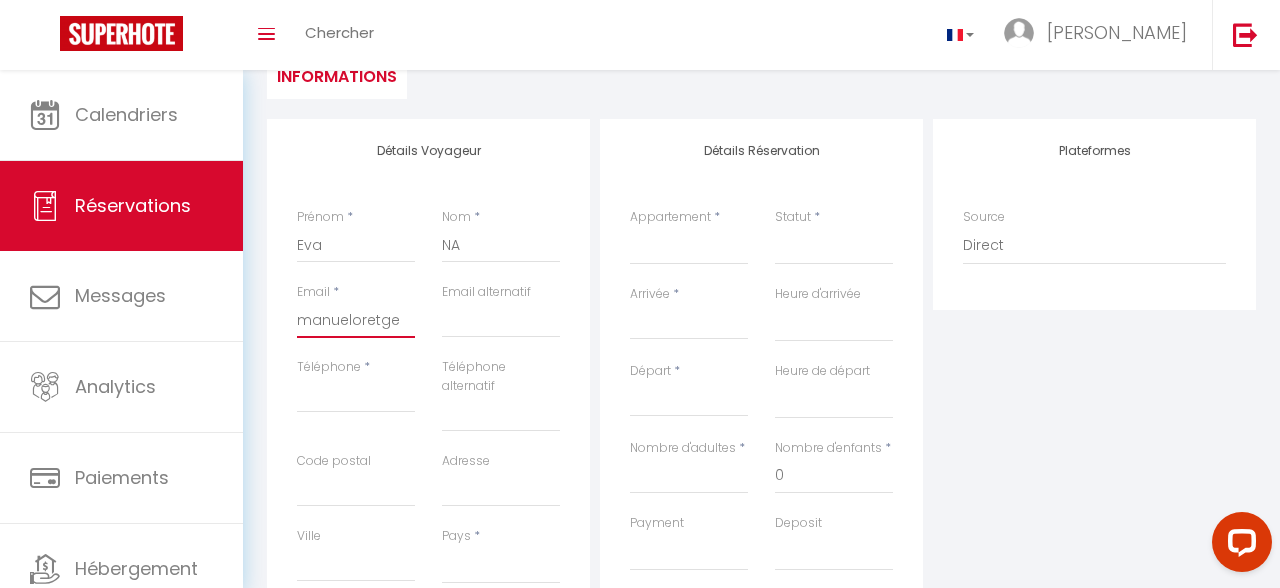 select 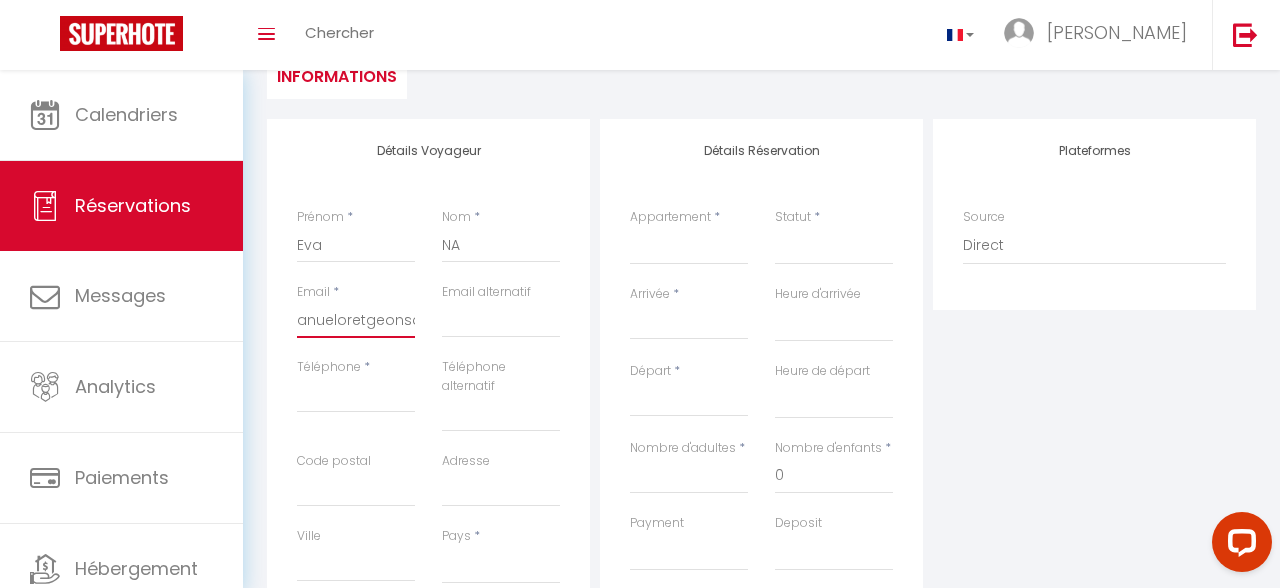 scroll, scrollTop: 0, scrollLeft: 18, axis: horizontal 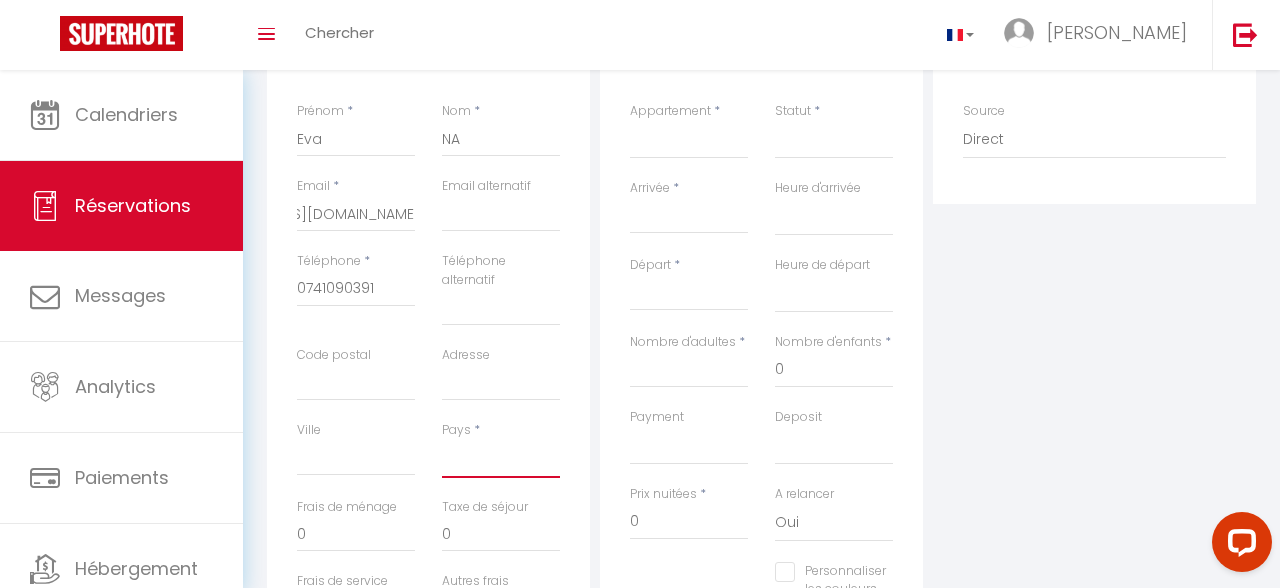 click on "[GEOGRAPHIC_DATA]
[GEOGRAPHIC_DATA]
[GEOGRAPHIC_DATA]
[GEOGRAPHIC_DATA]
[GEOGRAPHIC_DATA]
[US_STATE]
[GEOGRAPHIC_DATA]
[GEOGRAPHIC_DATA]
[GEOGRAPHIC_DATA]
[GEOGRAPHIC_DATA]
[GEOGRAPHIC_DATA]
[GEOGRAPHIC_DATA]
[GEOGRAPHIC_DATA]
[GEOGRAPHIC_DATA]
[GEOGRAPHIC_DATA]
[GEOGRAPHIC_DATA]
[GEOGRAPHIC_DATA]
[GEOGRAPHIC_DATA]
[GEOGRAPHIC_DATA]
[GEOGRAPHIC_DATA]
[GEOGRAPHIC_DATA]
[GEOGRAPHIC_DATA]
[GEOGRAPHIC_DATA]
[GEOGRAPHIC_DATA]" at bounding box center (501, 459) 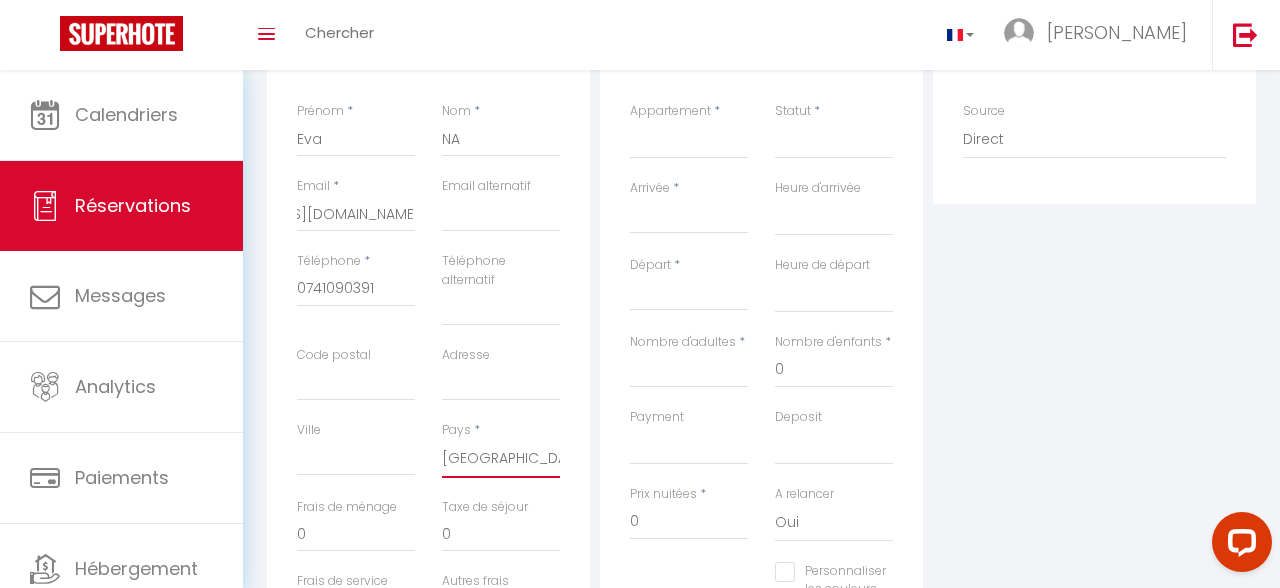 click on "[GEOGRAPHIC_DATA]" at bounding box center (0, 0) 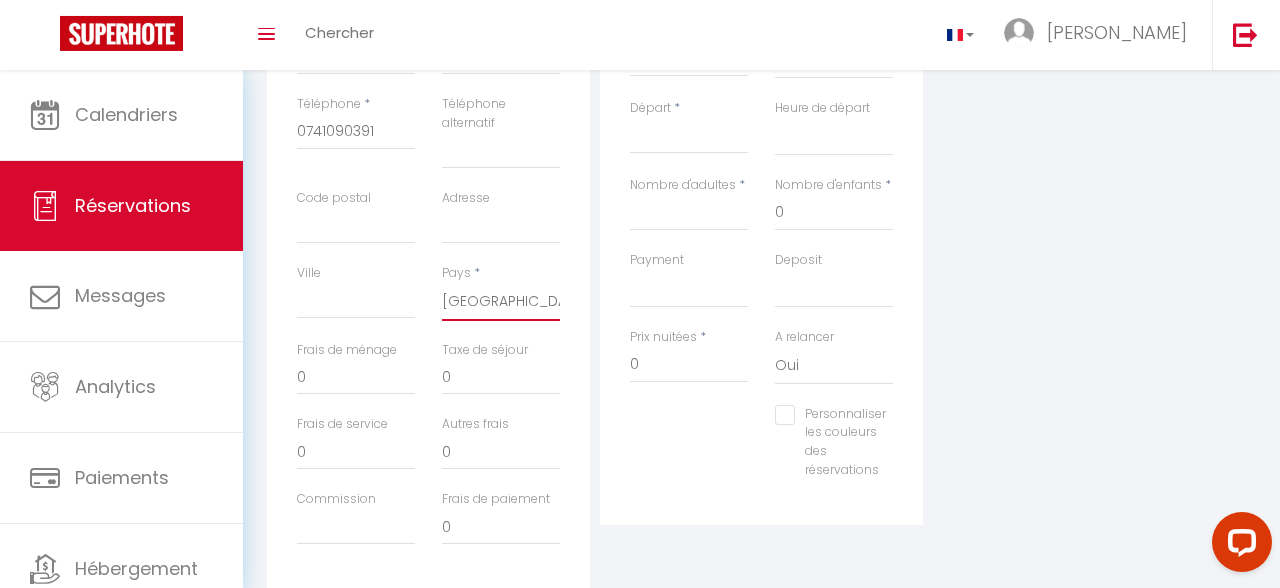 scroll, scrollTop: 424, scrollLeft: 0, axis: vertical 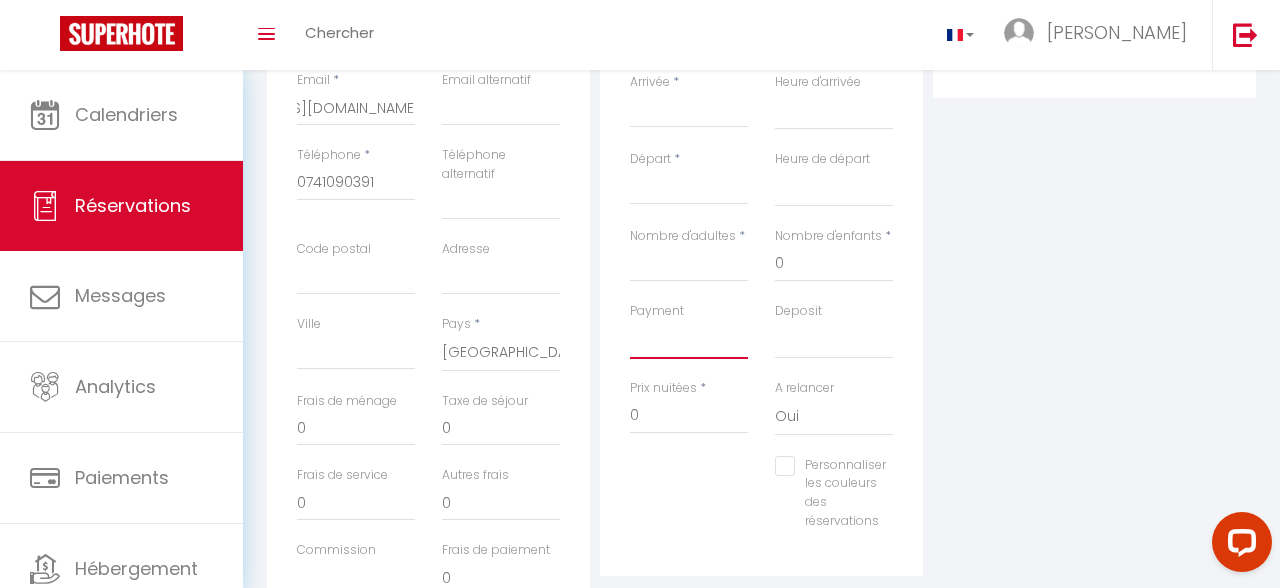 click on "OK   KO" at bounding box center [689, 340] 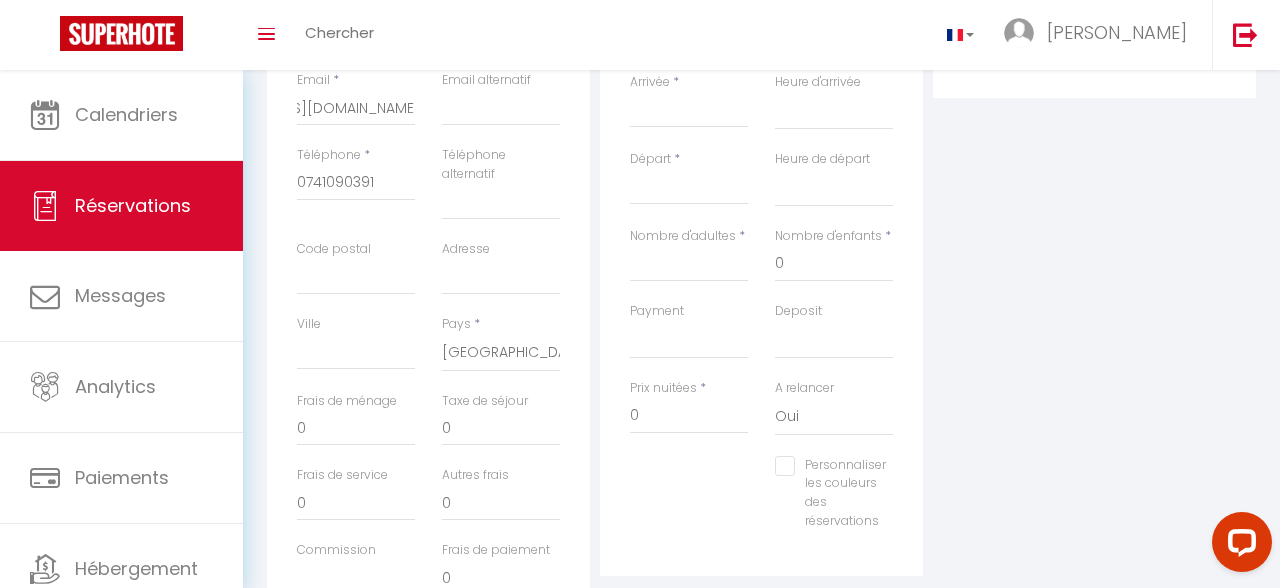 drag, startPoint x: 683, startPoint y: 344, endPoint x: 690, endPoint y: 260, distance: 84.29116 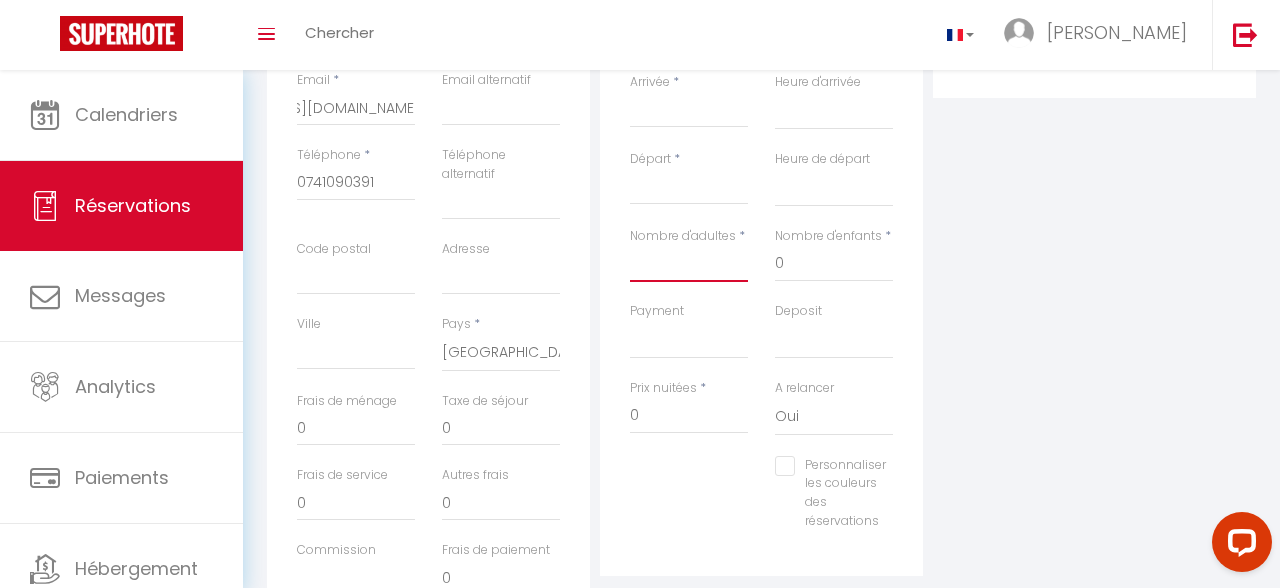 click on "Nombre d'adultes" at bounding box center [689, 264] 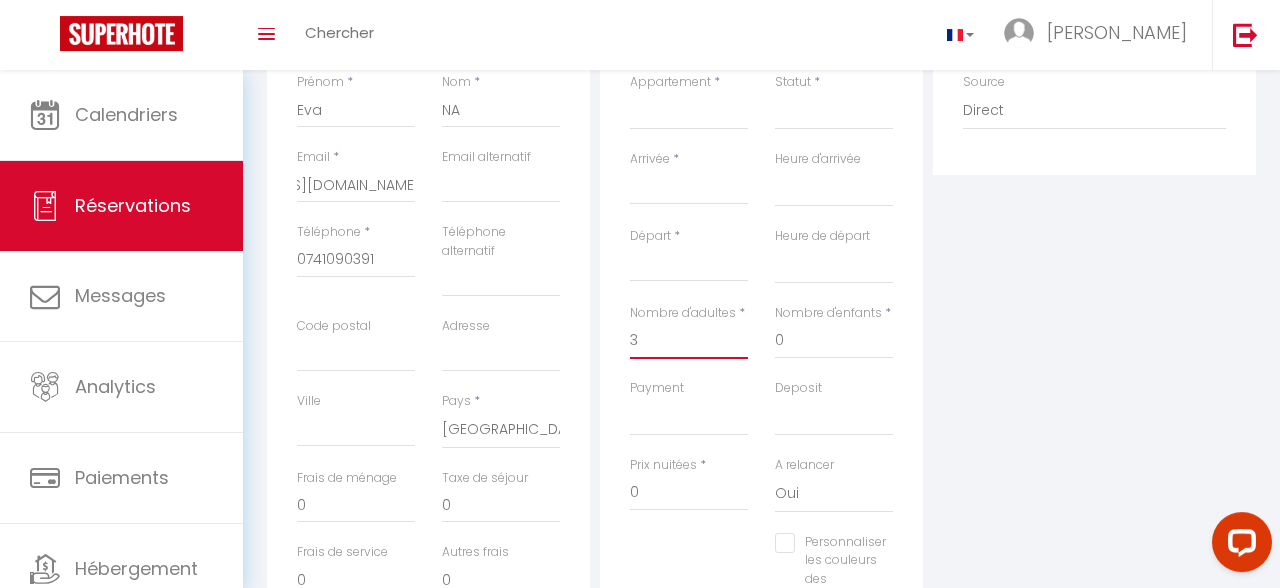 scroll, scrollTop: 318, scrollLeft: 0, axis: vertical 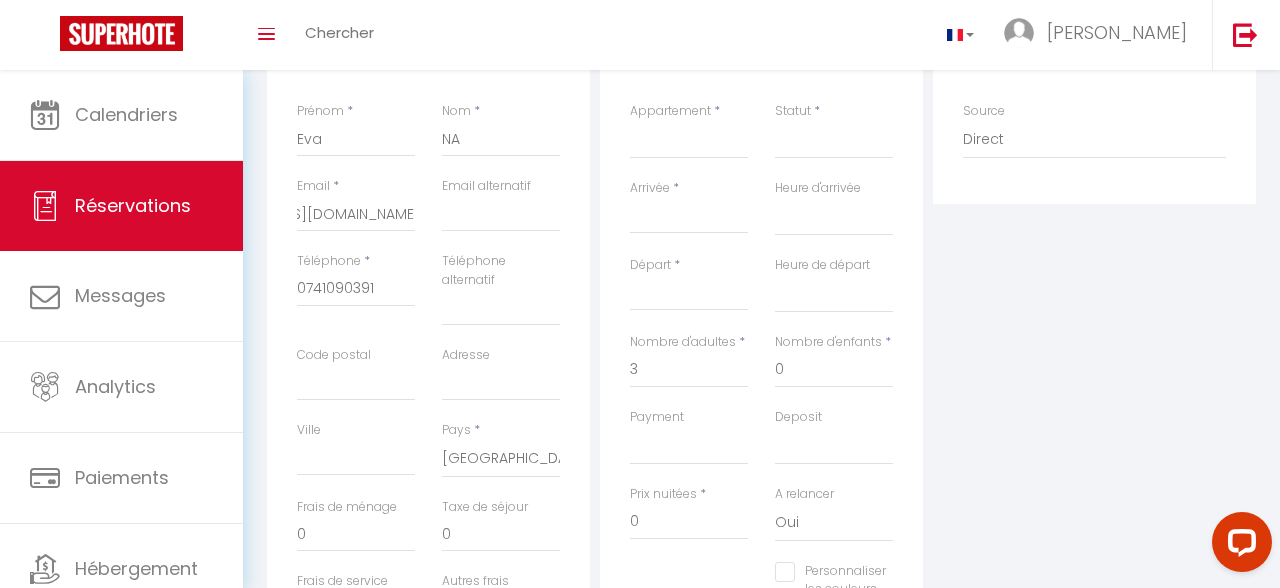 click on "Arrivée" at bounding box center [689, 218] 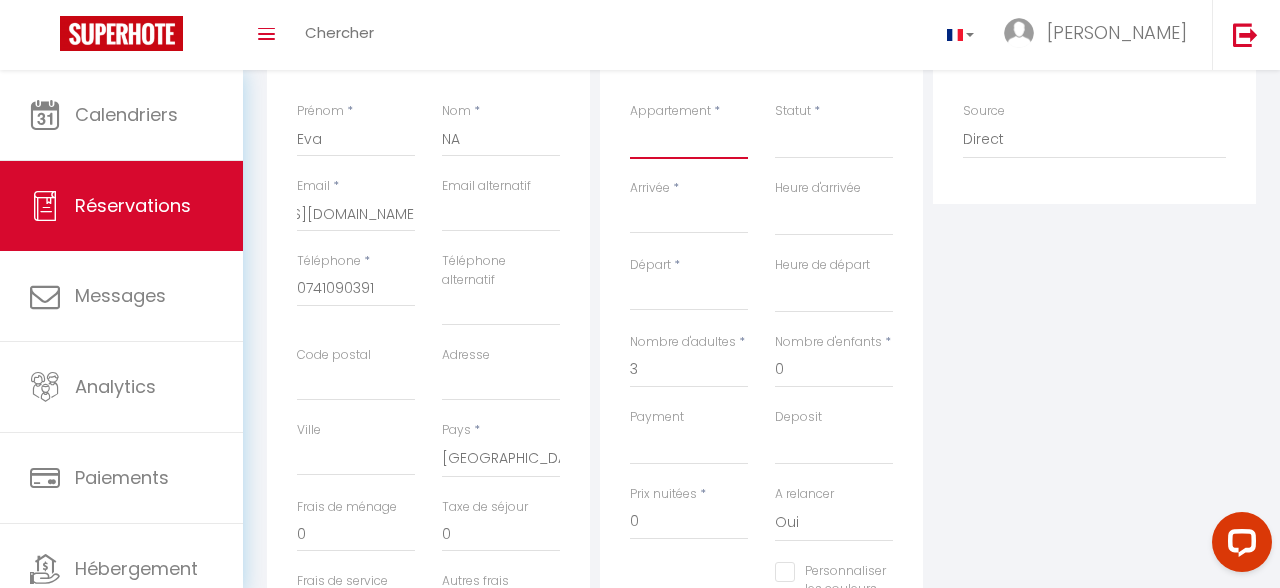 click on "Ecuyer 1 · Nice flat [GEOGRAPHIC_DATA] 1.1 · Private room near the European institutions 1.2 · Cosy room near the European institutions 1.3 · Cheerfull room near the European institutions 2.1 · Modern room near the European institutions 2.2 · Luminous room EU Commission 3 · Private room EU institutions 2.3 · Calm room next to EU Commission 1 · Spacious room EU Institutions 4 · Stylish flat EU institutions P1 · New apartment in the [GEOGRAPHIC_DATA] area P2 · Cosy apartment EU Institutions P3 · Stylish flat EU institutions Tro · Unbeatable Location Flat Deux · Best location studio" at bounding box center [689, 140] 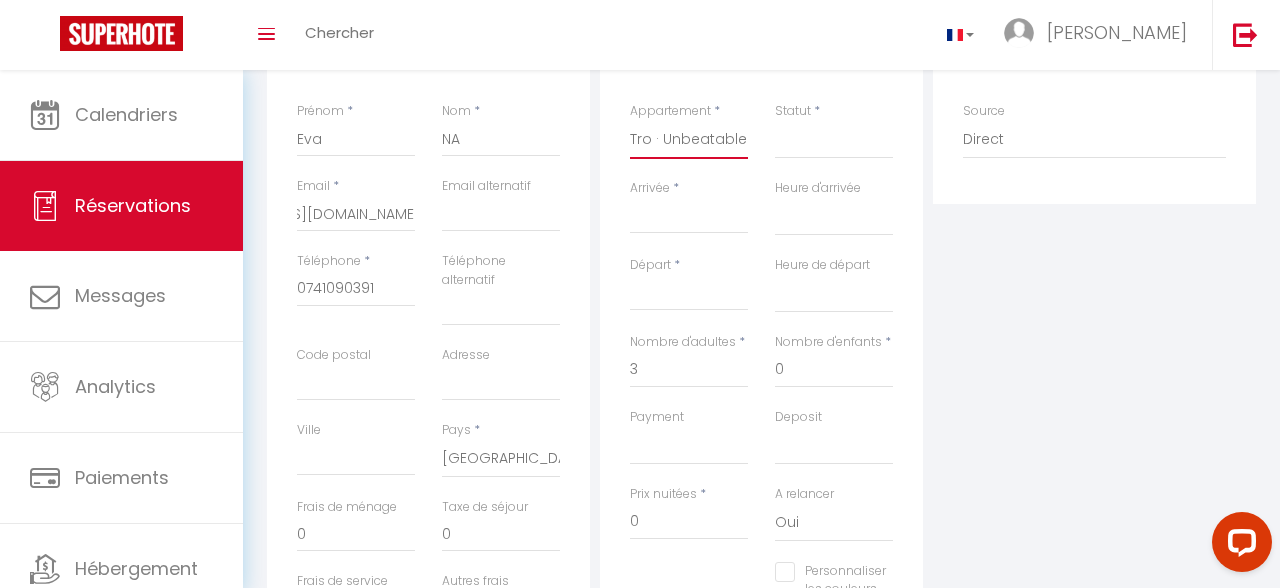 click on "Tro · Unbeatable Location Flat" at bounding box center (0, 0) 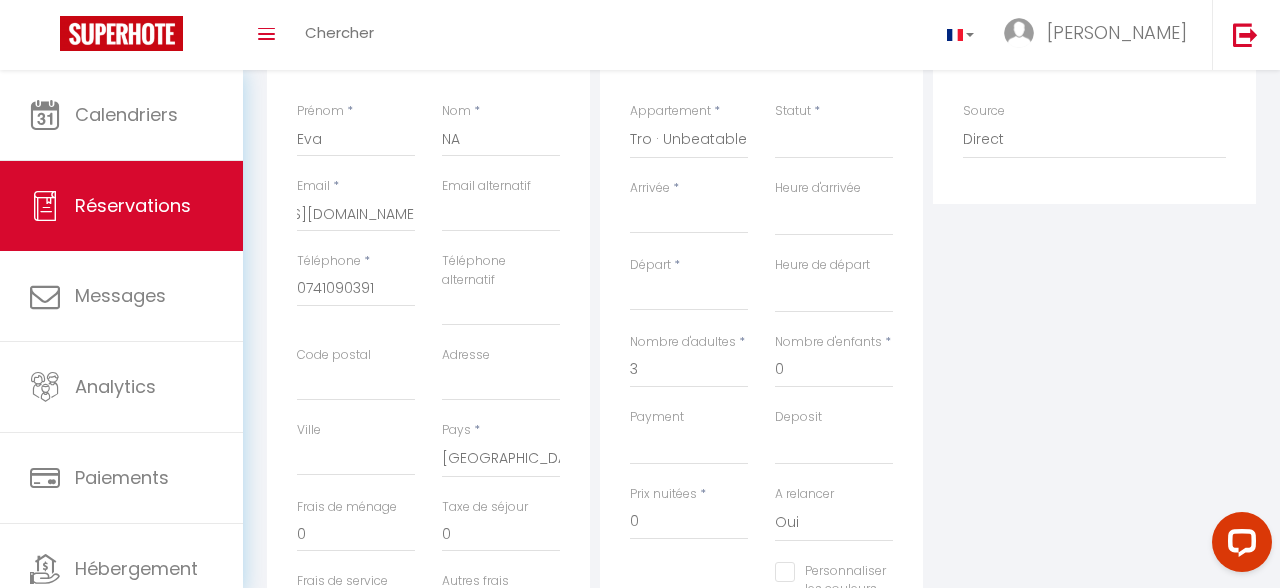 click on "Arrivée" at bounding box center [689, 218] 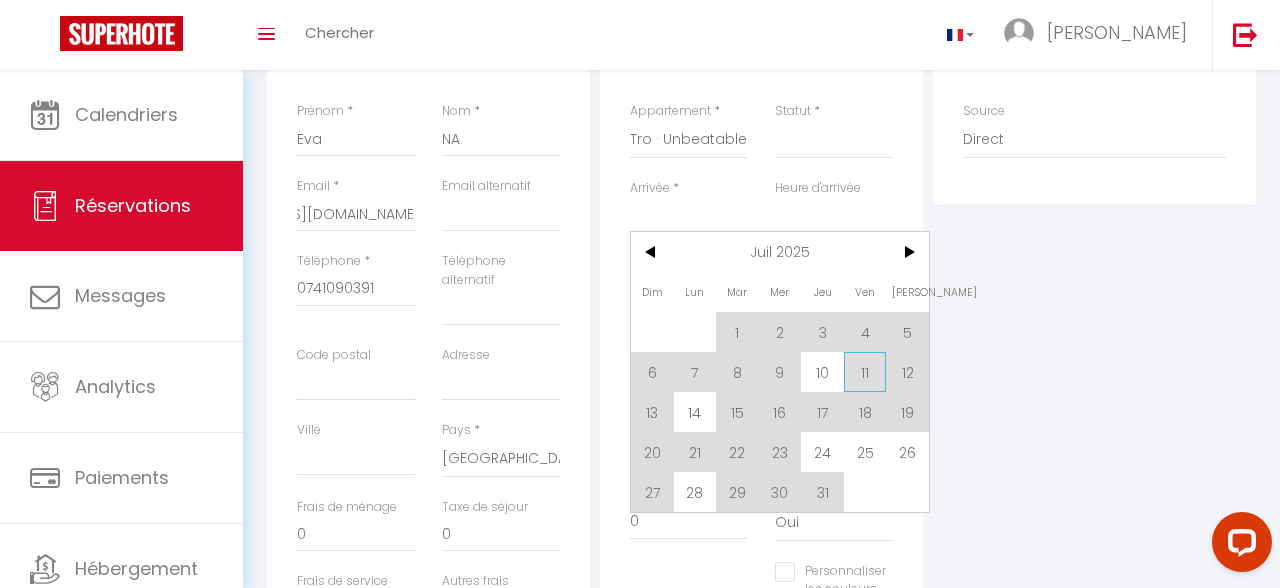 click on "11" at bounding box center (865, 372) 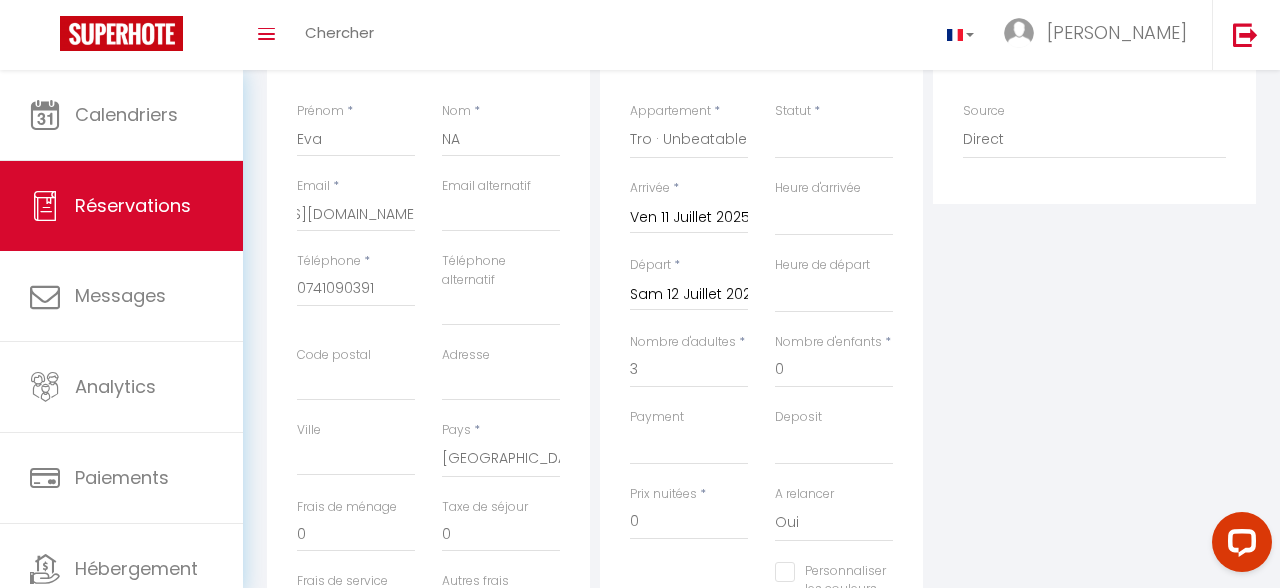 click on "Sam 12 Juillet 2025" at bounding box center (689, 295) 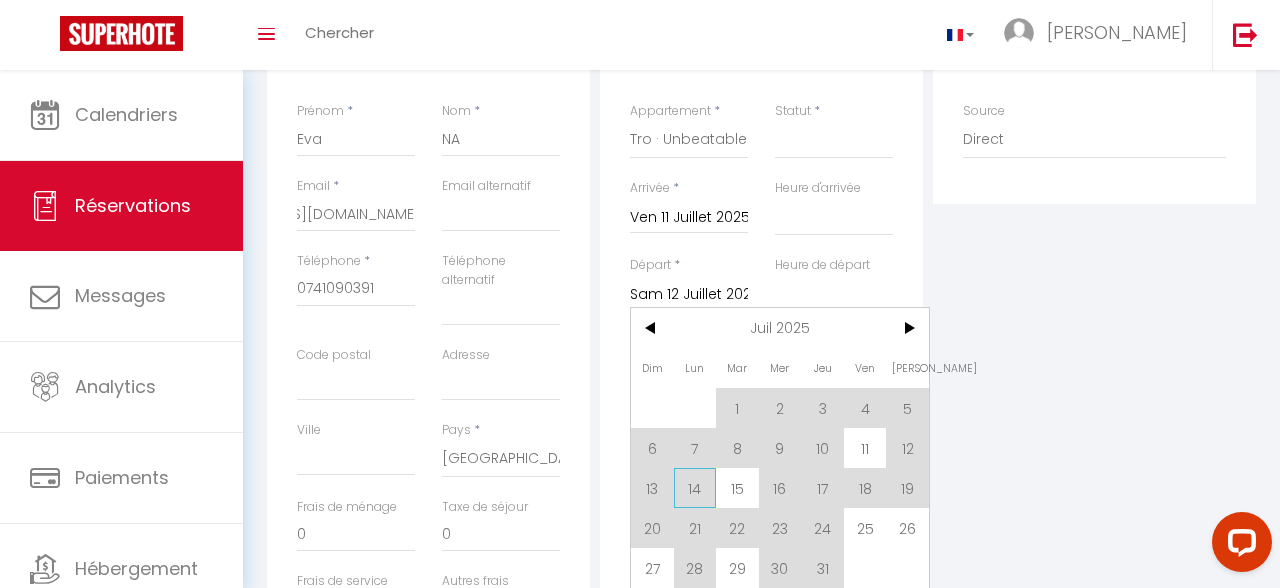 click on "14" at bounding box center [695, 488] 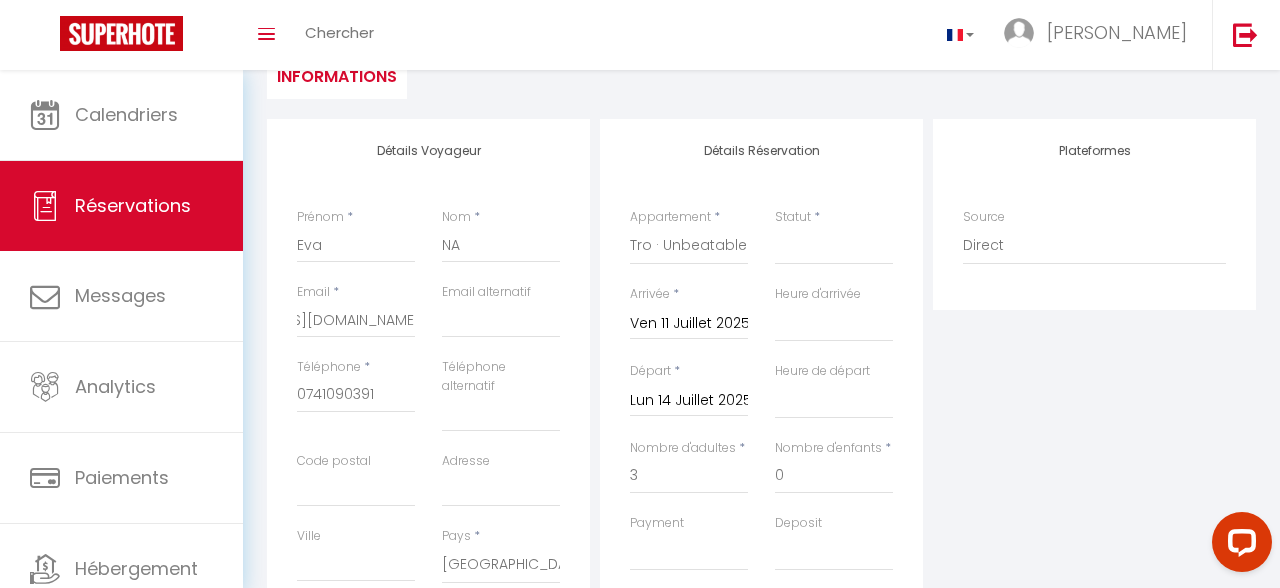 scroll, scrollTop: 530, scrollLeft: 0, axis: vertical 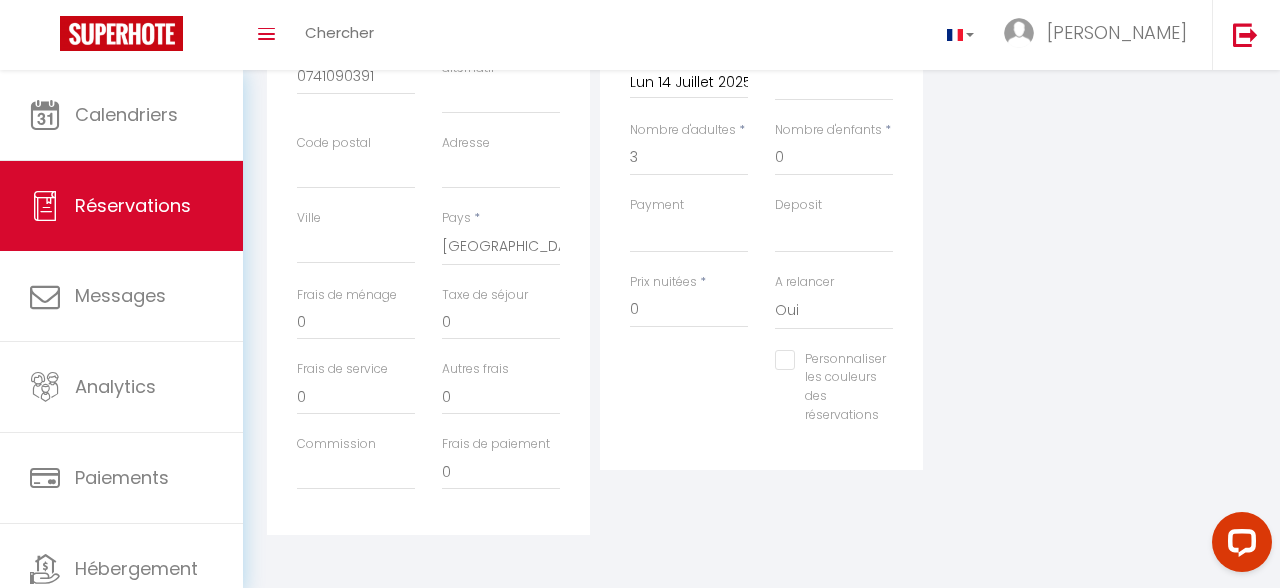click on "Personnaliser les couleurs des réservations" at bounding box center (830, 360) 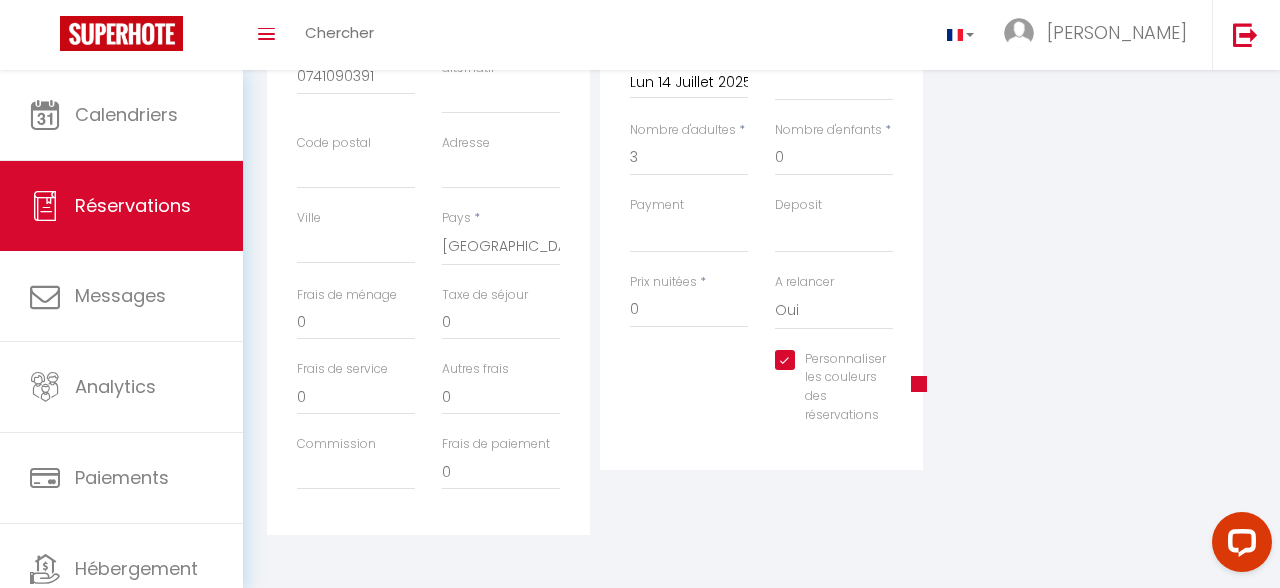 click at bounding box center (919, 384) 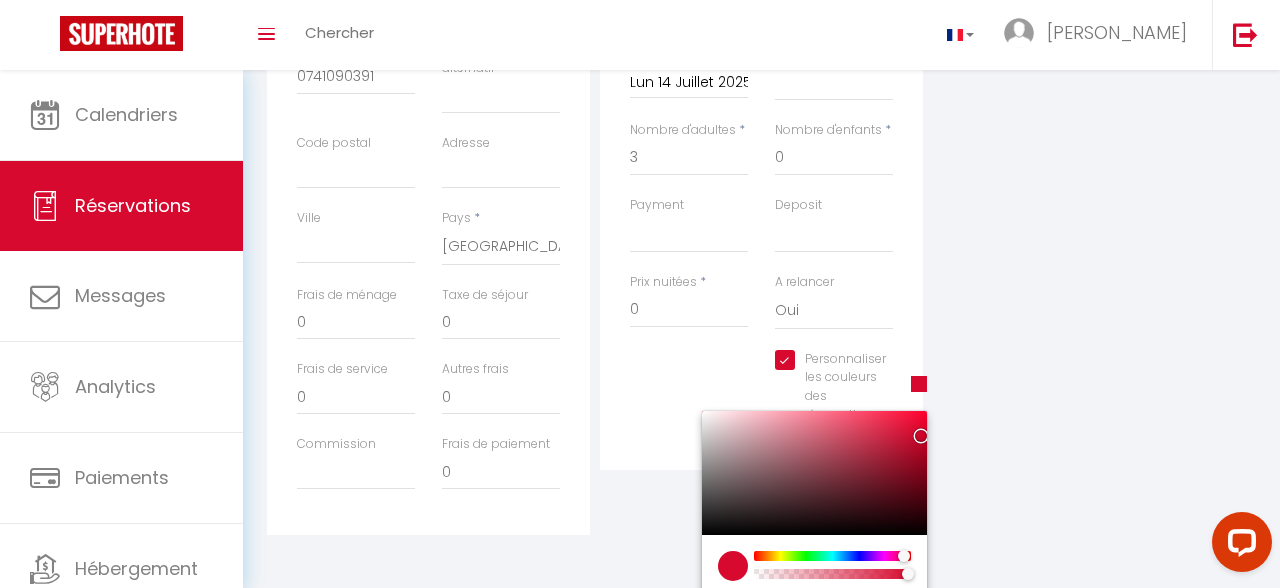 scroll, scrollTop: 595, scrollLeft: 0, axis: vertical 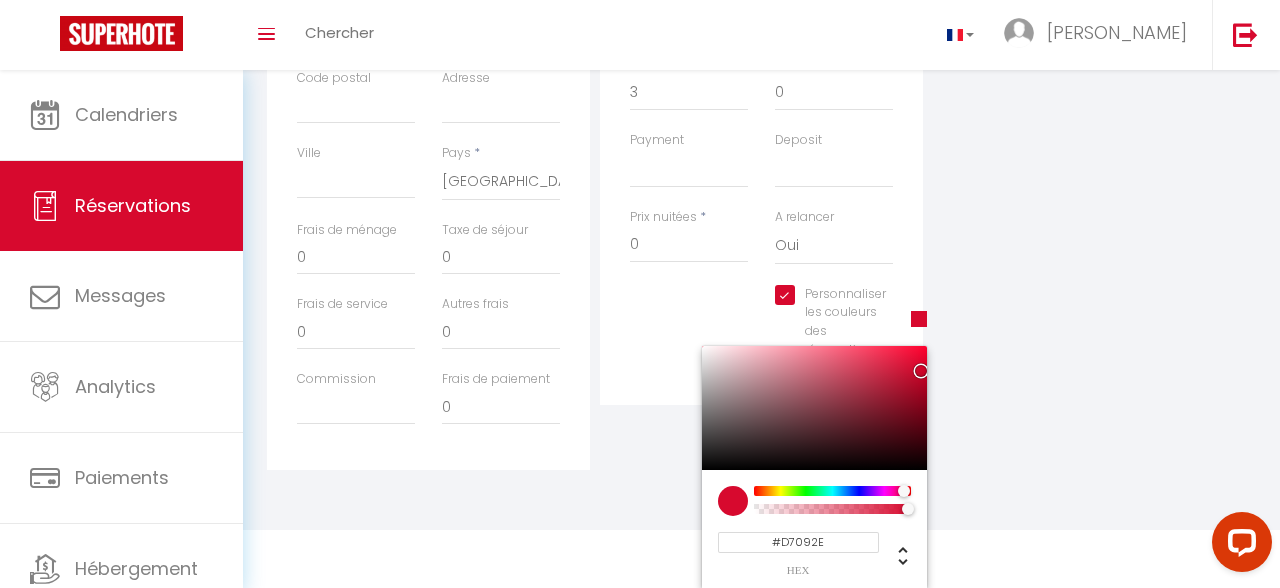 click on "#D7092E   hex       215   r     9   g     46   b     1   a     349   h     92%   s     44%   l     1   a" at bounding box center (814, 529) 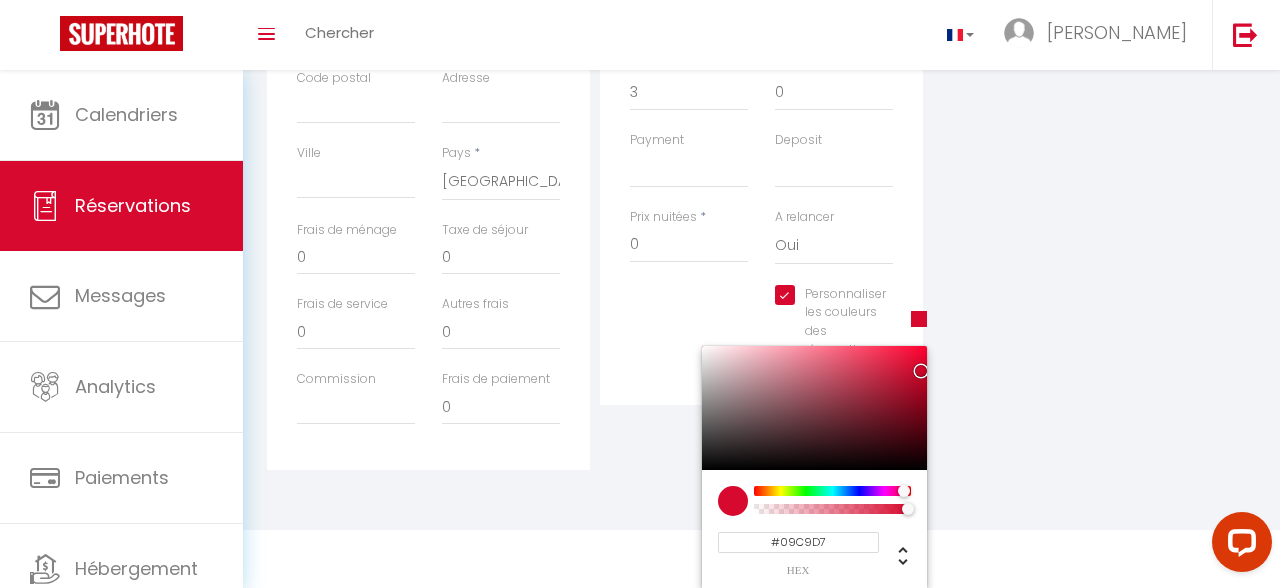 click at bounding box center [832, 491] 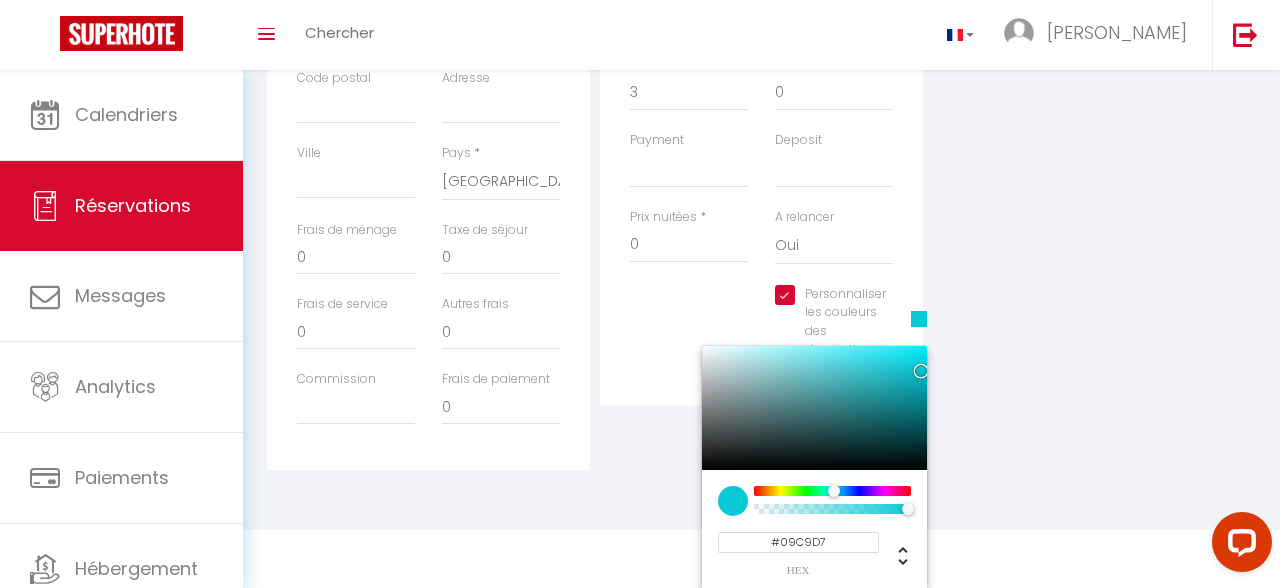 click on "Plateformes    Source
Direct
[DOMAIN_NAME]
[DOMAIN_NAME]
Chalet montagne
Expedia
Gite de [GEOGRAPHIC_DATA]
Homeaway
Homeaway iCal
[DOMAIN_NAME]
[DOMAIN_NAME]
[DOMAIN_NAME]
Ical" at bounding box center (1094, 103) 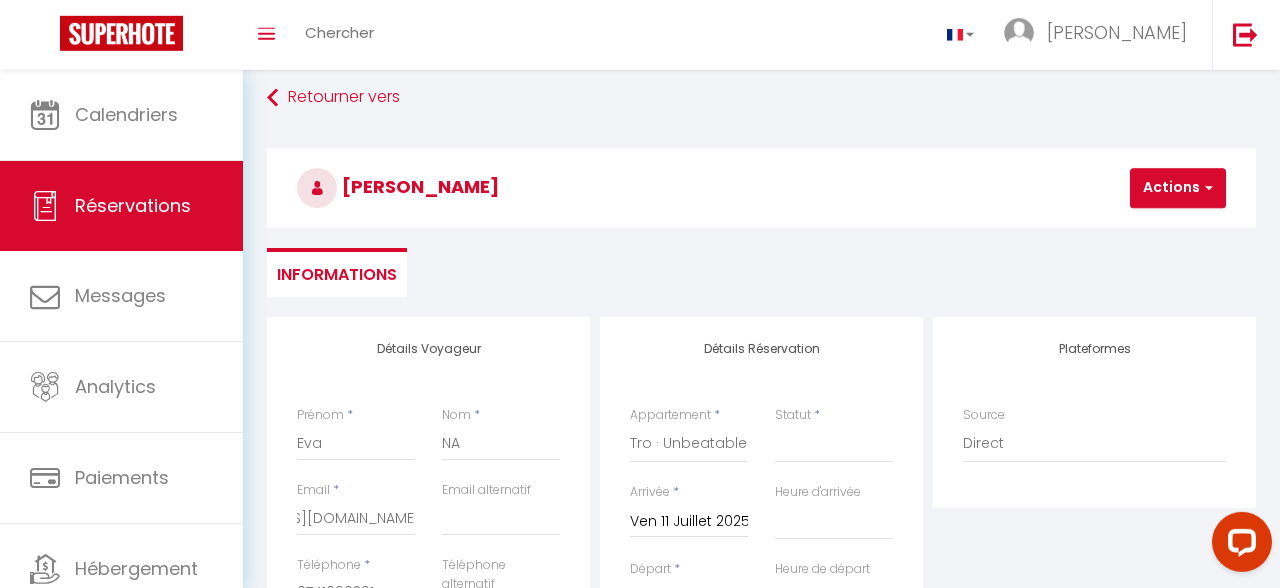 scroll, scrollTop: 0, scrollLeft: 0, axis: both 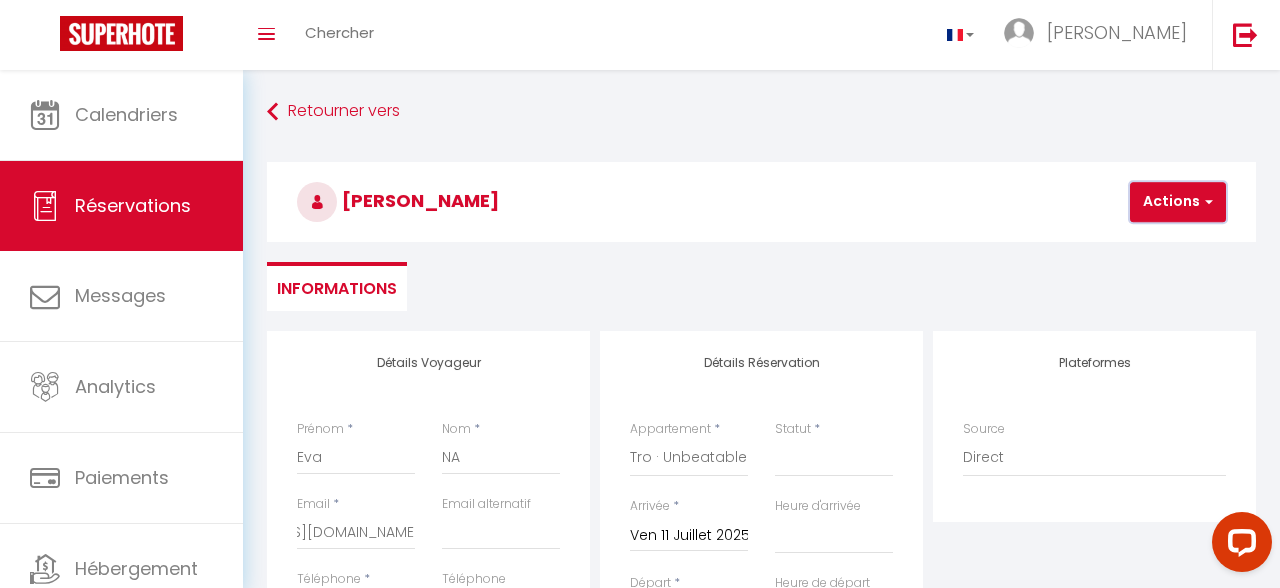 click on "Actions" at bounding box center [1178, 202] 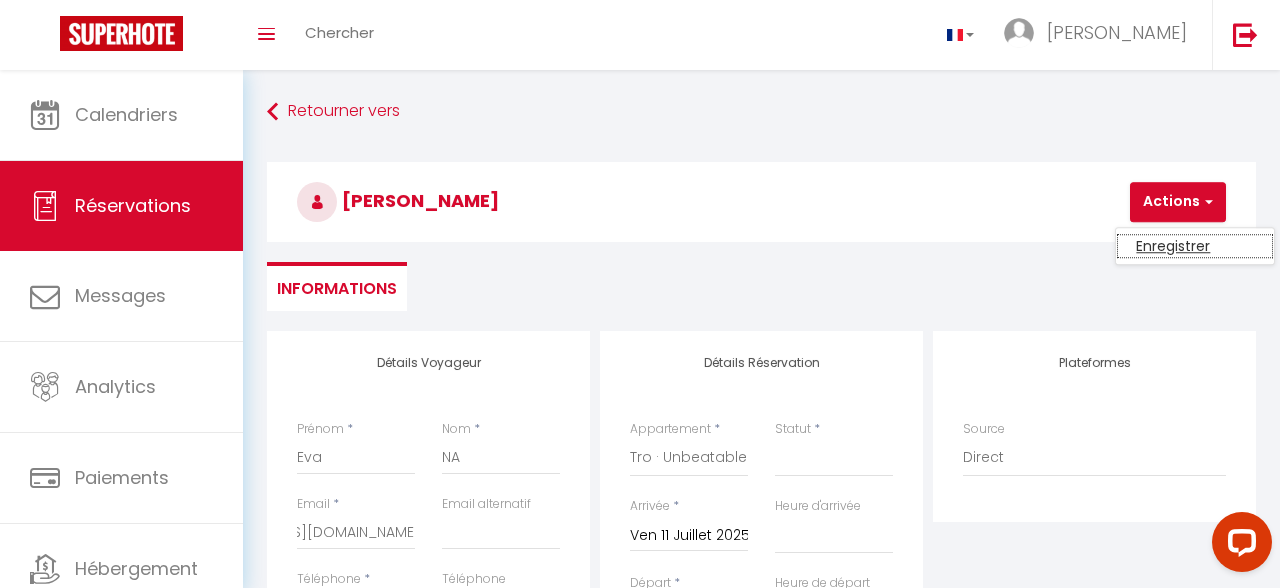 click on "Enregistrer" at bounding box center (1195, 246) 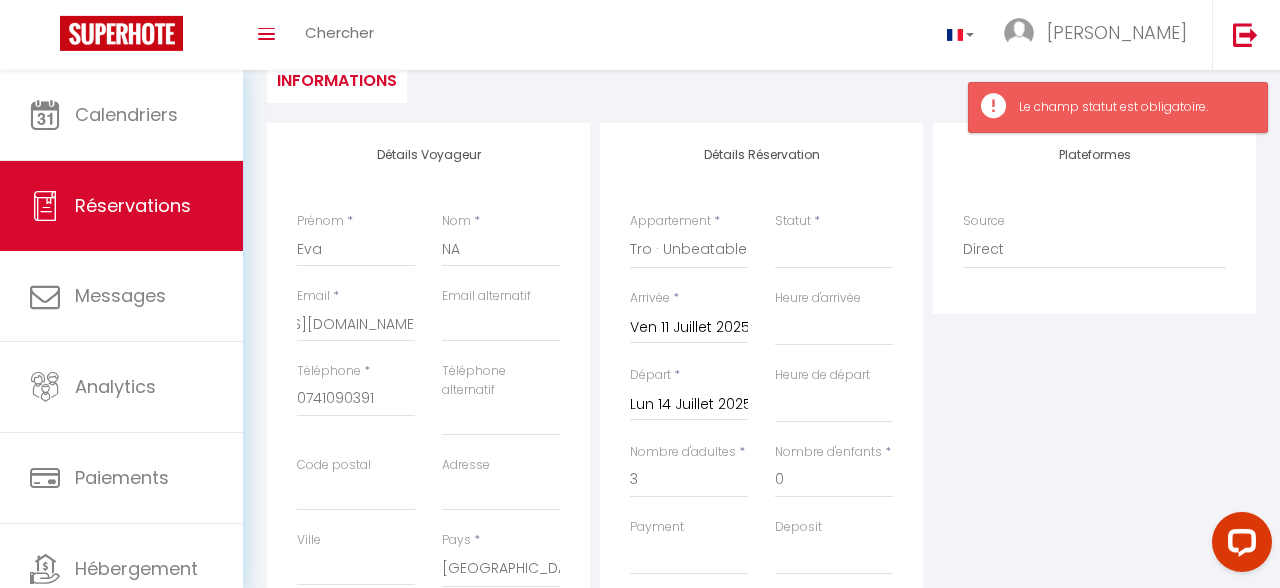 scroll, scrollTop: 212, scrollLeft: 0, axis: vertical 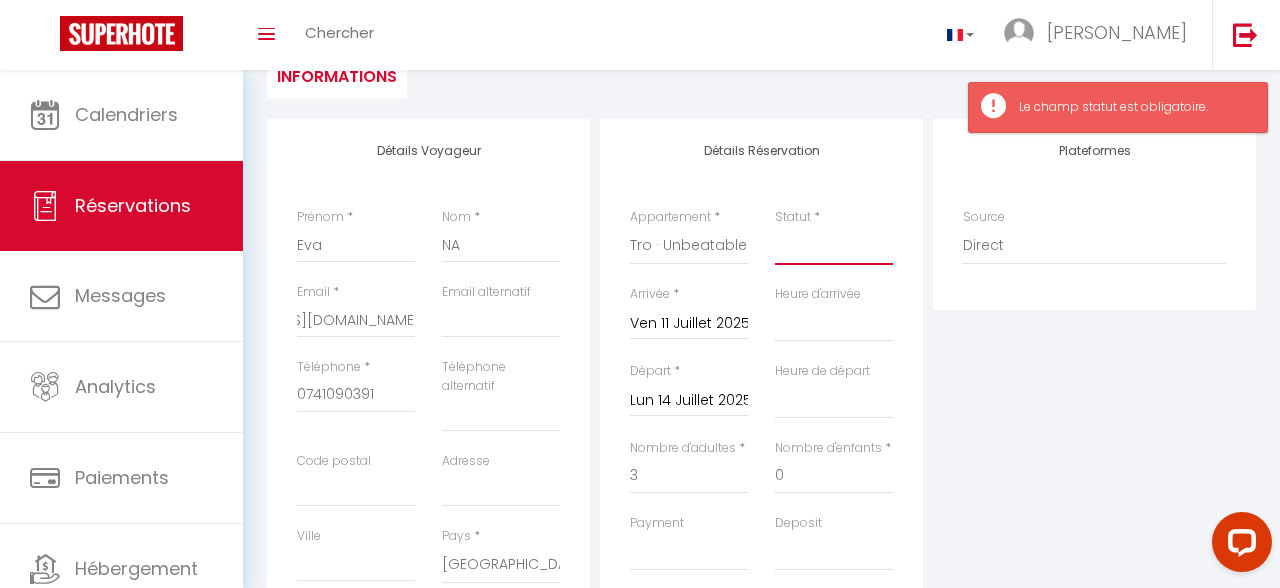 click on "Confirmé Non Confirmé [PERSON_NAME] par le voyageur No Show Request" at bounding box center [834, 246] 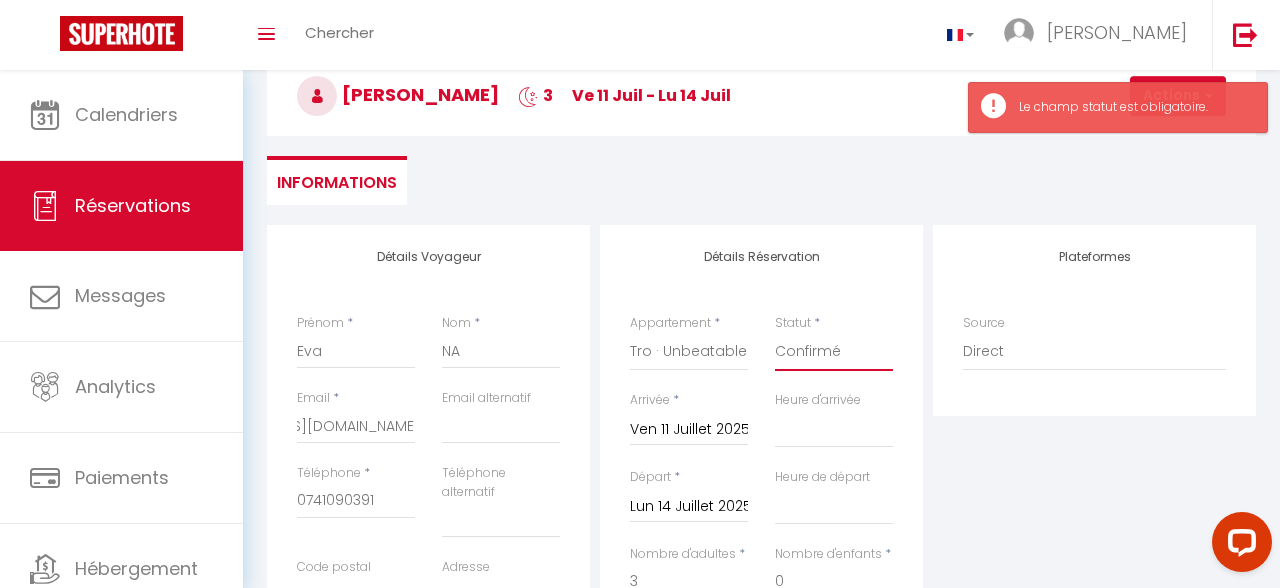 scroll, scrollTop: 0, scrollLeft: 0, axis: both 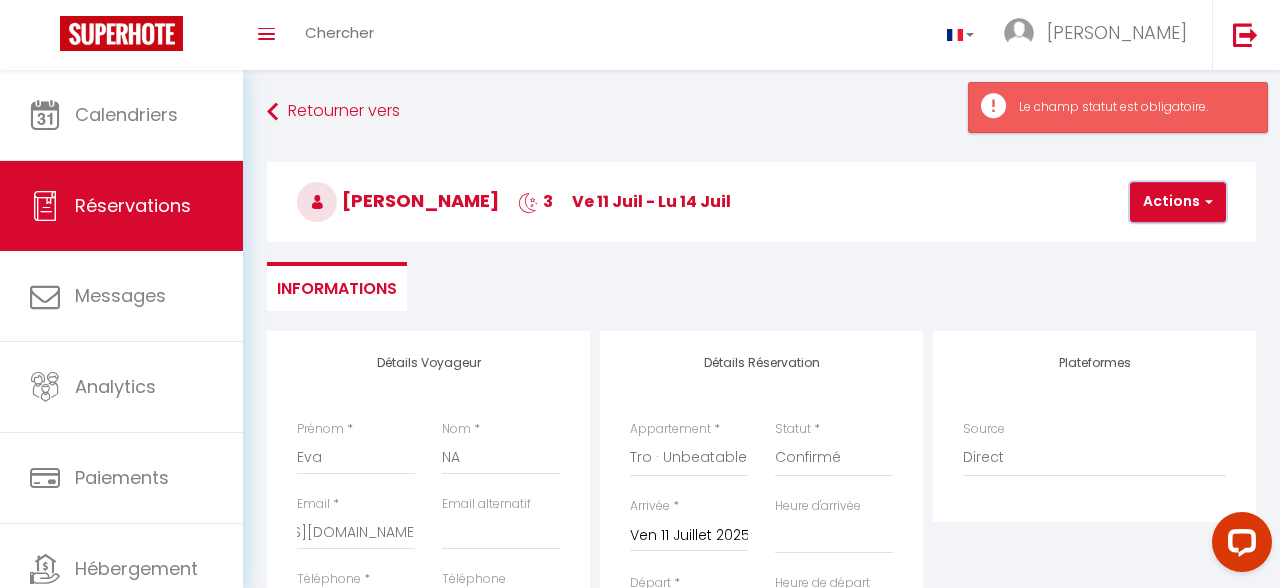 click on "Actions" at bounding box center [1178, 202] 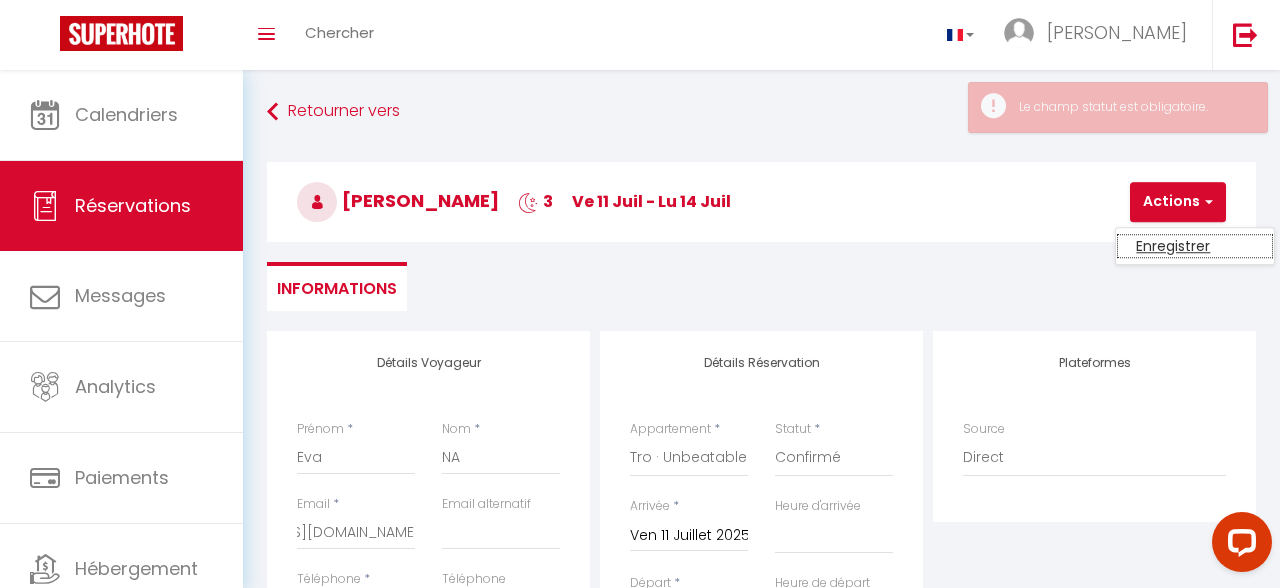 click on "Enregistrer" at bounding box center [1195, 246] 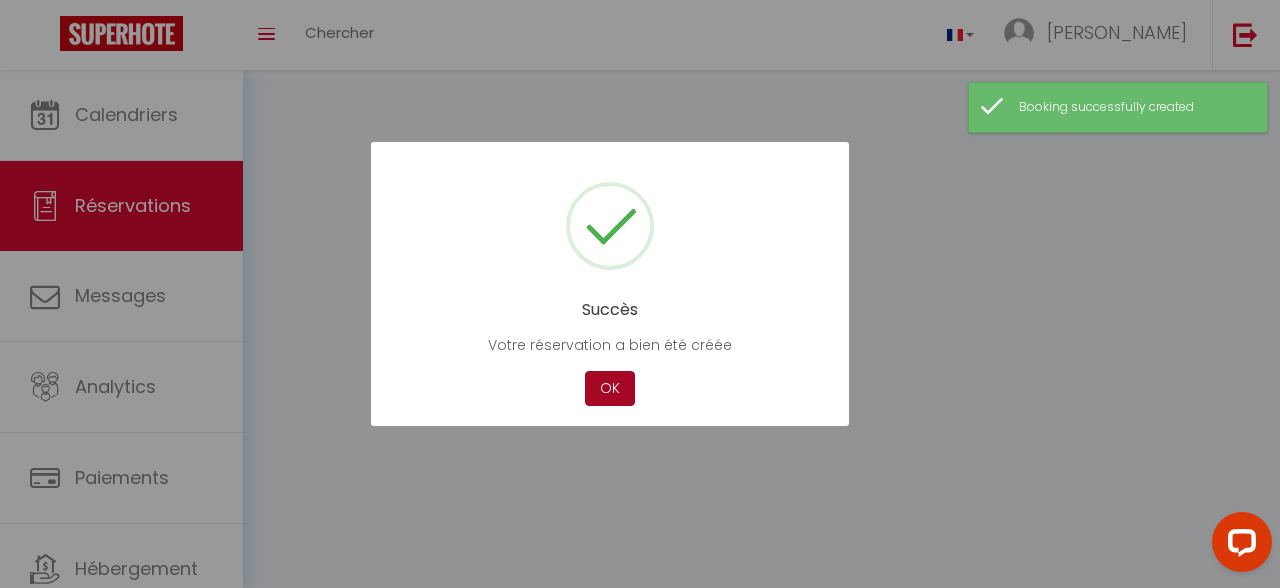 click on "OK" at bounding box center [610, 388] 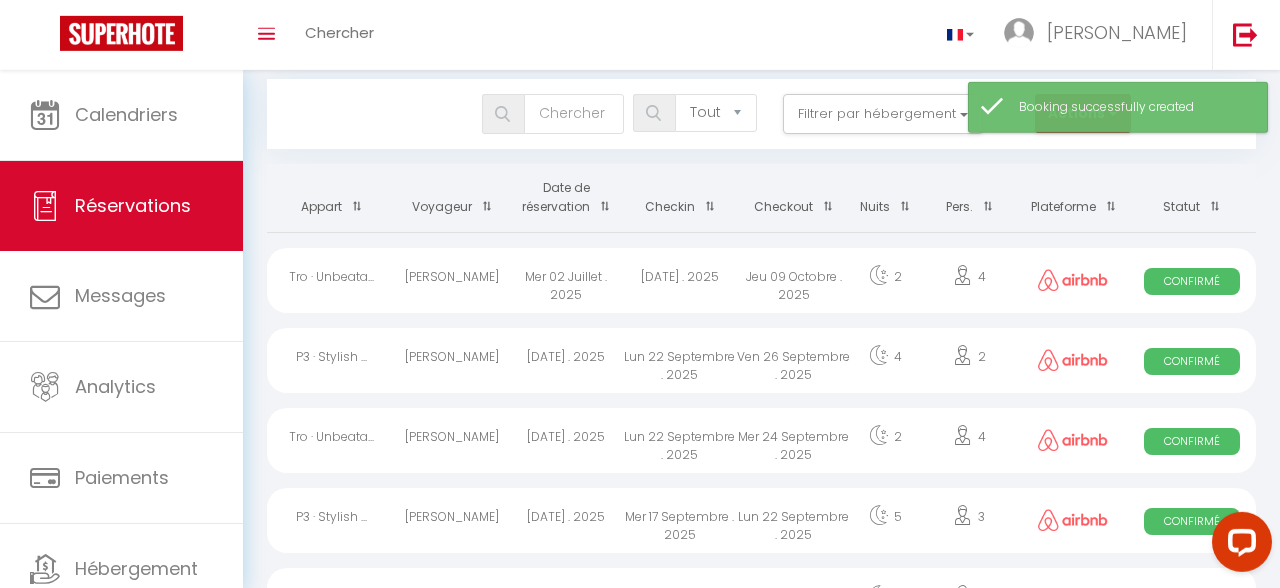 scroll, scrollTop: 0, scrollLeft: 0, axis: both 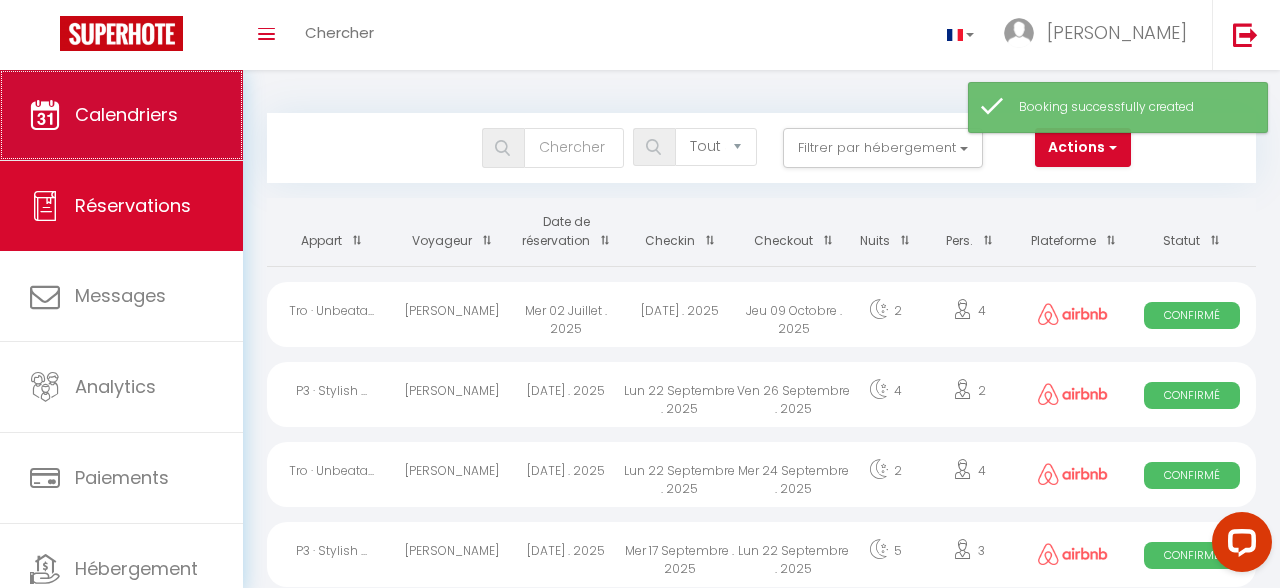 click on "Calendriers" at bounding box center [121, 115] 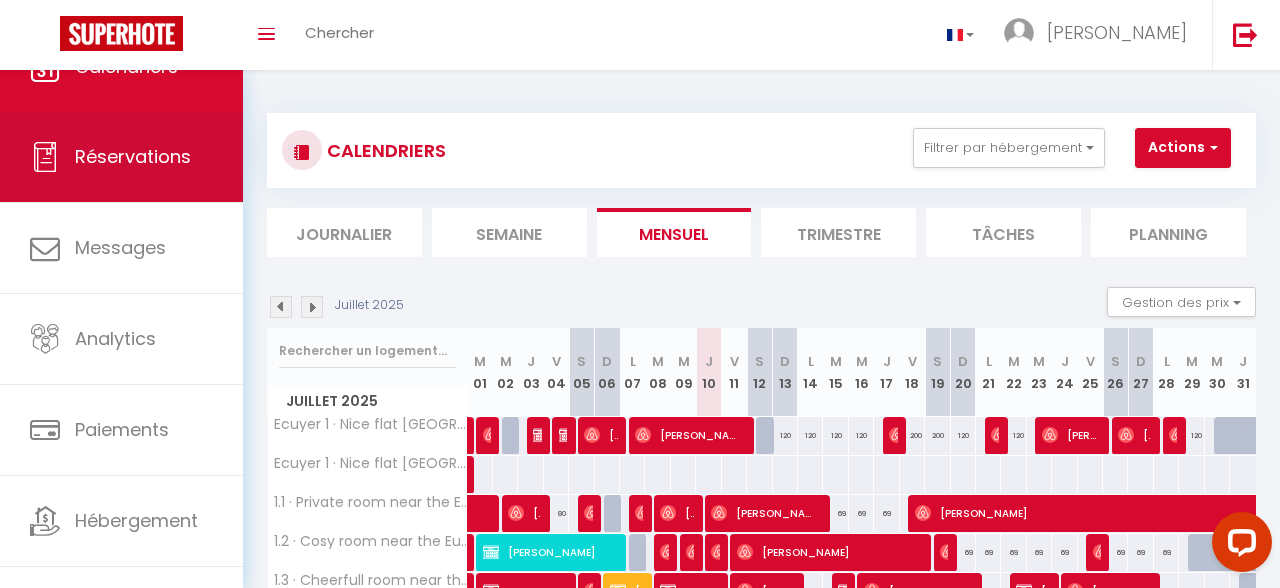 scroll, scrollTop: 86, scrollLeft: 0, axis: vertical 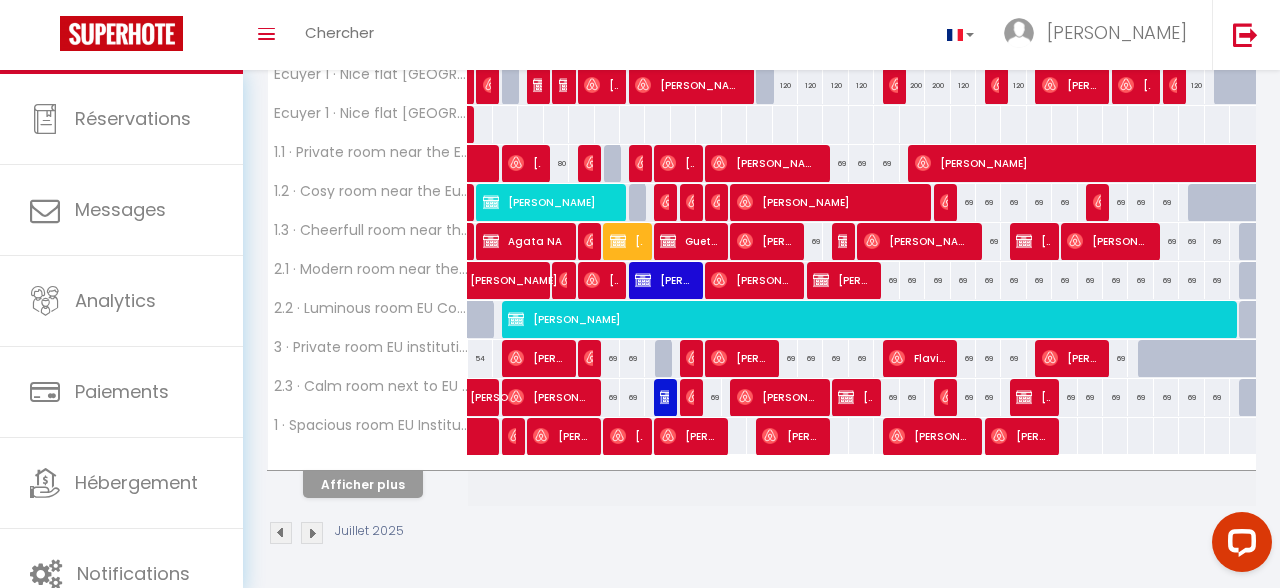 click on "[PERSON_NAME]" at bounding box center [854, 397] 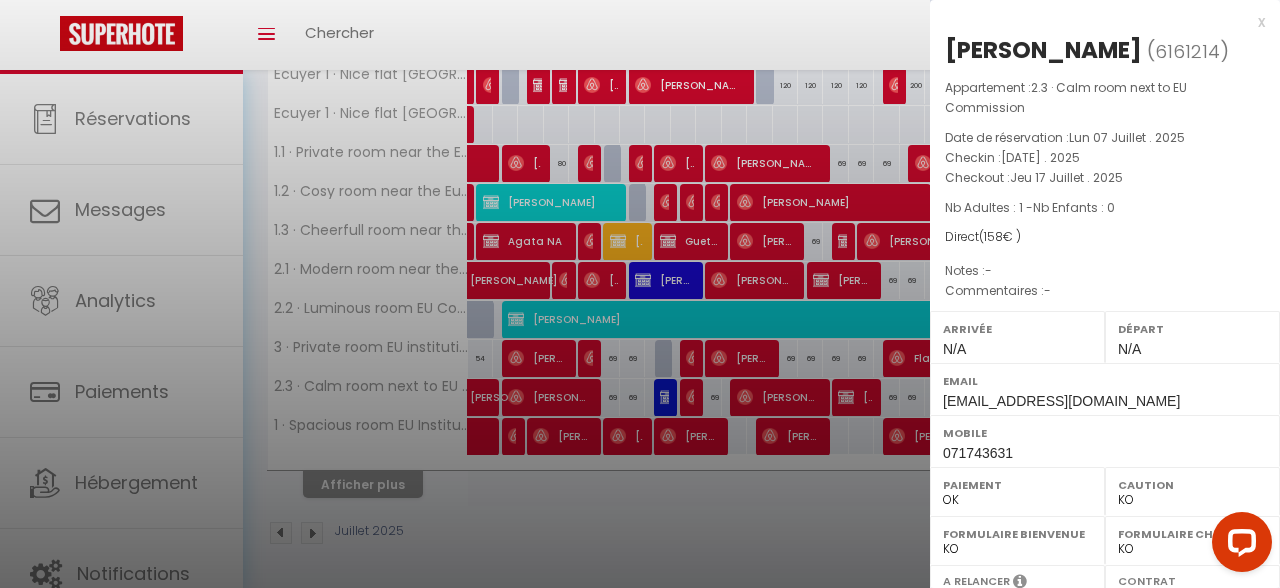 click at bounding box center [640, 294] 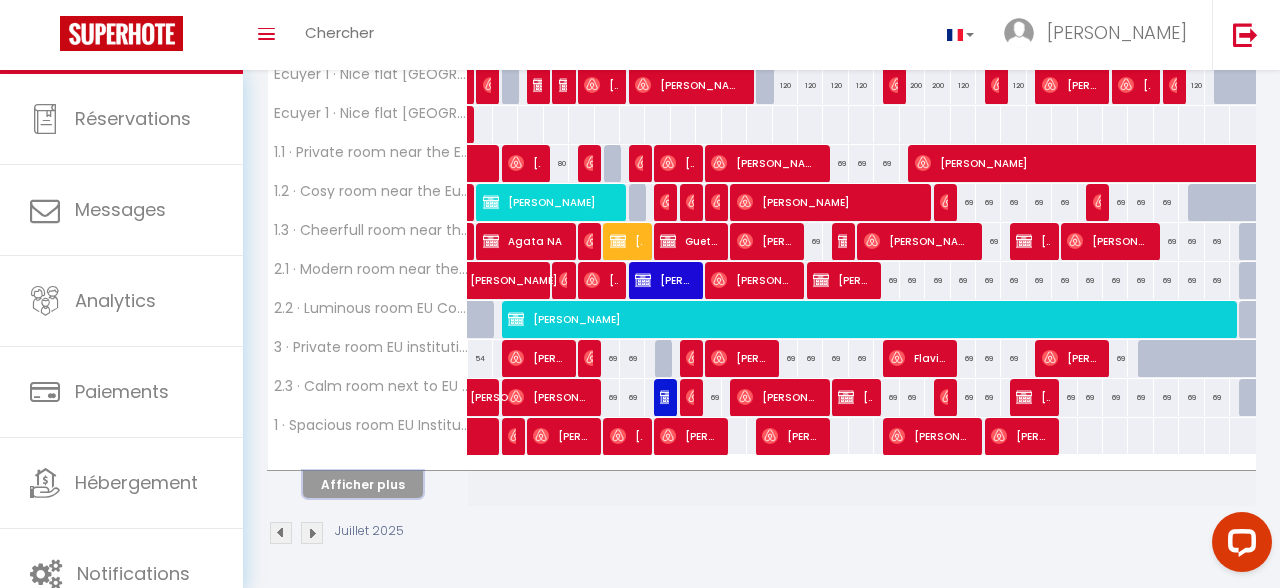 drag, startPoint x: 349, startPoint y: 479, endPoint x: 672, endPoint y: 406, distance: 331.14648 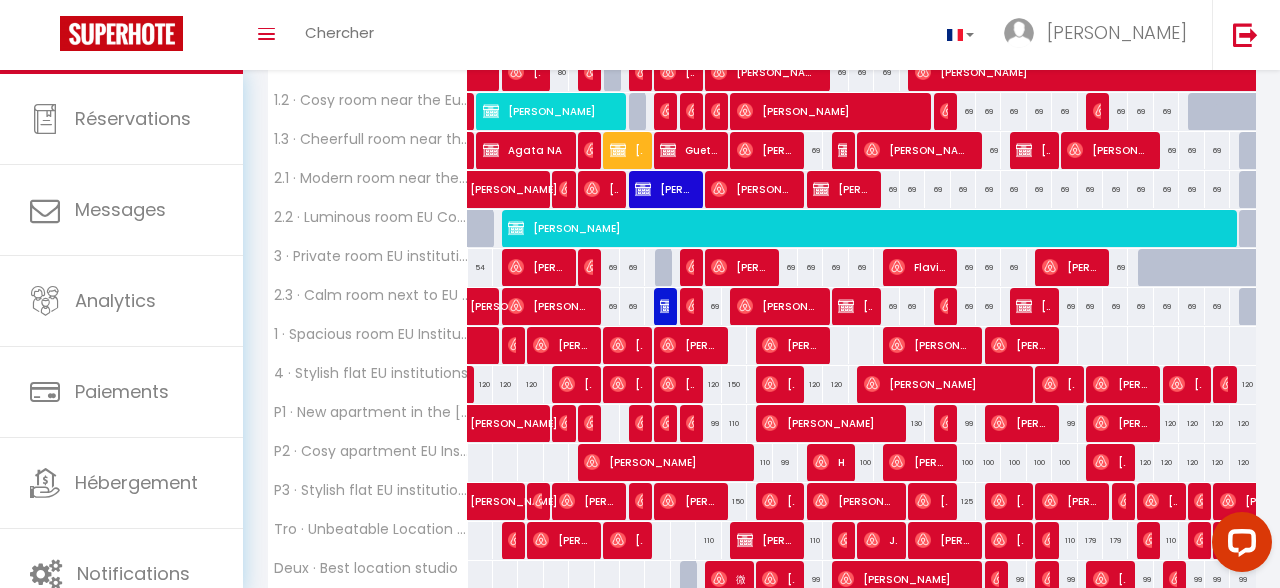 scroll, scrollTop: 535, scrollLeft: 0, axis: vertical 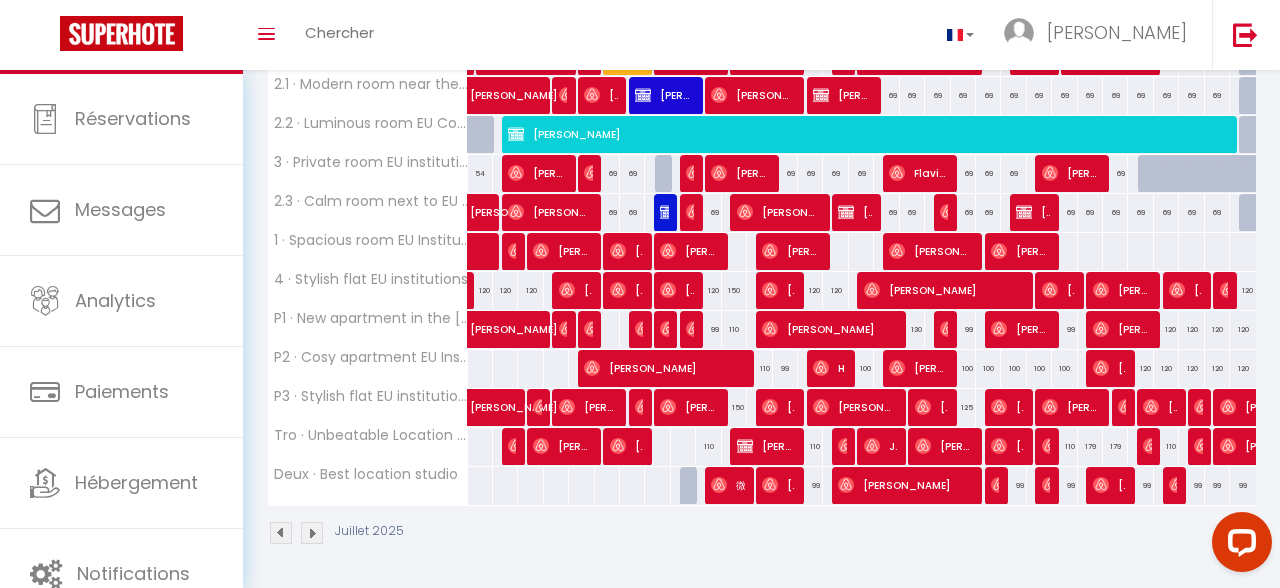 click on "[PERSON_NAME]" at bounding box center [766, 446] 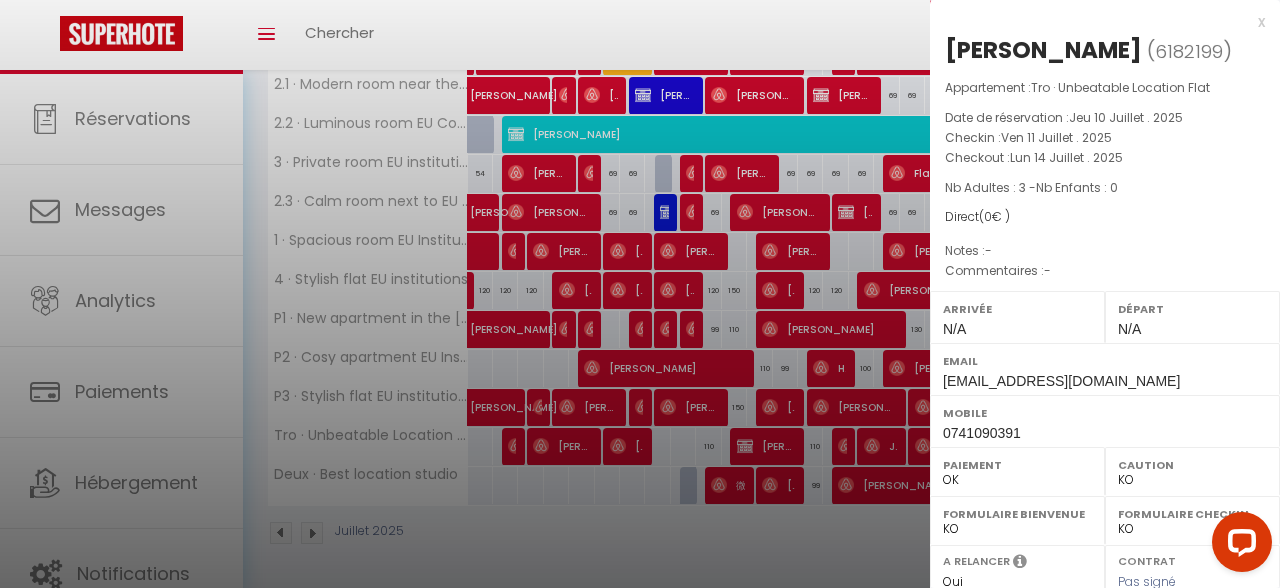 scroll, scrollTop: 344, scrollLeft: 0, axis: vertical 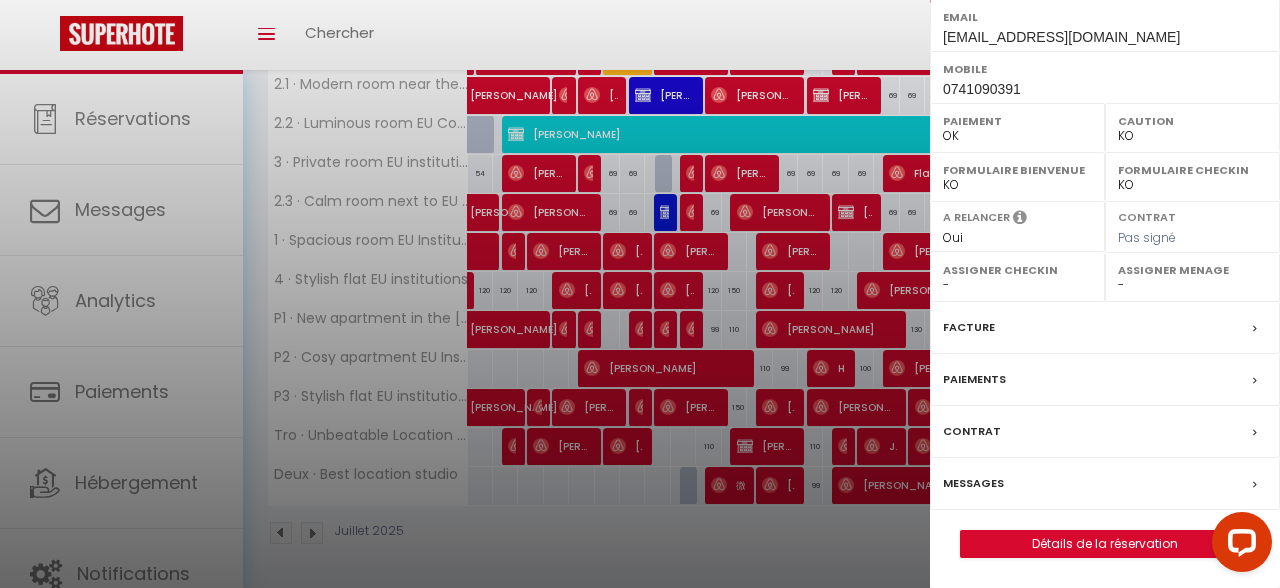 click on "[PERSON_NAME]
( 6182199 )
Appartement :
Tro · Unbeatable Location Flat
Date de réservation :
[DATE] . 2025
Checkin :
[DATE] . 2025
Checkout :
[DATE] . 2025
Nb Adultes : 3 -
Nb Enfants :
0
Direct
(
0
€ )
Notes :
-
Commentaires :
-   Arrivée
N/A   Départ
N/A   Email
[EMAIL_ADDRESS][DOMAIN_NAME]   Mobile
0741090391   Paiement
OK   KO   Caution   OK   KO     OK" at bounding box center [1105, 124] 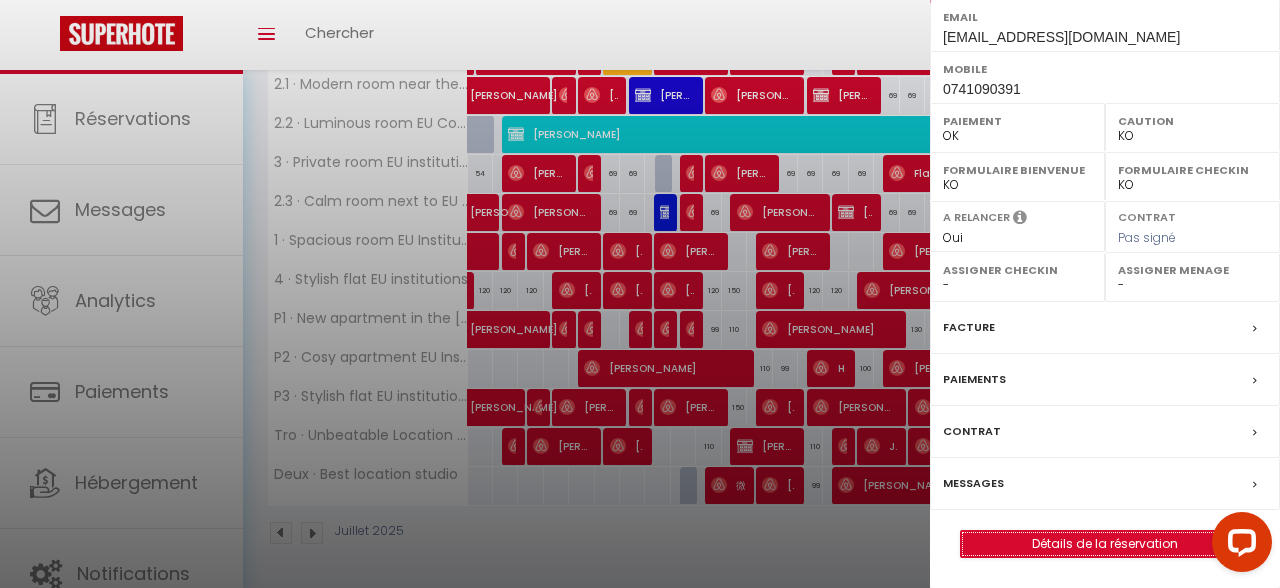 click on "Détails de la réservation" at bounding box center [1105, 544] 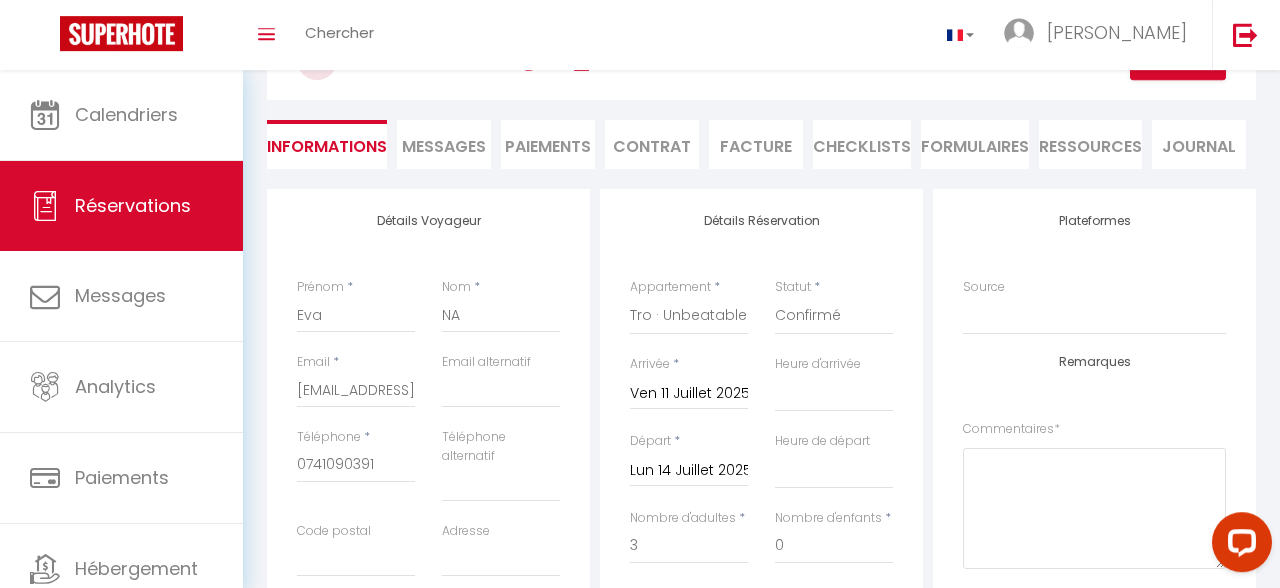 scroll, scrollTop: 106, scrollLeft: 0, axis: vertical 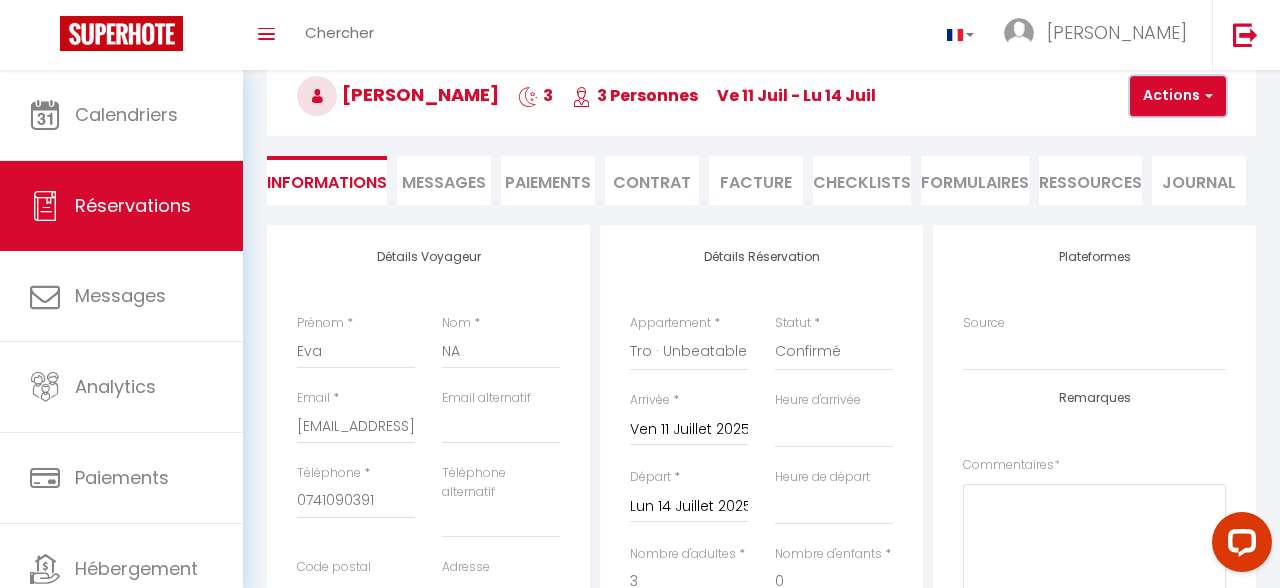 click on "Actions" at bounding box center [1178, 96] 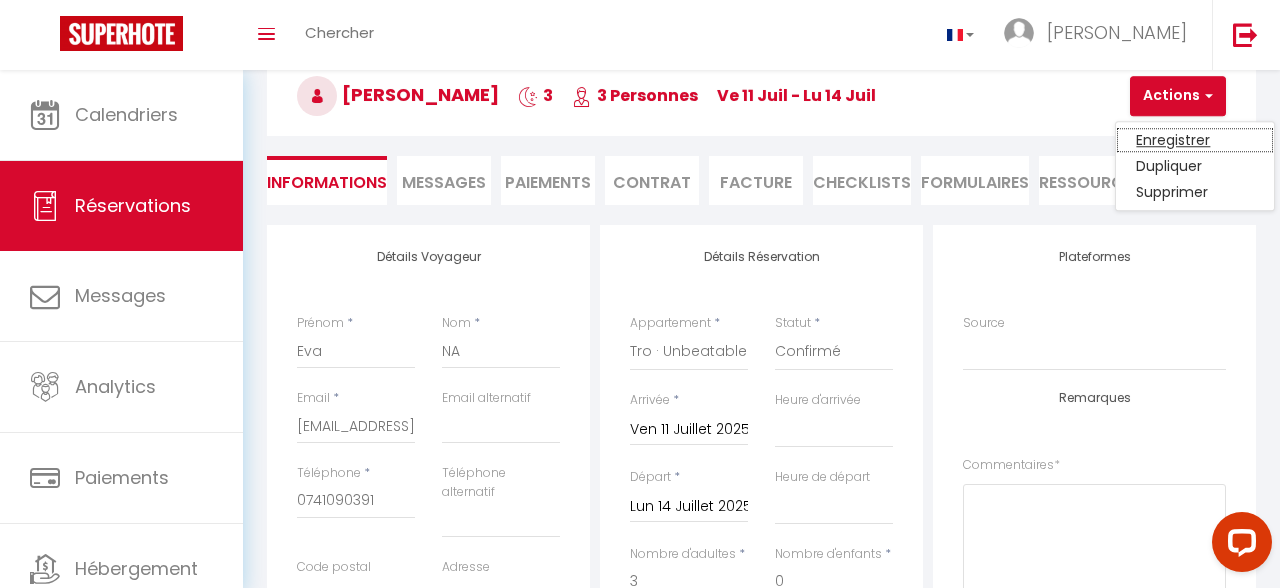 click on "Enregistrer" at bounding box center [1195, 140] 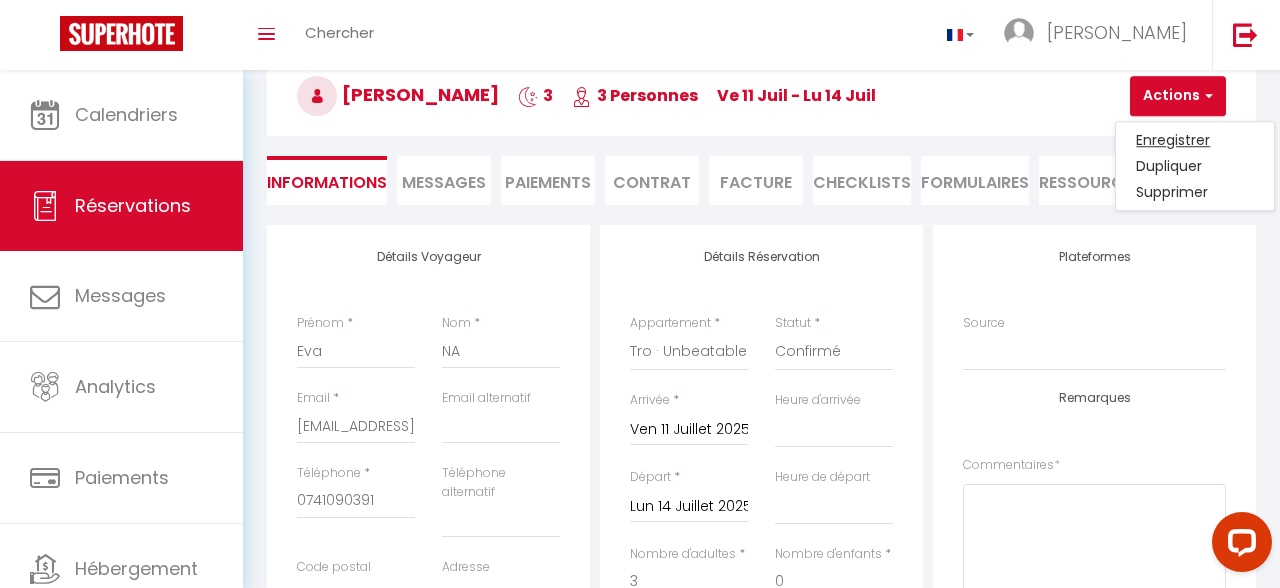 scroll, scrollTop: 70, scrollLeft: 0, axis: vertical 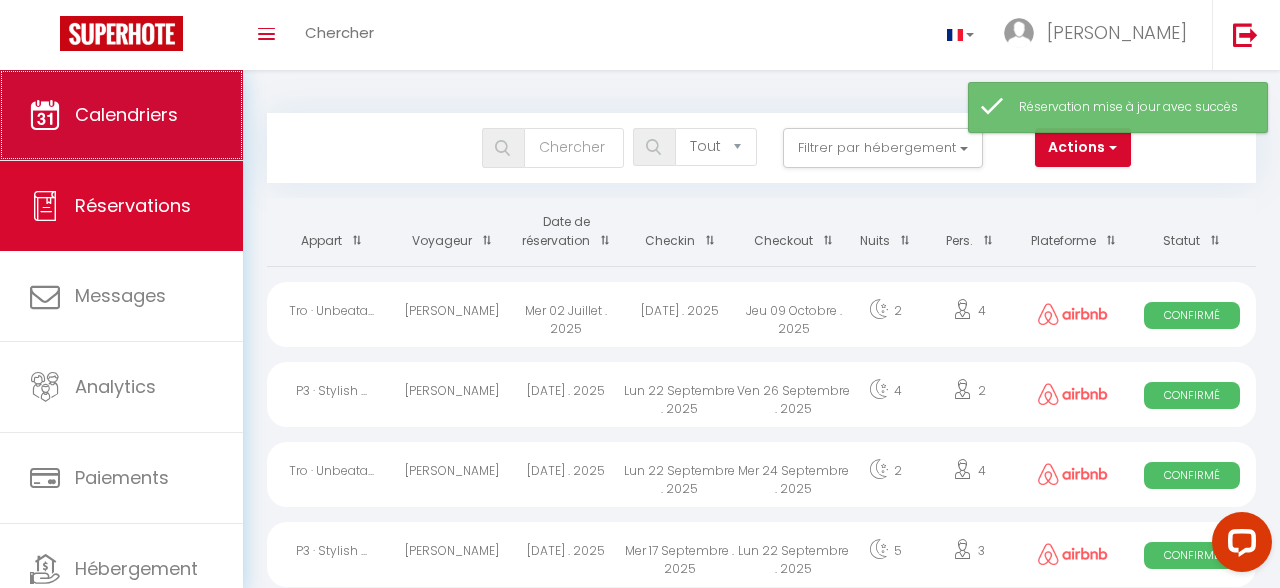 click on "Calendriers" at bounding box center (121, 115) 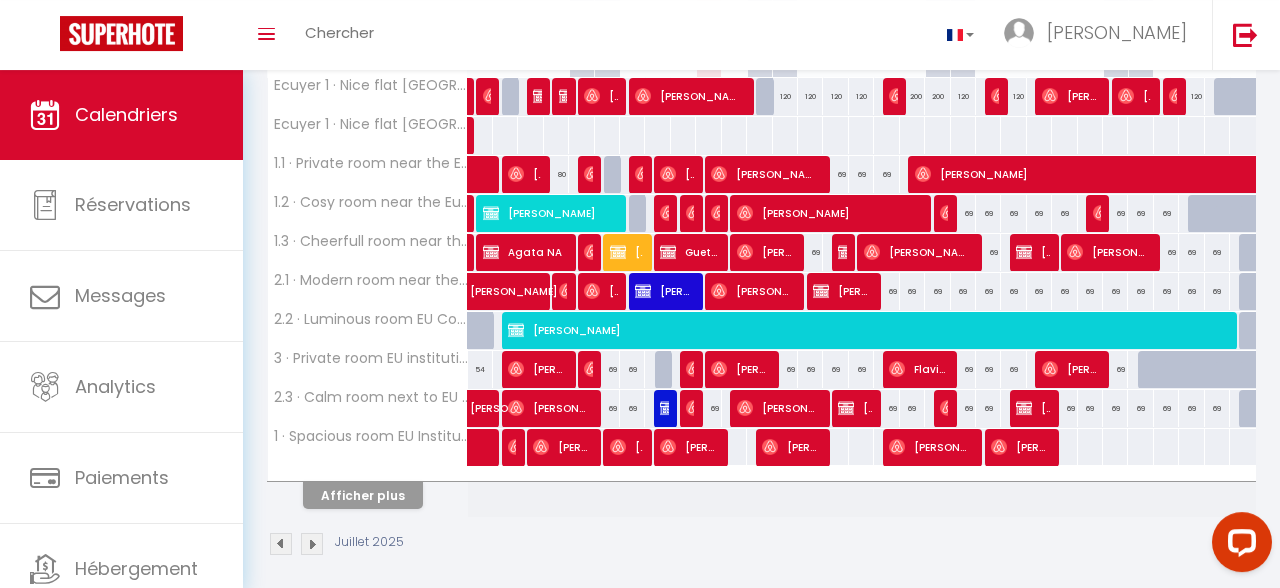 scroll, scrollTop: 350, scrollLeft: 0, axis: vertical 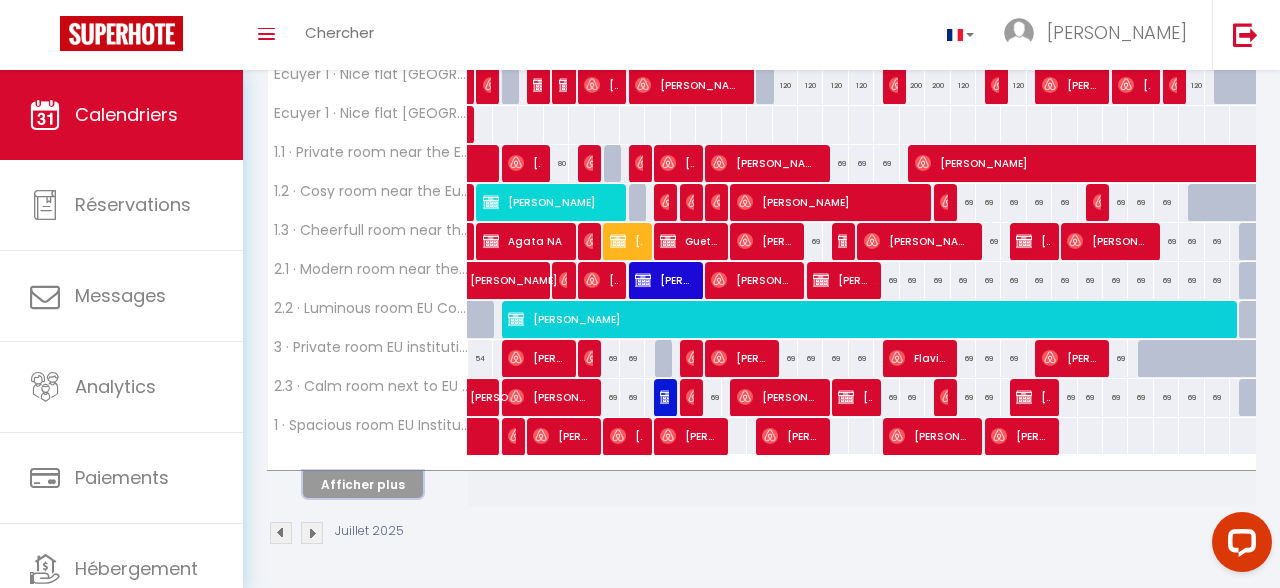 drag, startPoint x: 374, startPoint y: 491, endPoint x: 699, endPoint y: 436, distance: 329.621 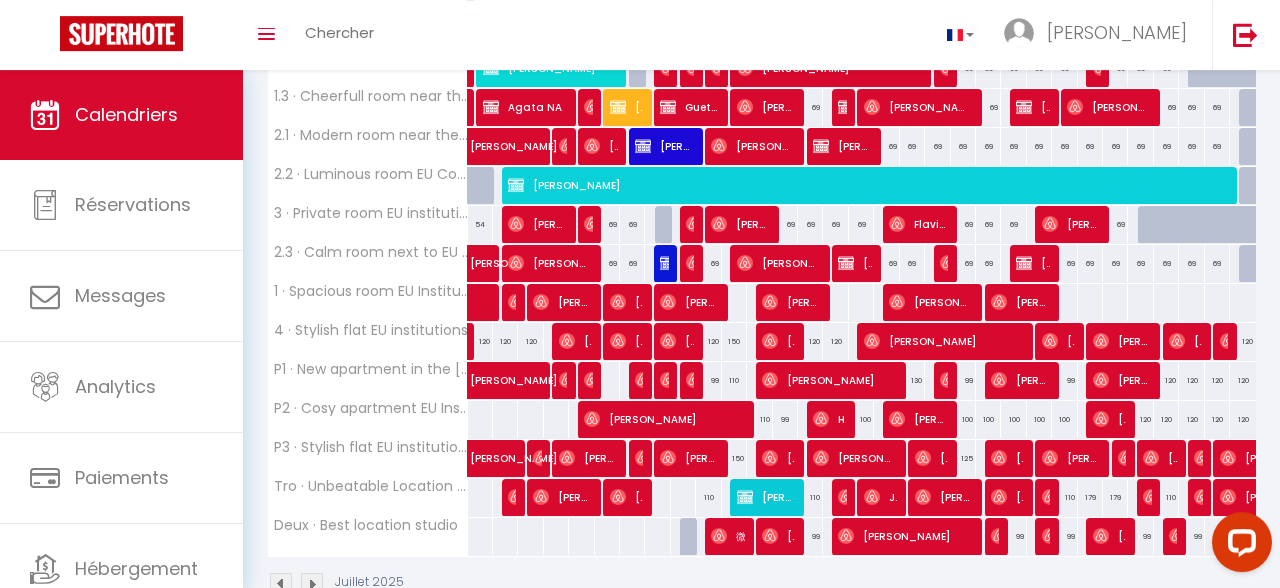 scroll, scrollTop: 535, scrollLeft: 0, axis: vertical 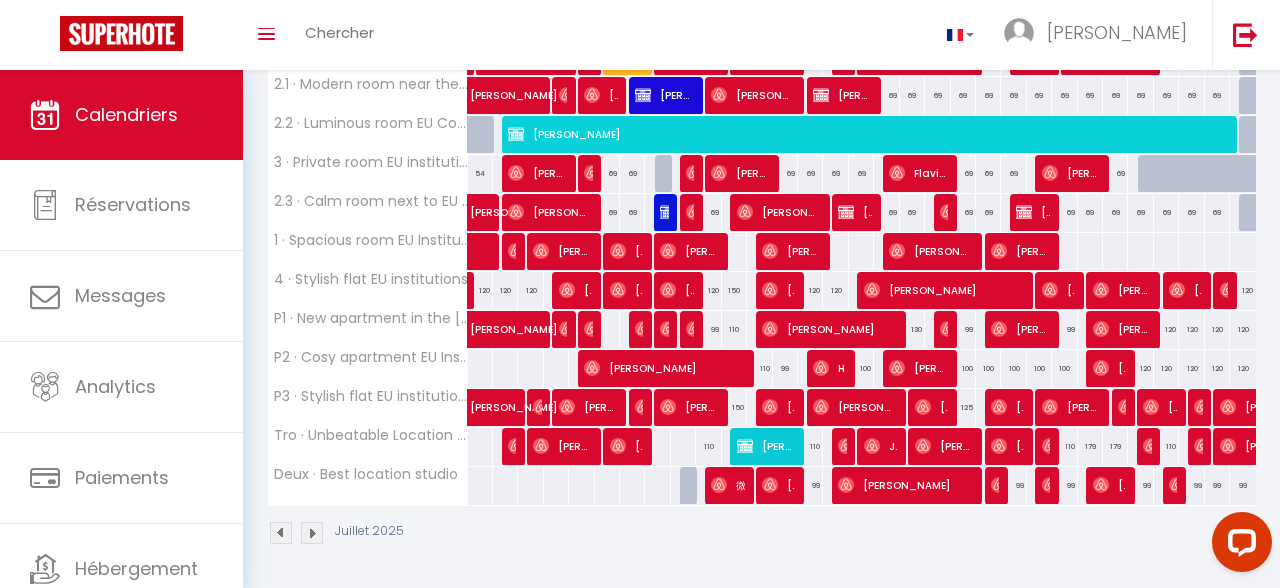 click at bounding box center [692, 497] 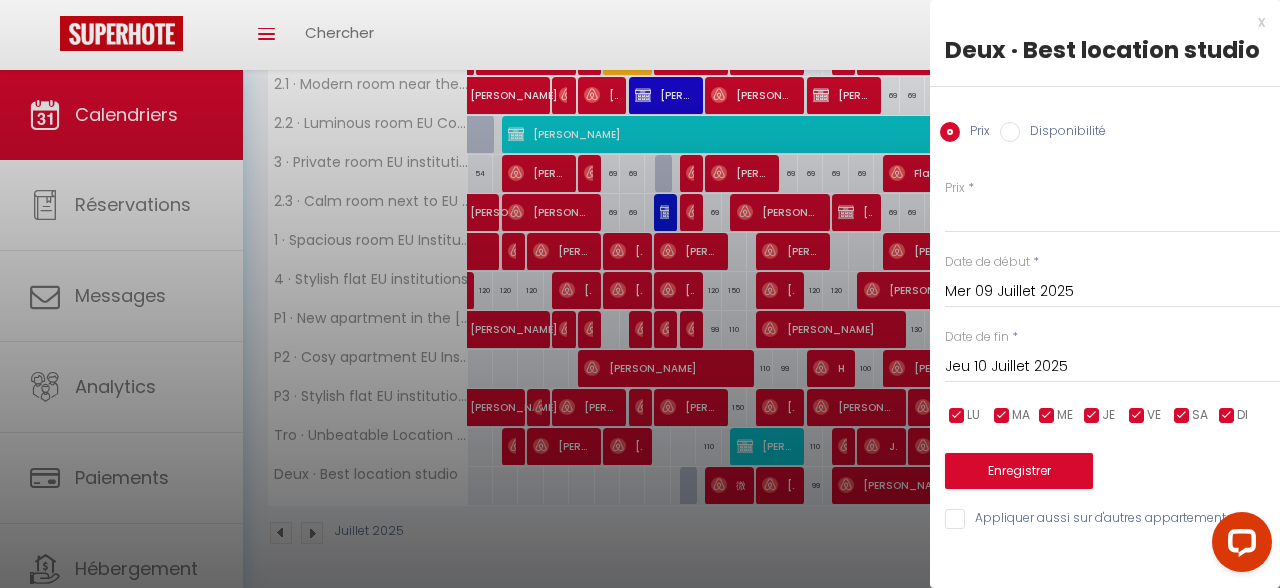 click at bounding box center (640, 294) 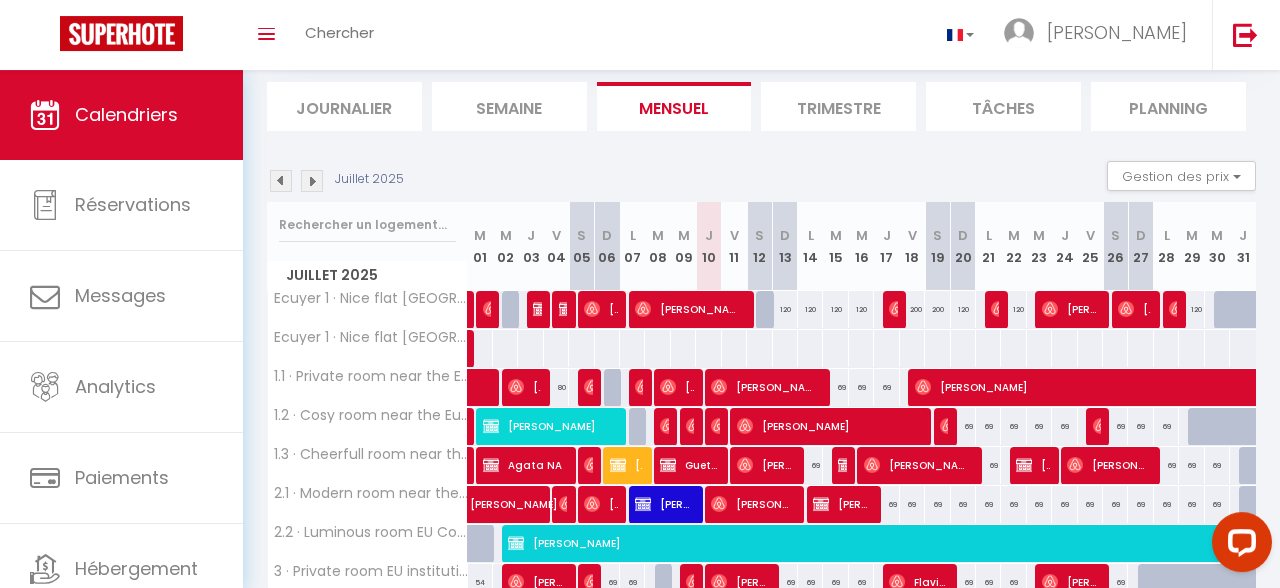 scroll, scrollTop: 212, scrollLeft: 0, axis: vertical 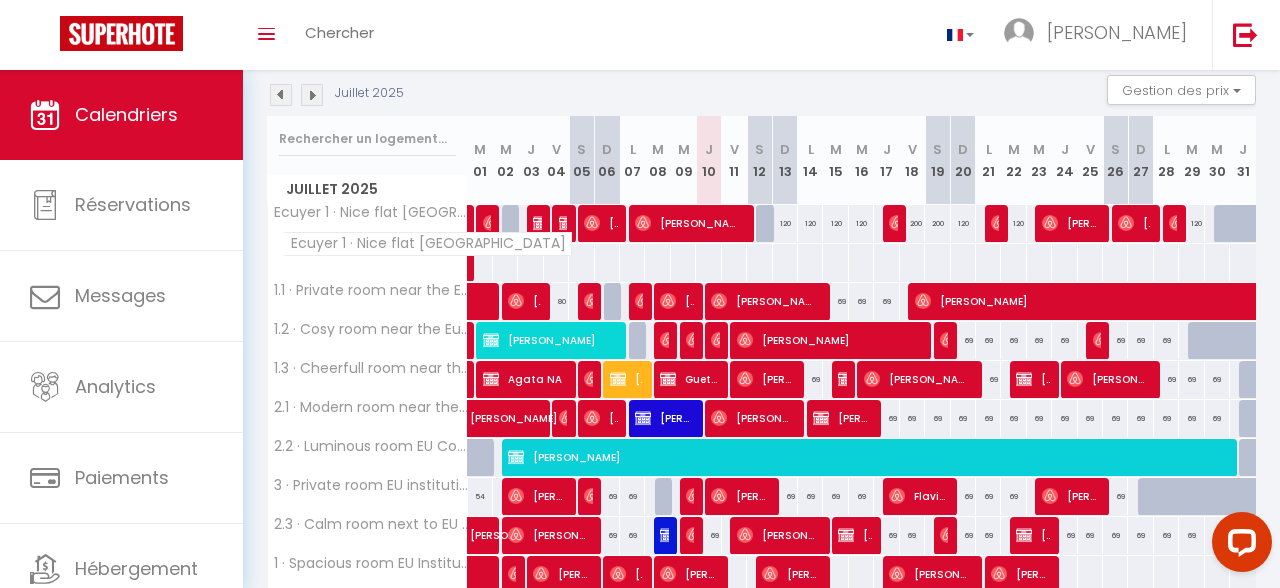 click on "Ecuyer 1 · Nice flat [GEOGRAPHIC_DATA]" at bounding box center (371, 212) 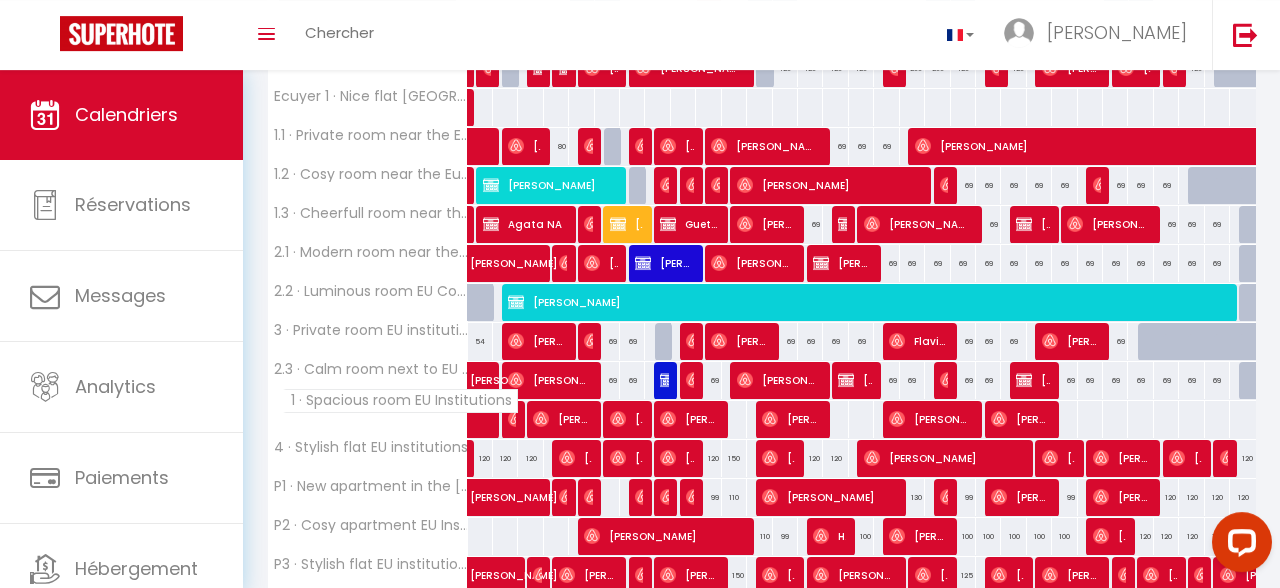 scroll, scrollTop: 424, scrollLeft: 0, axis: vertical 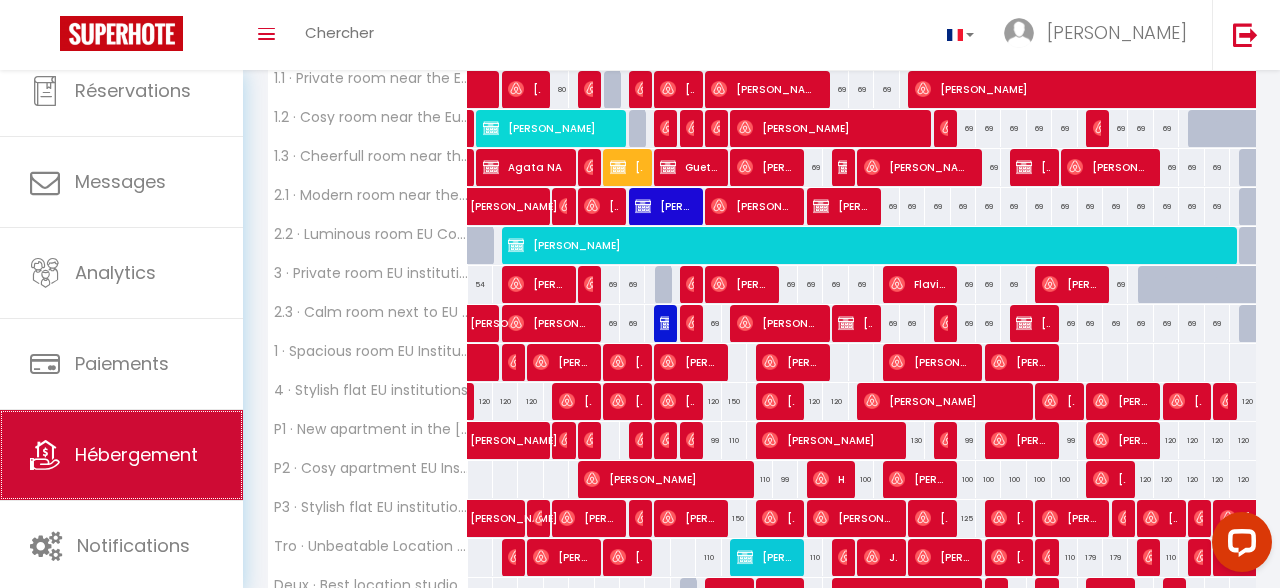 click on "Hébergement" at bounding box center [121, 455] 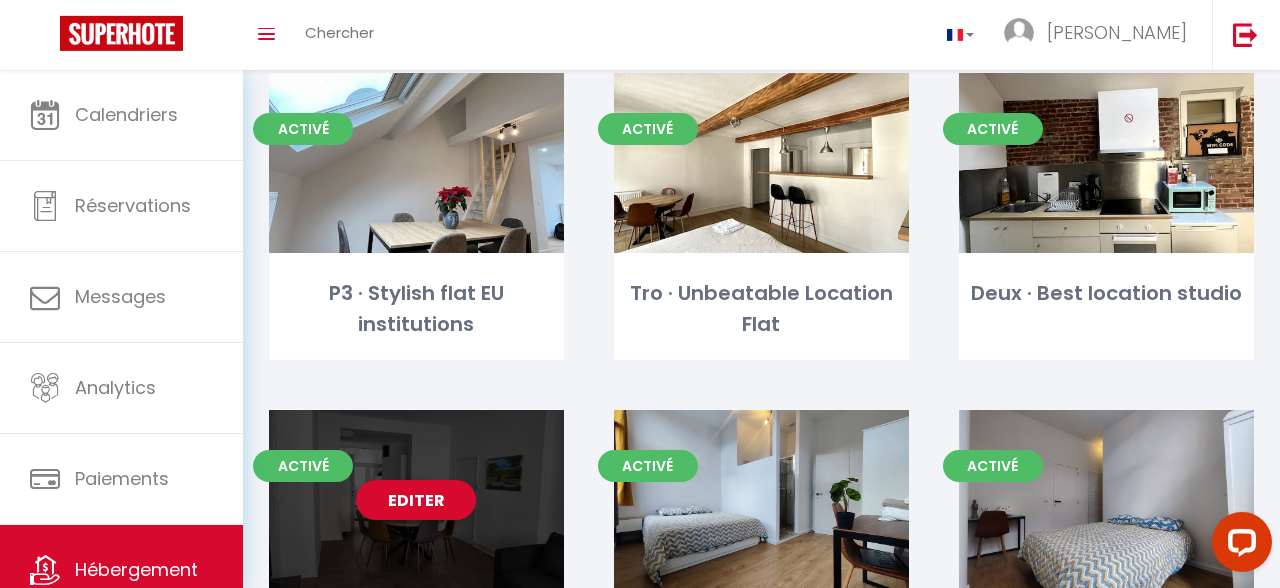 scroll, scrollTop: 1060, scrollLeft: 0, axis: vertical 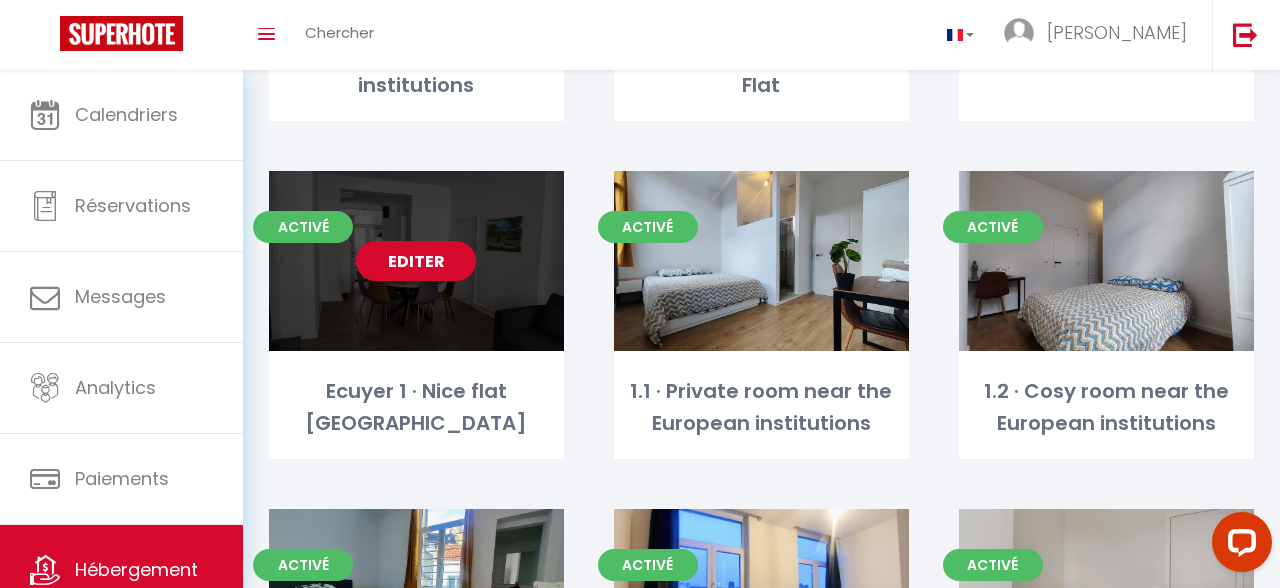 drag, startPoint x: 446, startPoint y: 285, endPoint x: 450, endPoint y: 266, distance: 19.416489 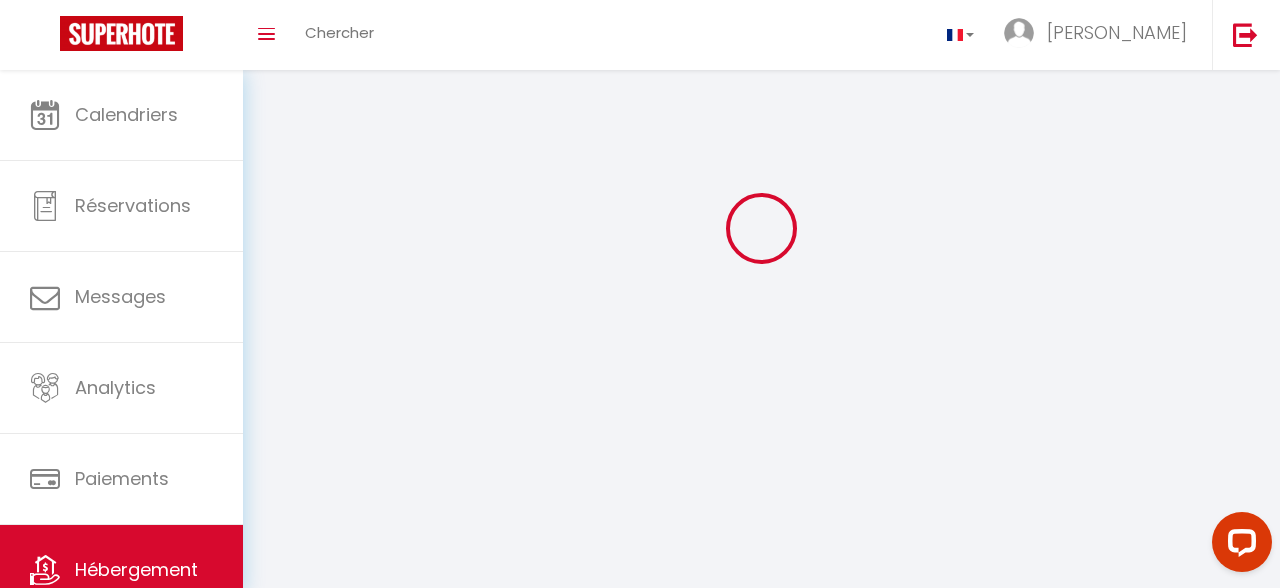 scroll, scrollTop: 0, scrollLeft: 0, axis: both 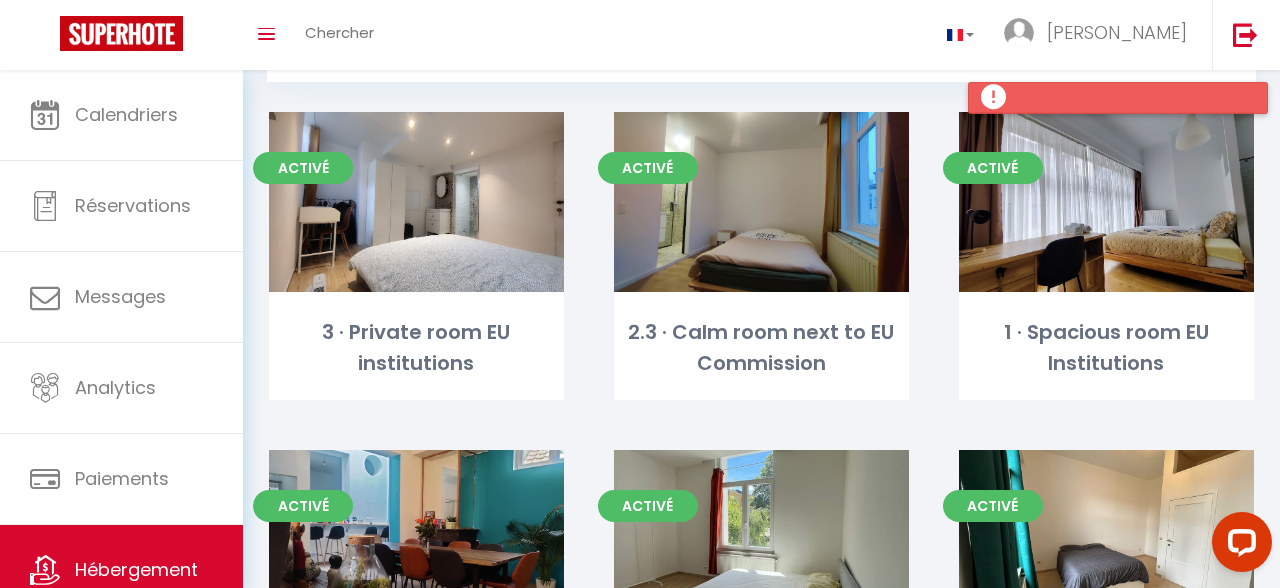 click at bounding box center (1118, 98) 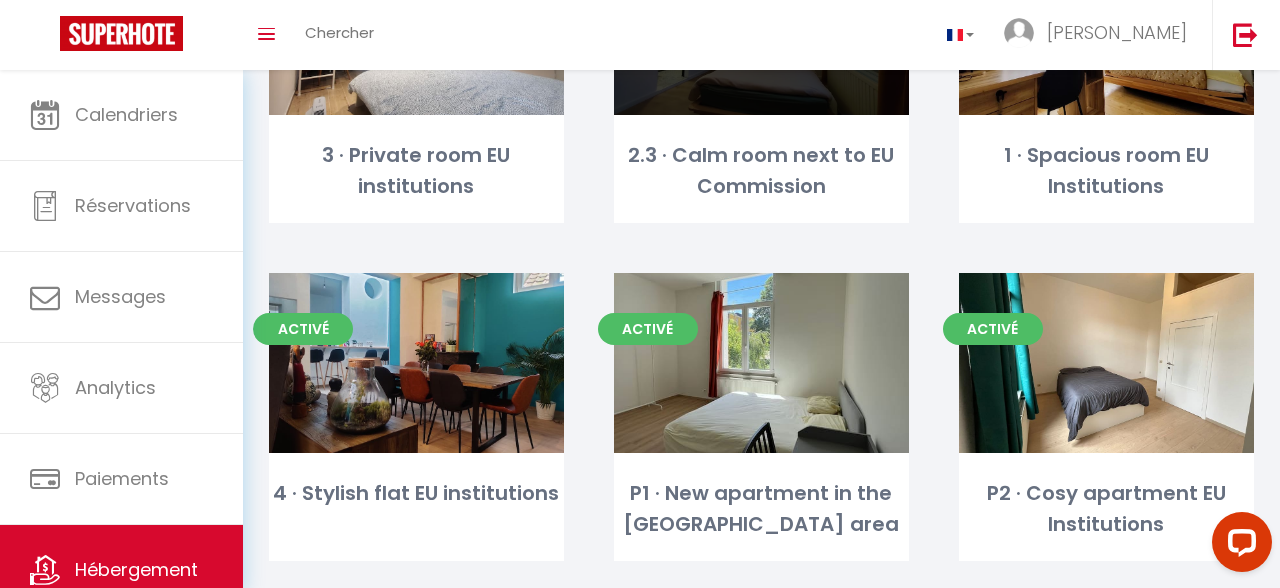 scroll, scrollTop: 0, scrollLeft: 0, axis: both 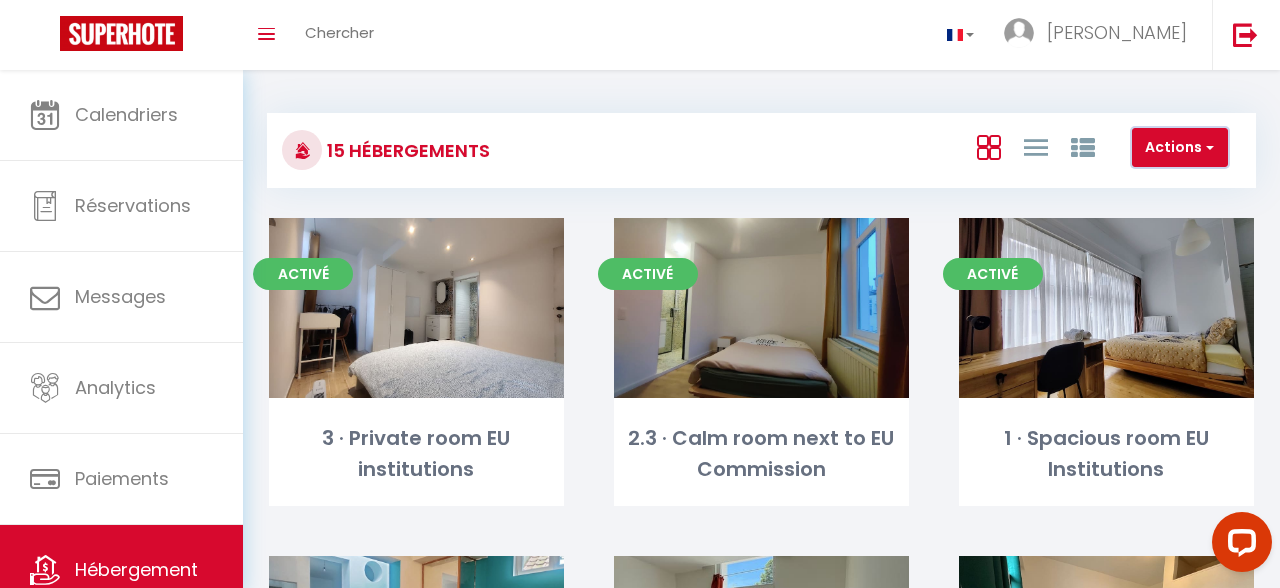 click on "Actions" at bounding box center (1180, 148) 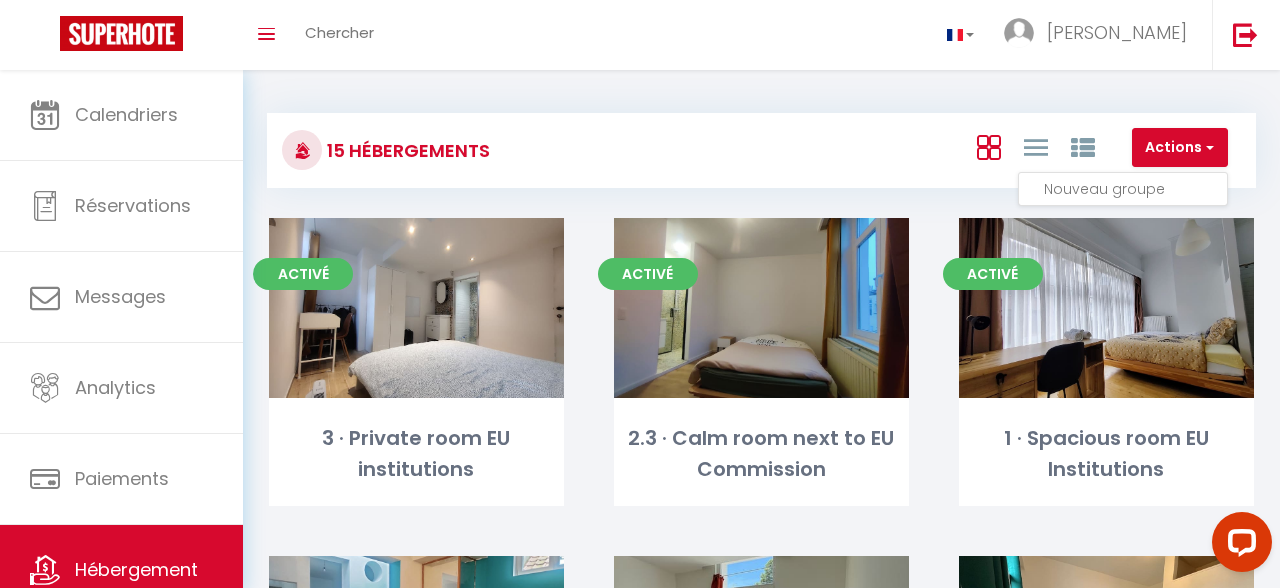 click at bounding box center (1036, 147) 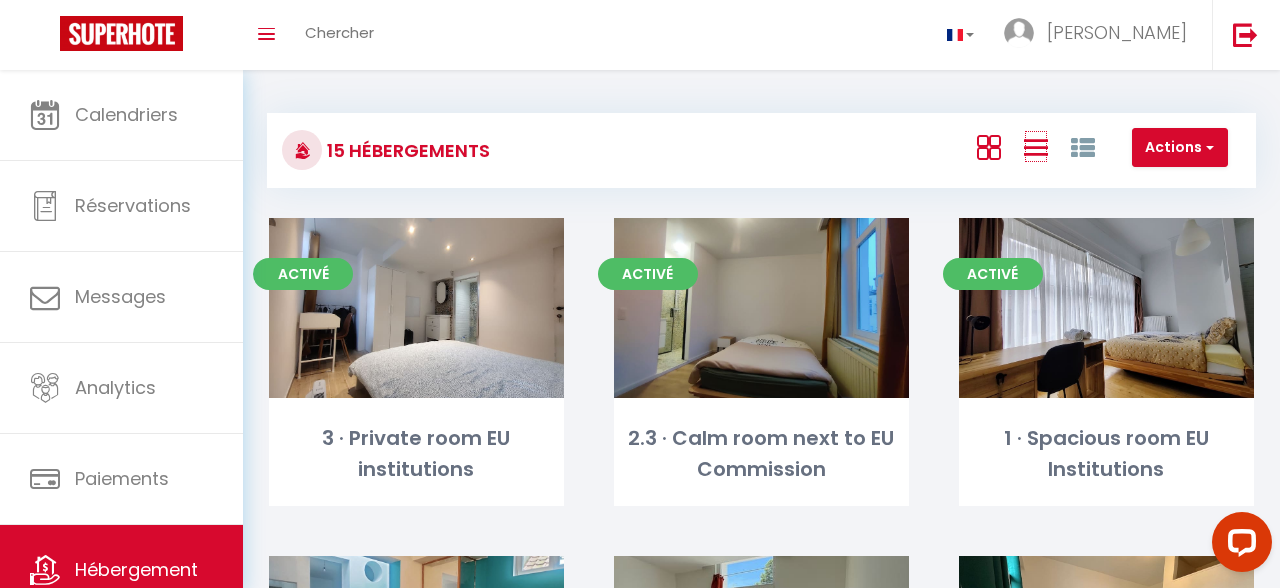 click at bounding box center (1036, 147) 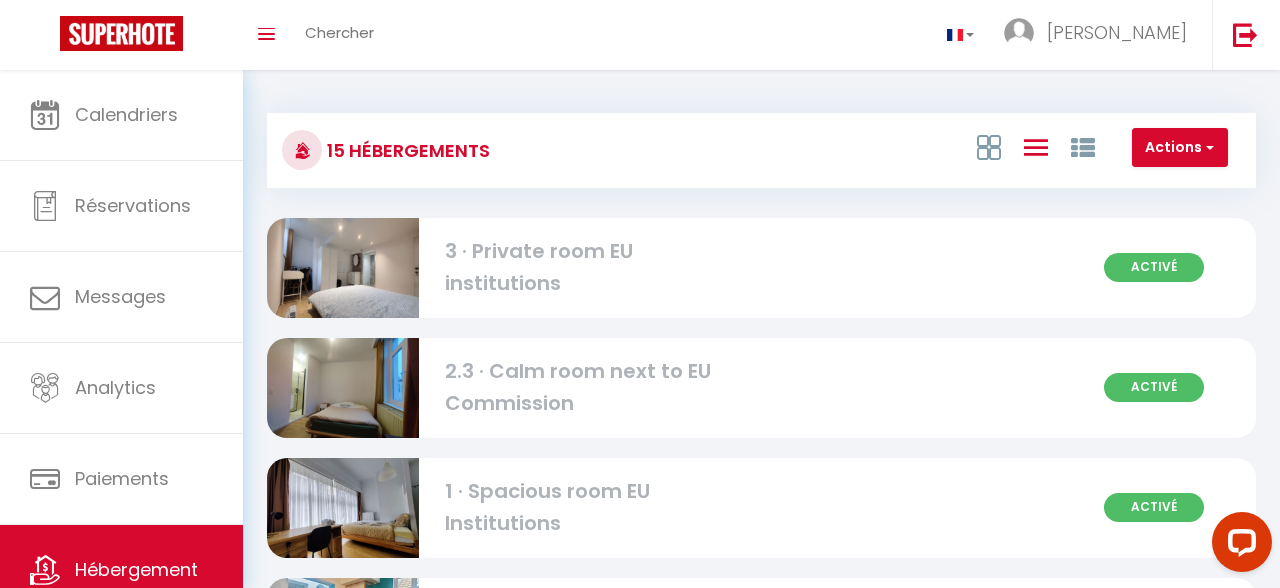 click at bounding box center (1036, 147) 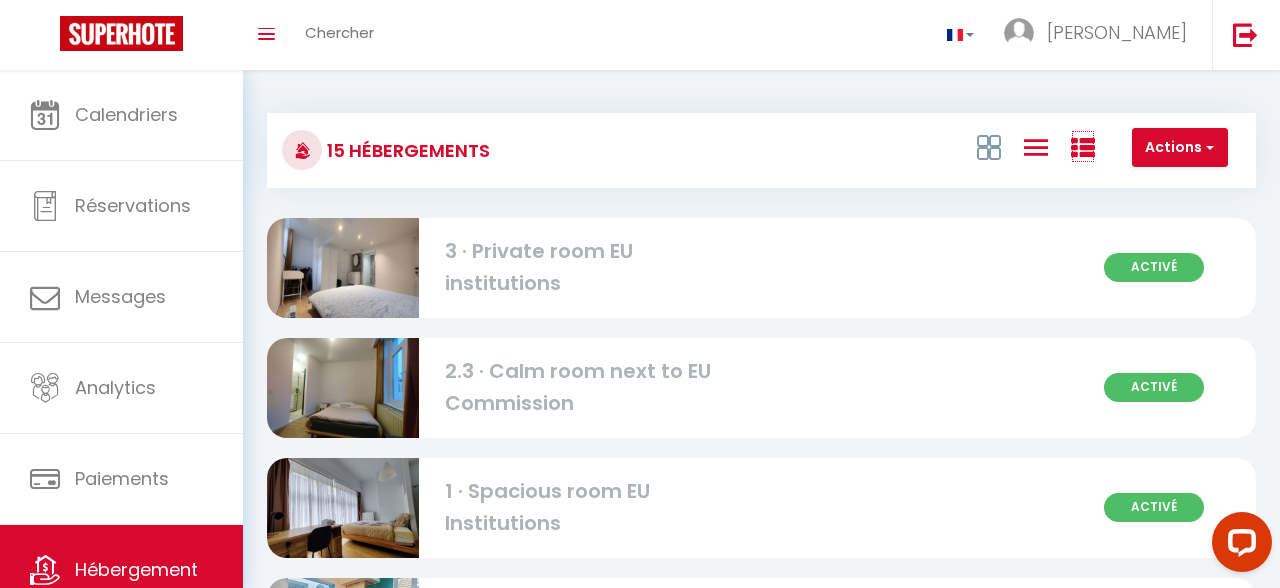 click at bounding box center [1083, 148] 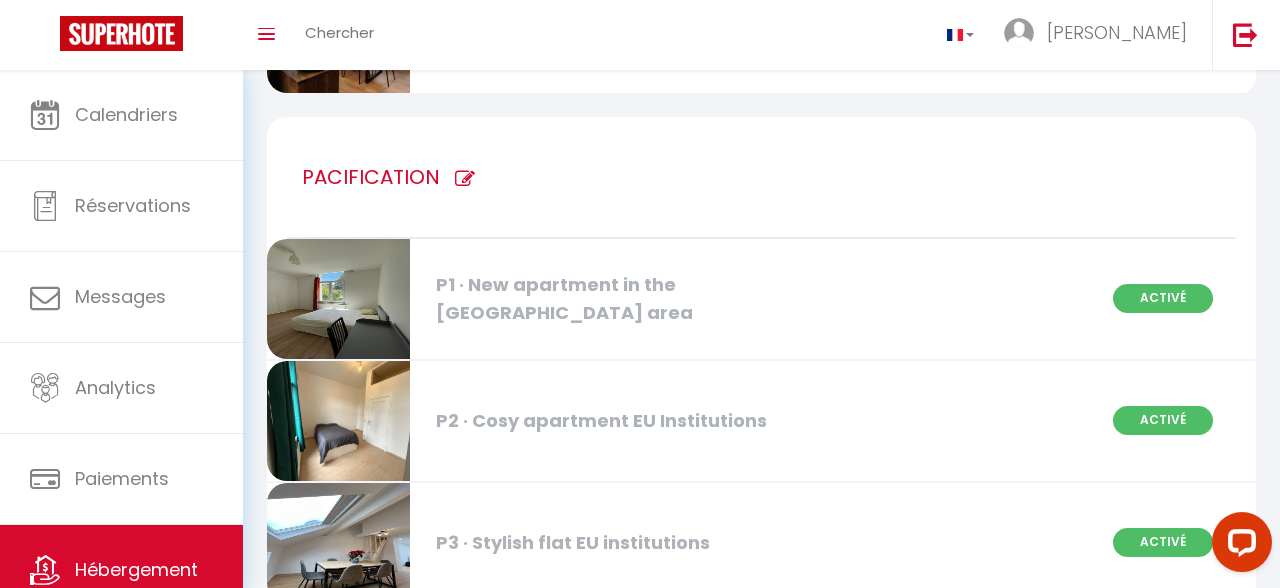 scroll, scrollTop: 1794, scrollLeft: 0, axis: vertical 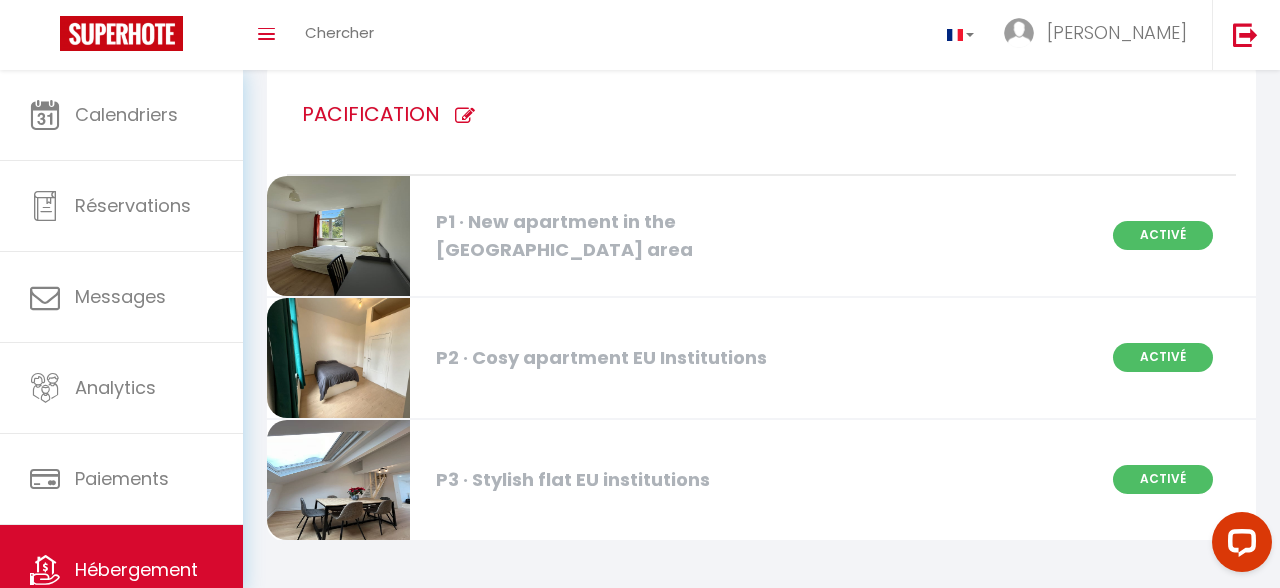 click on "P1 · New apartment in the [GEOGRAPHIC_DATA] area" at bounding box center (634, 236) 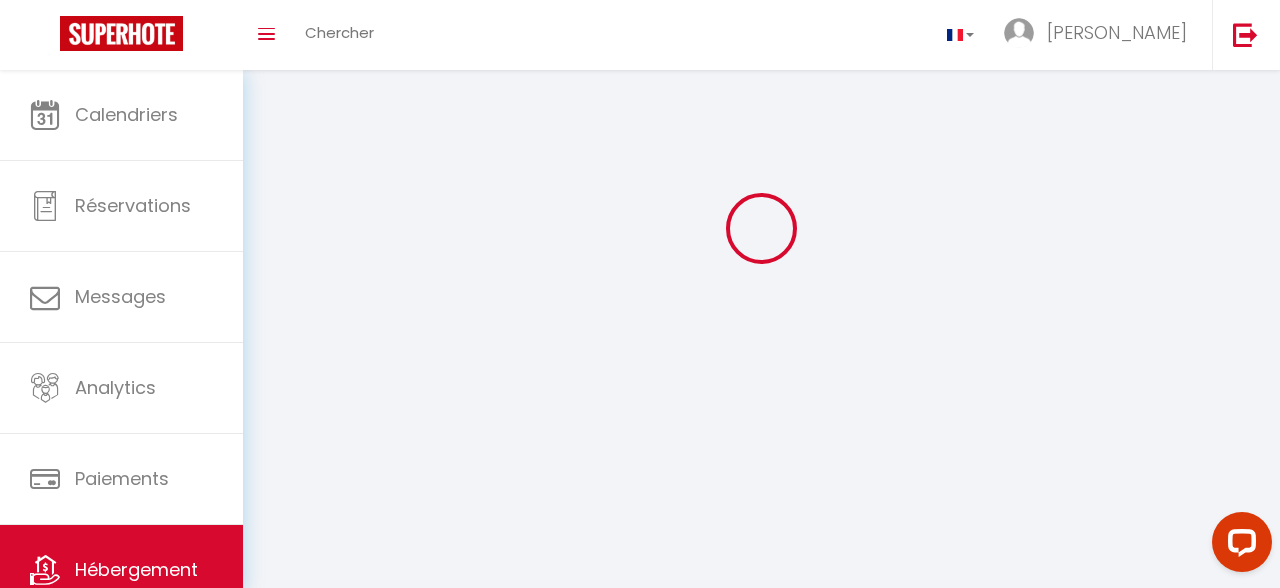 scroll, scrollTop: 0, scrollLeft: 0, axis: both 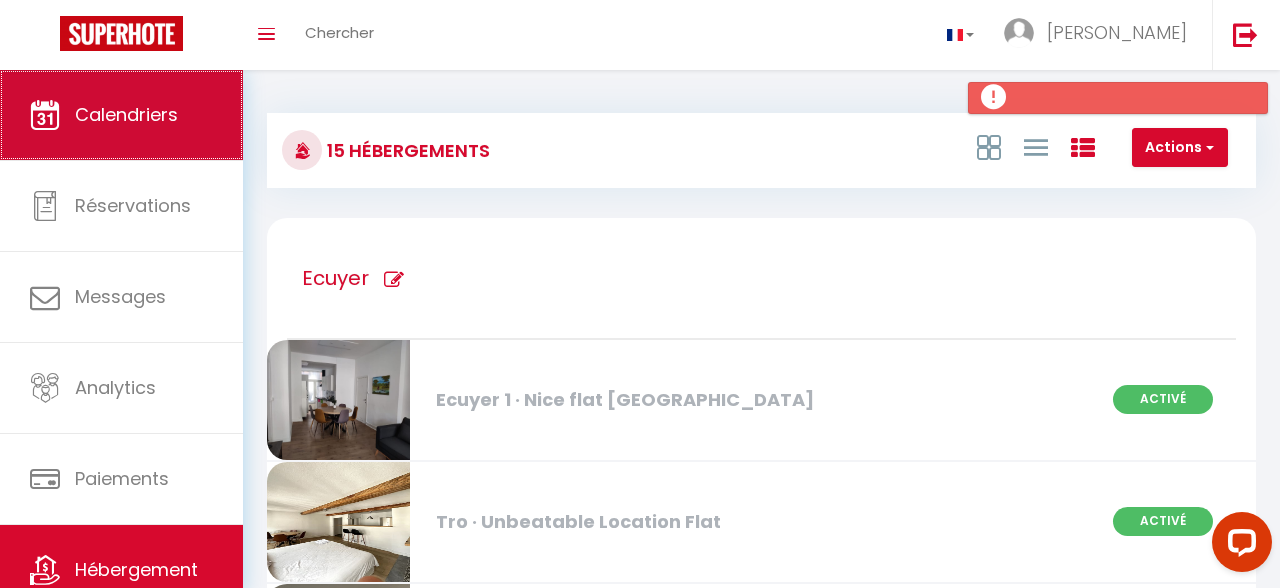 click on "Calendriers" at bounding box center (126, 114) 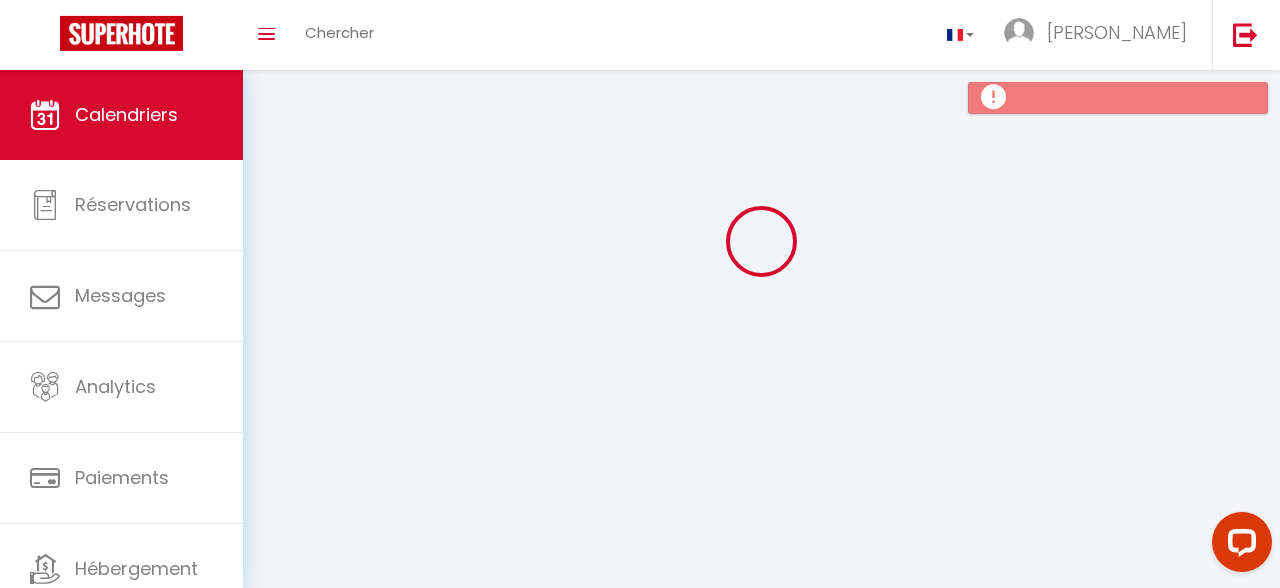 scroll, scrollTop: 70, scrollLeft: 0, axis: vertical 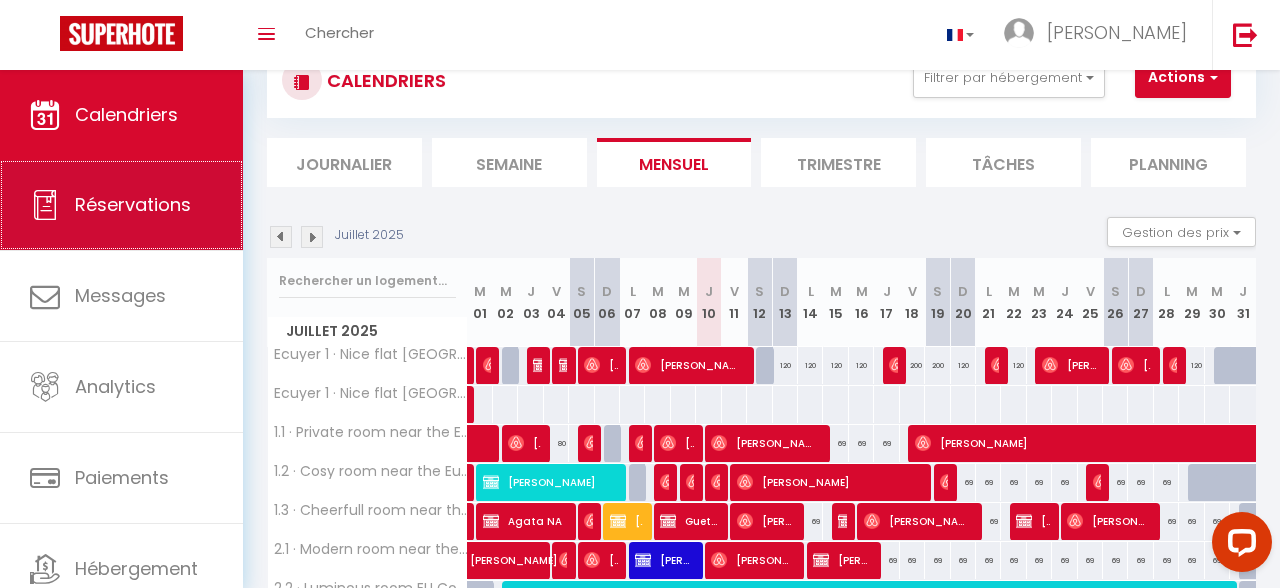 click on "Réservations" at bounding box center [121, 205] 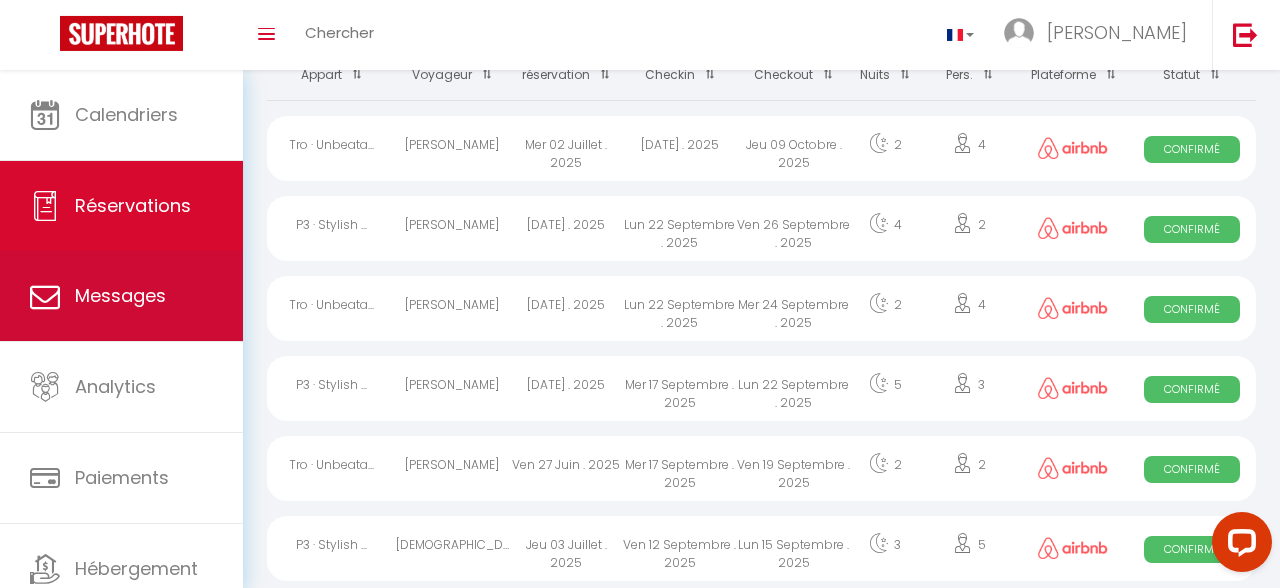 scroll, scrollTop: 106, scrollLeft: 0, axis: vertical 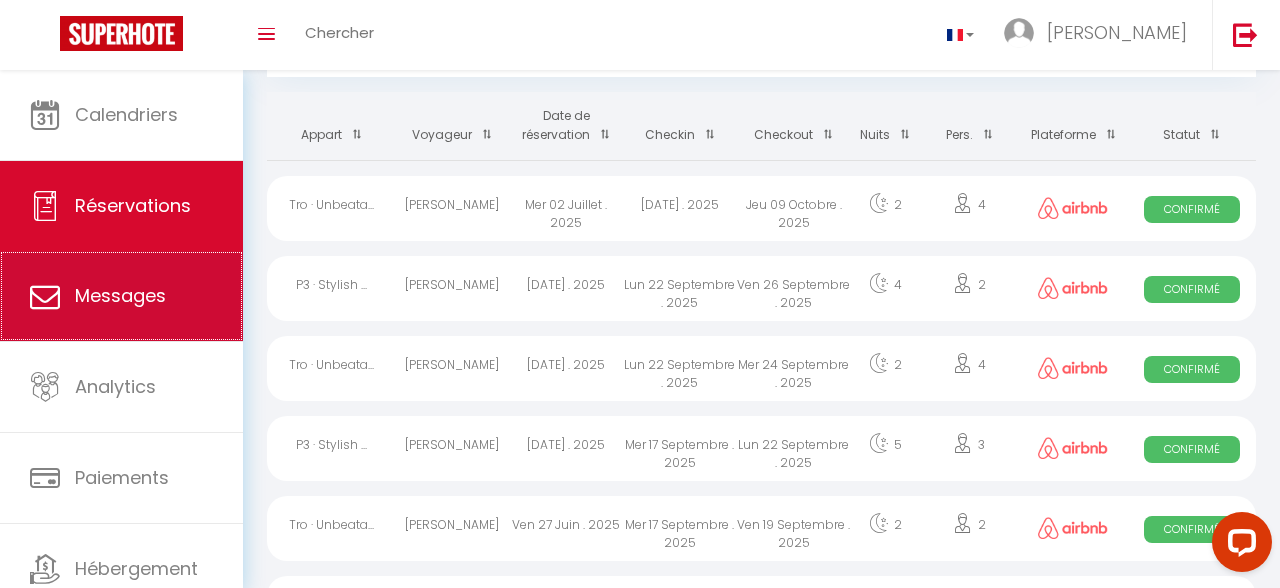 click on "Messages" at bounding box center [121, 296] 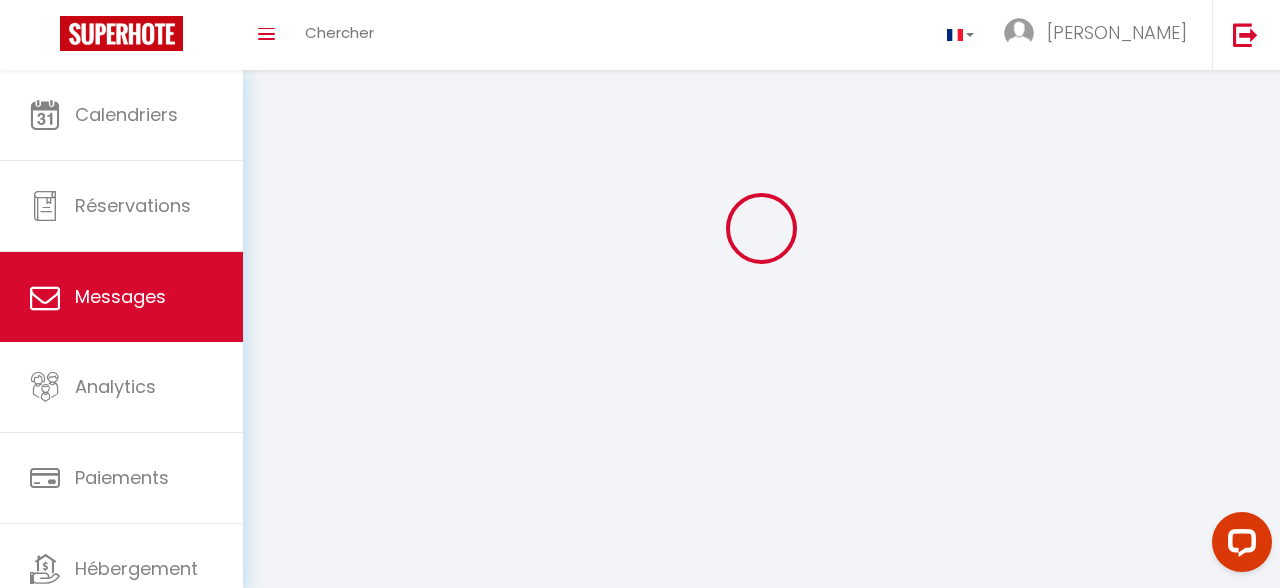 scroll, scrollTop: 0, scrollLeft: 0, axis: both 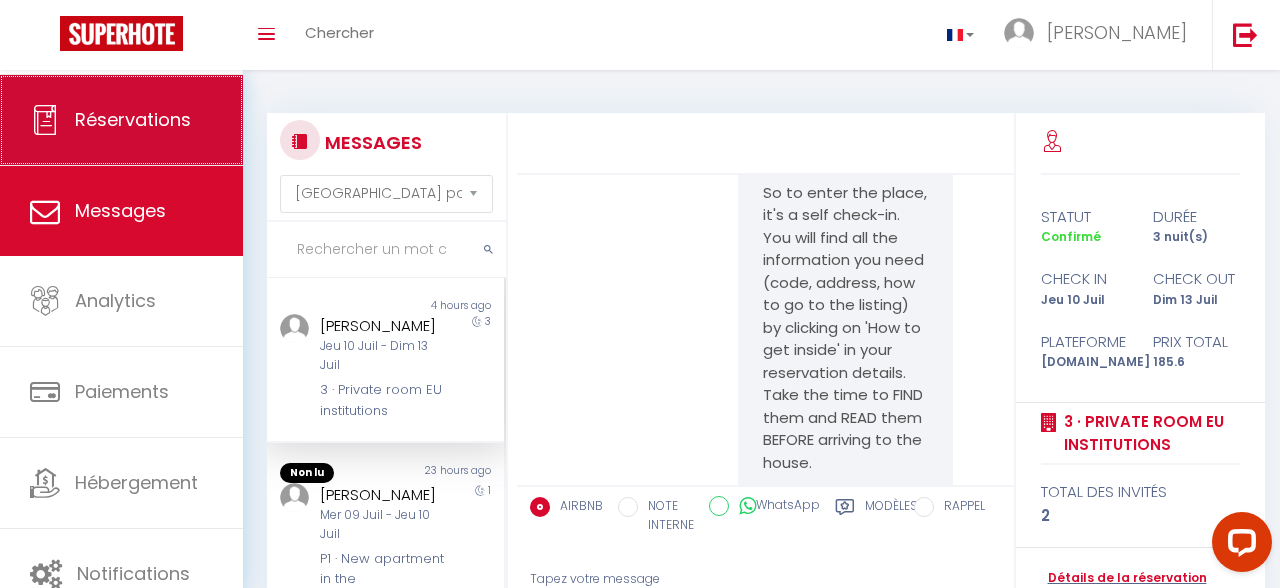 click on "Réservations" at bounding box center [133, 119] 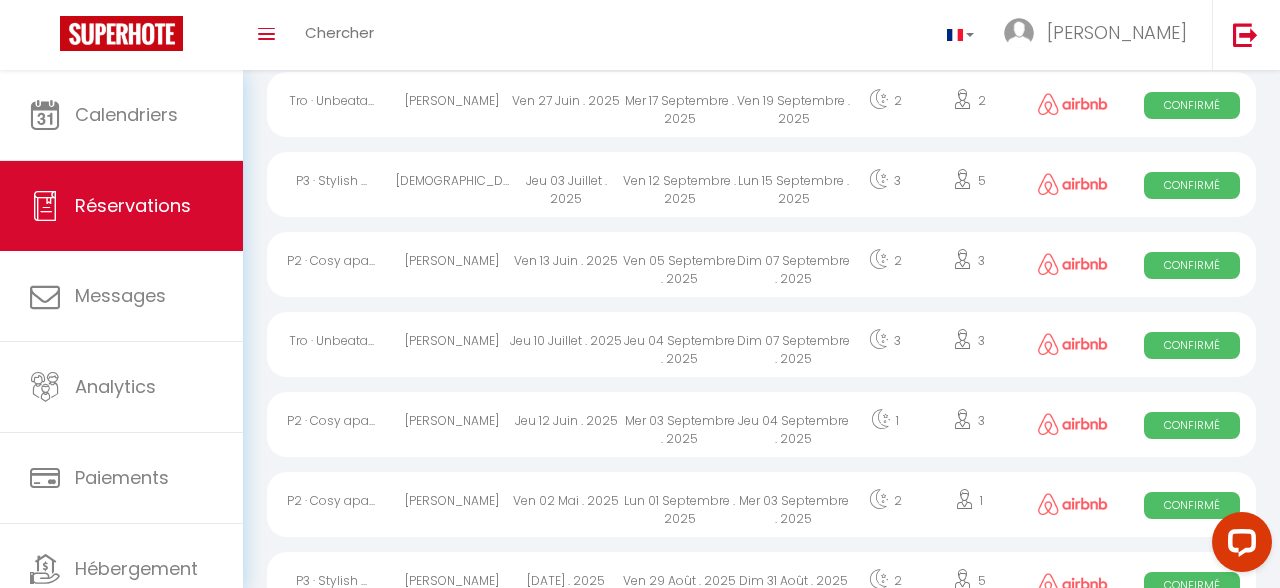 scroll, scrollTop: 0, scrollLeft: 0, axis: both 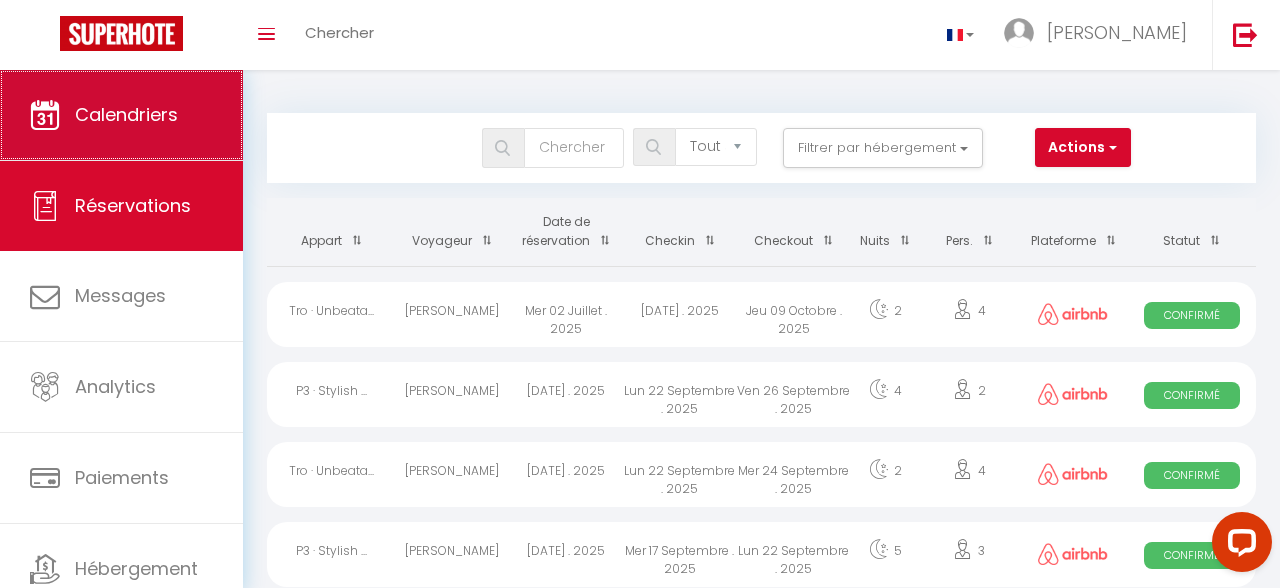 click on "Calendriers" at bounding box center (126, 114) 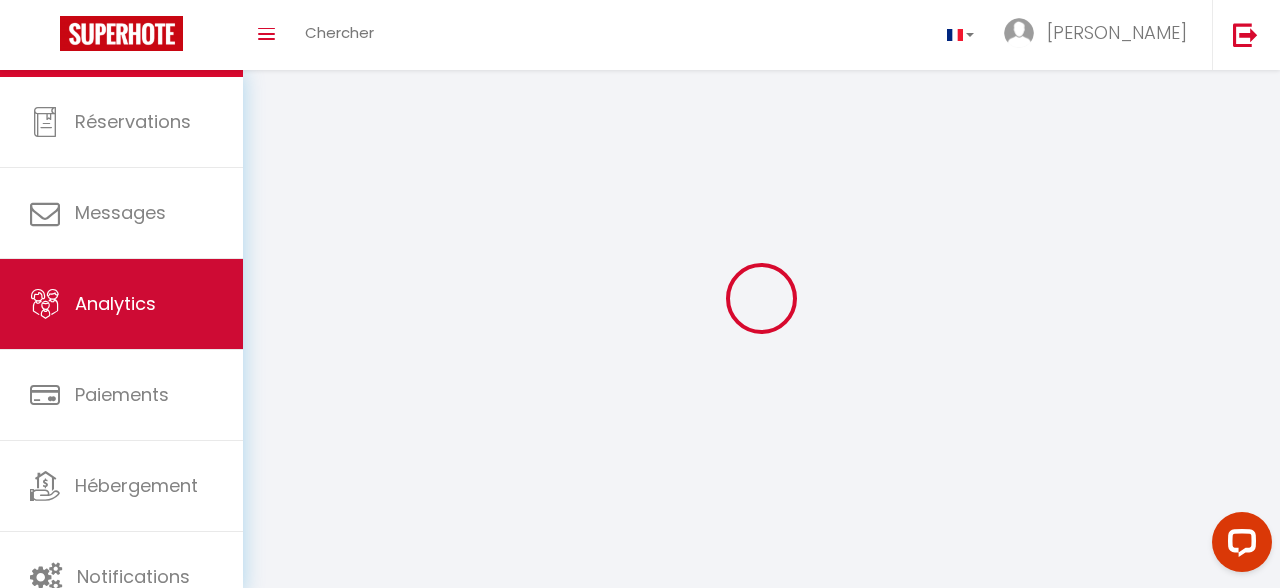 scroll, scrollTop: 118, scrollLeft: 0, axis: vertical 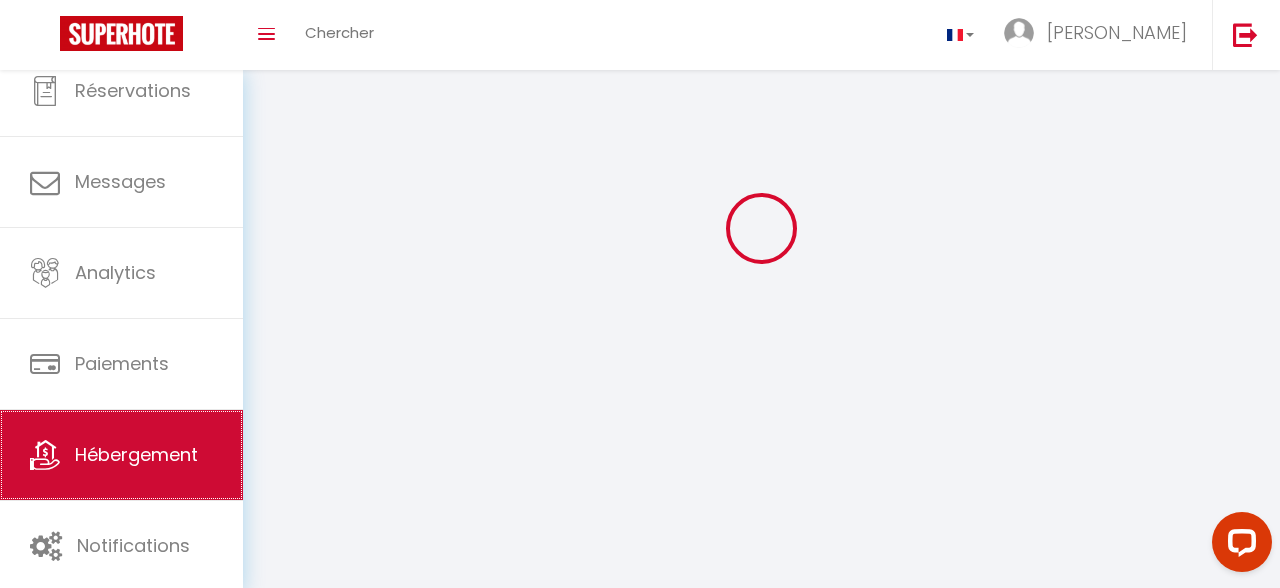 click on "Hébergement" at bounding box center [121, 455] 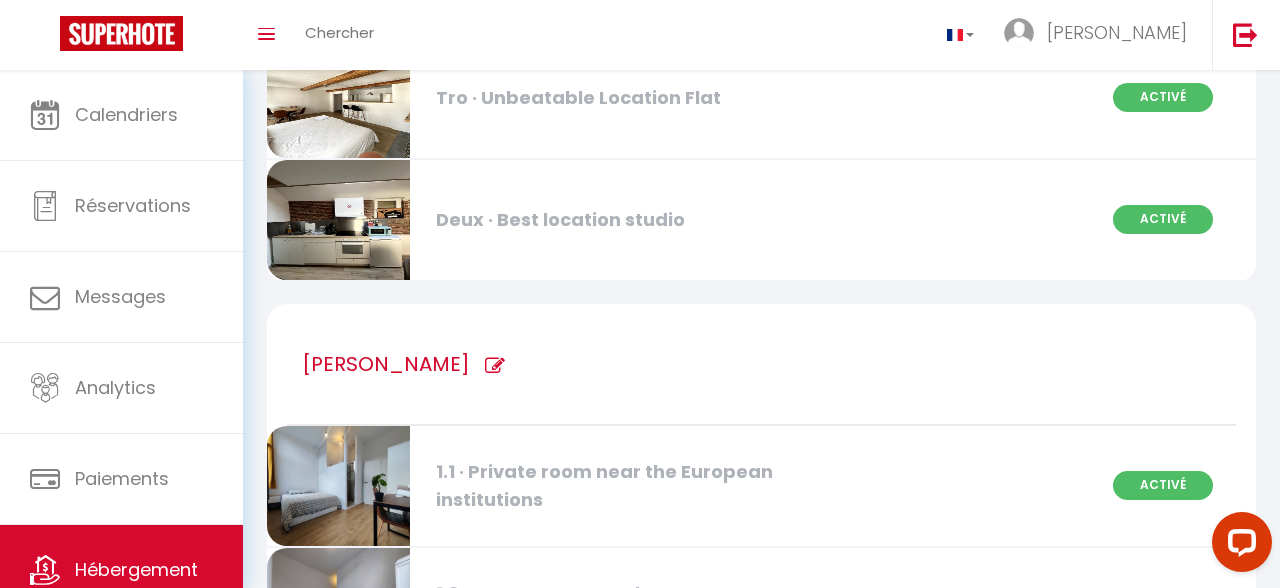 scroll, scrollTop: 848, scrollLeft: 0, axis: vertical 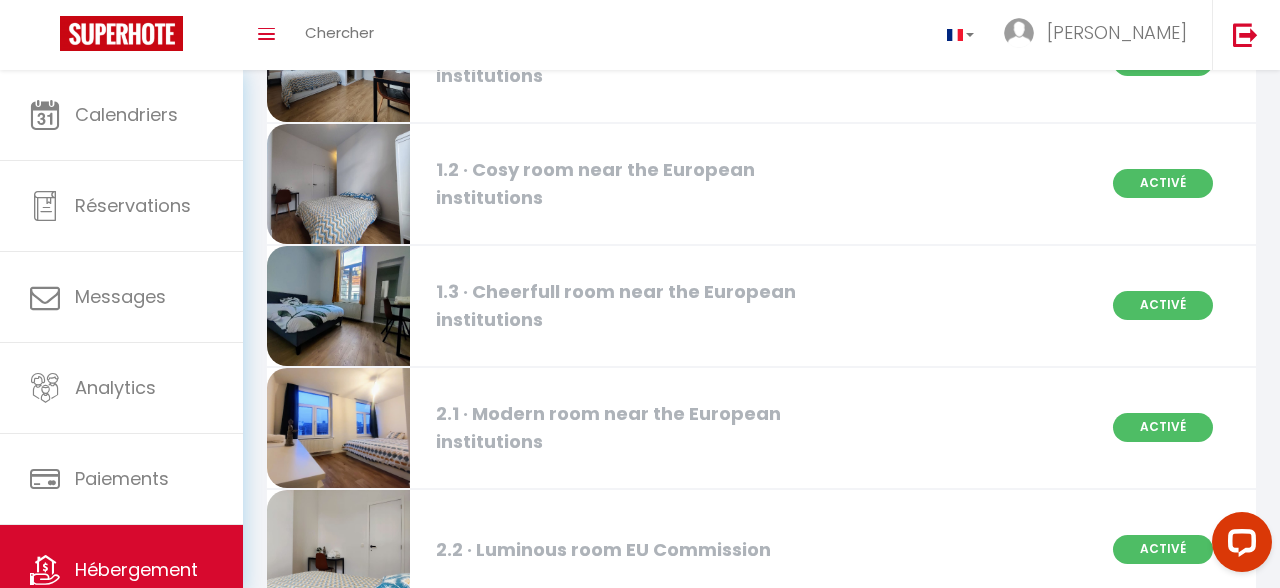 click on "1.2 · Cosy room near the European institutions" at bounding box center [634, 184] 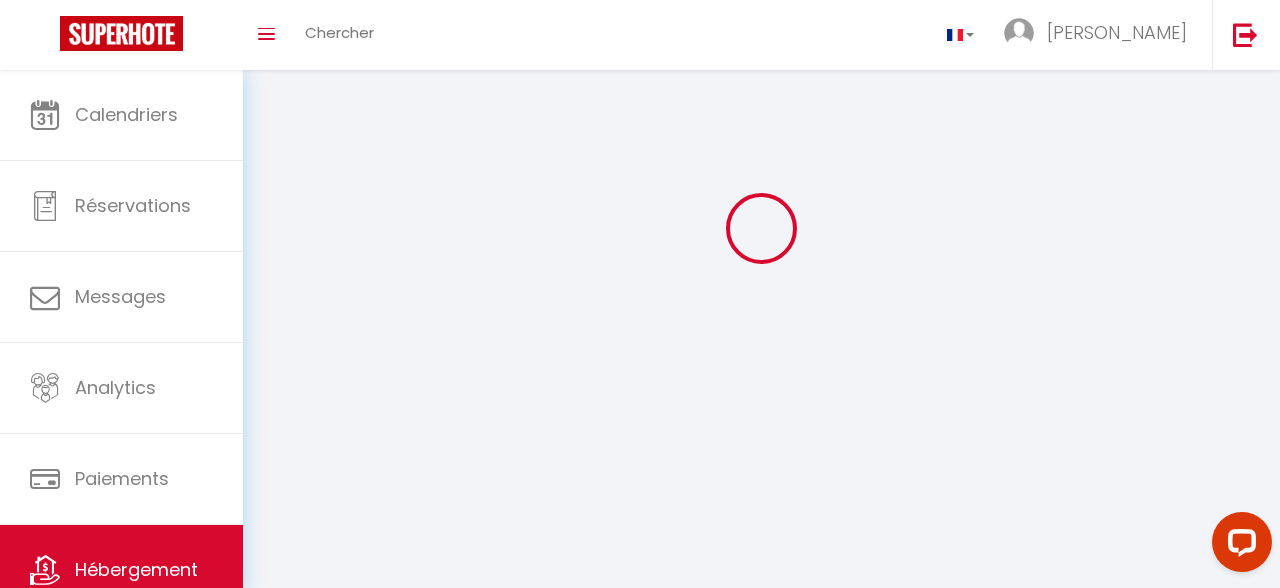 scroll, scrollTop: 0, scrollLeft: 0, axis: both 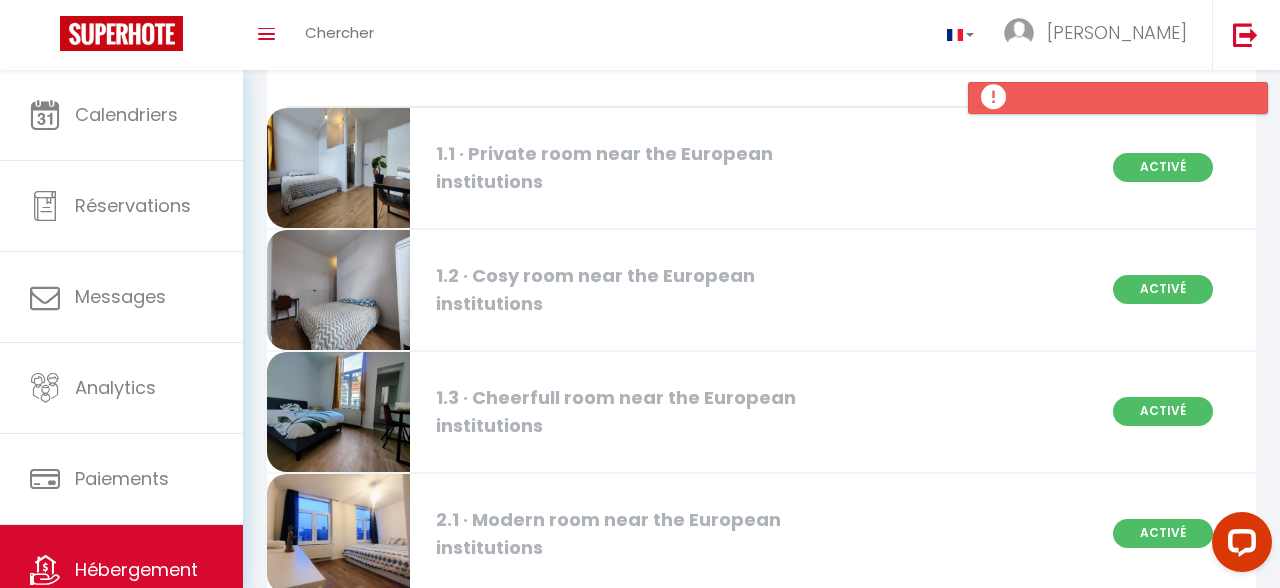 click on "1.2 · Cosy room near the European institutions" at bounding box center [634, 290] 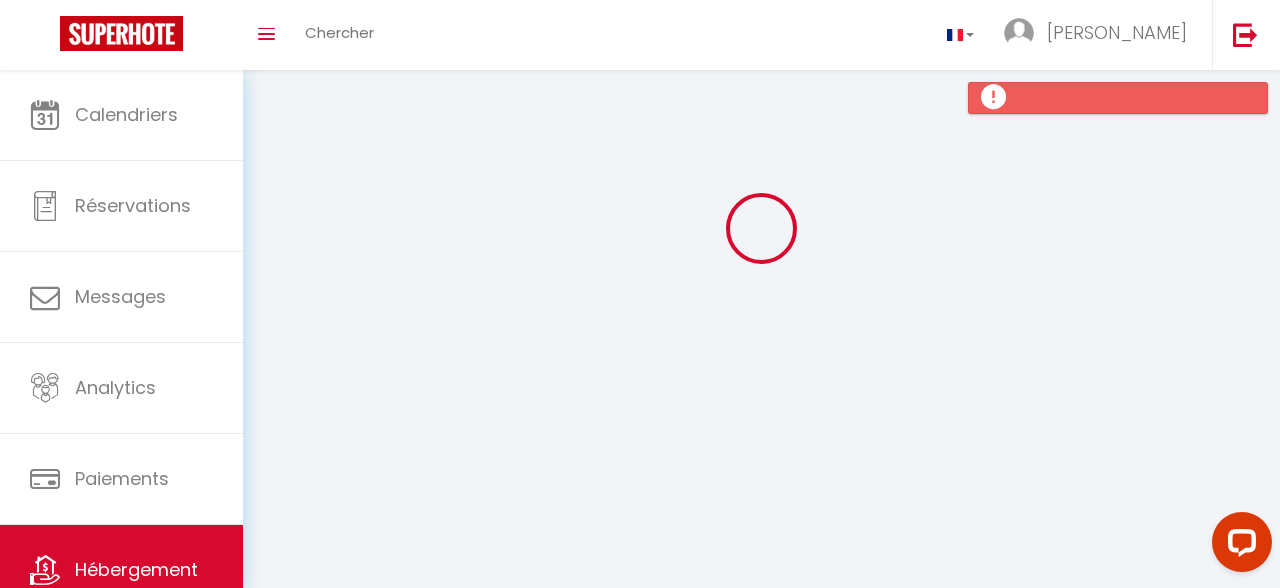 scroll, scrollTop: 0, scrollLeft: 0, axis: both 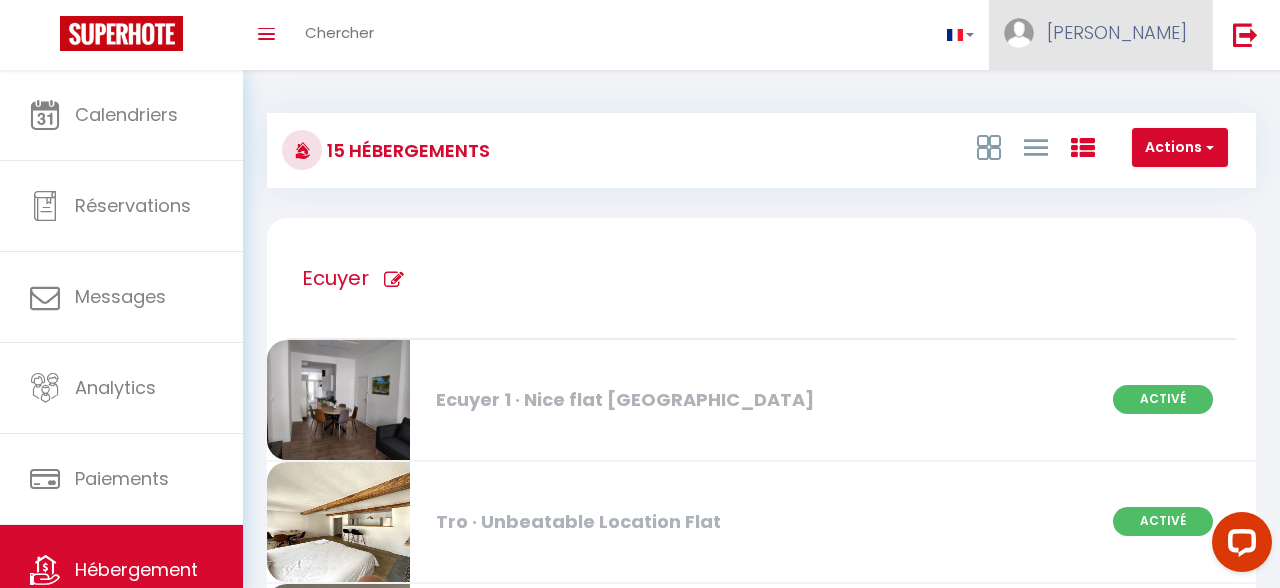 click on "[PERSON_NAME]" at bounding box center [1100, 35] 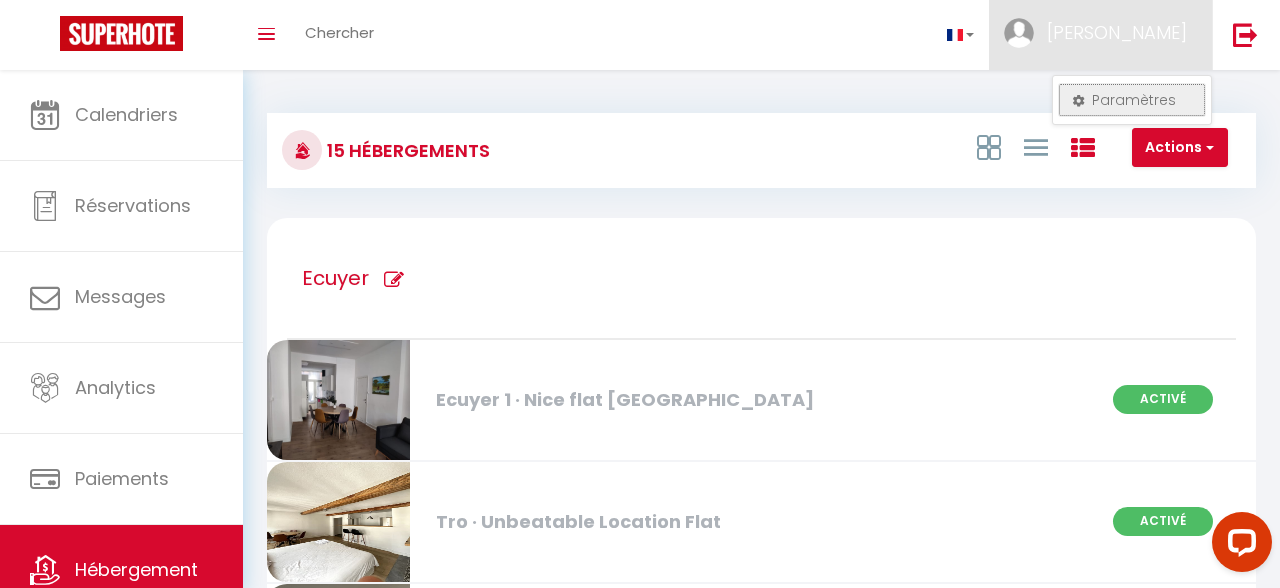 click on "Paramètres" at bounding box center [1132, 100] 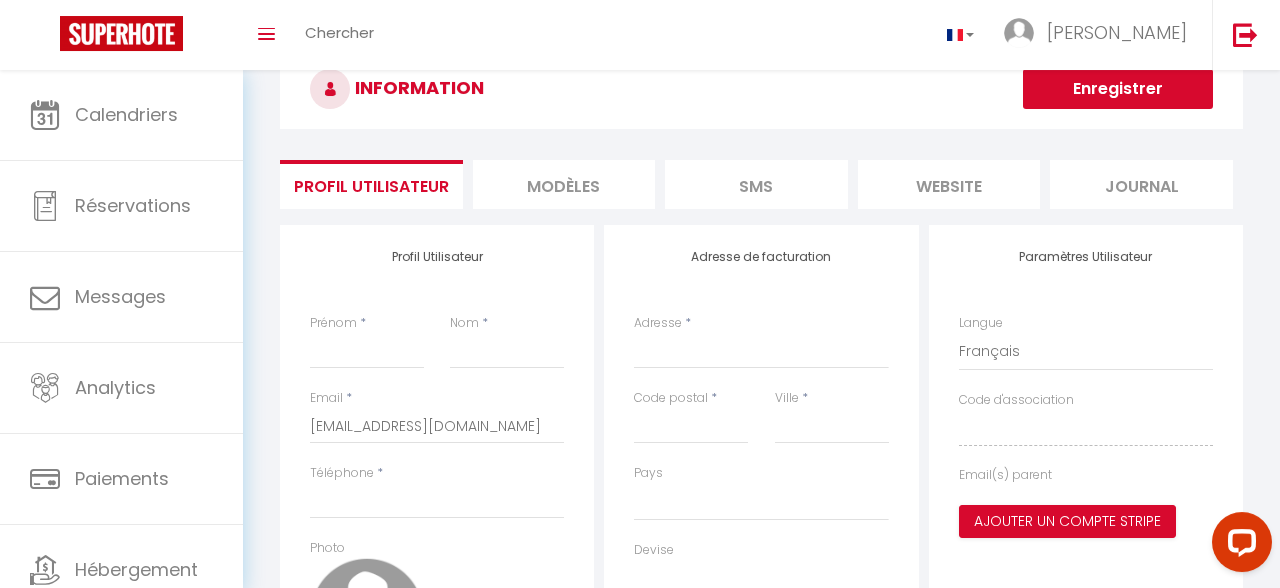 scroll, scrollTop: 0, scrollLeft: 0, axis: both 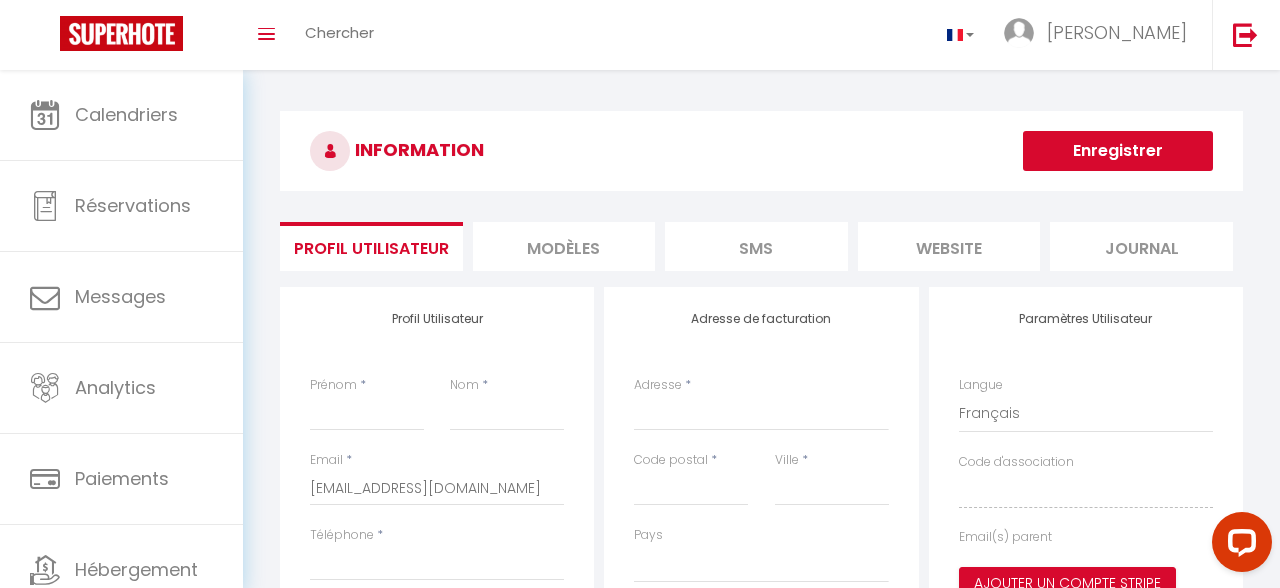 click on "MODÈLES" at bounding box center [564, 246] 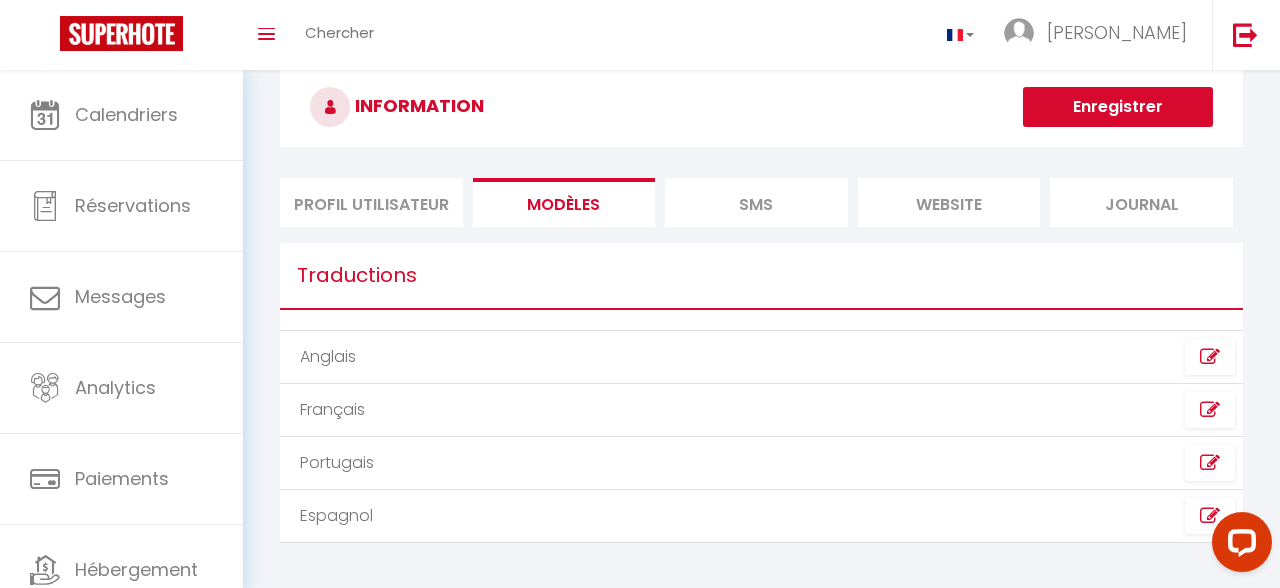 scroll, scrollTop: 70, scrollLeft: 0, axis: vertical 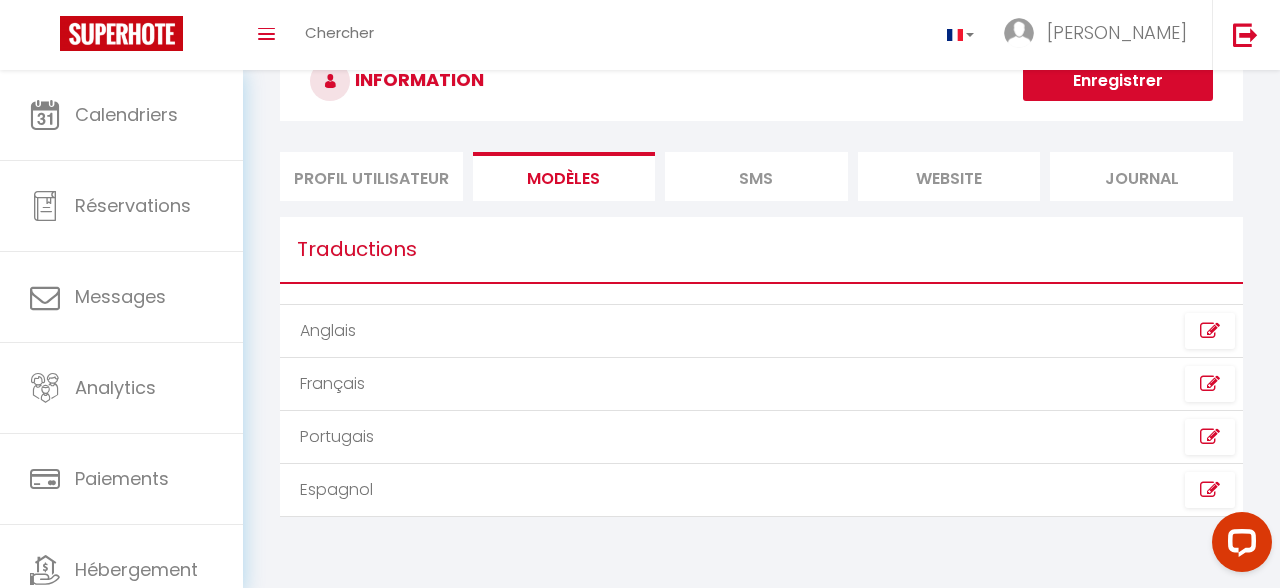 click on "SMS" at bounding box center (756, 176) 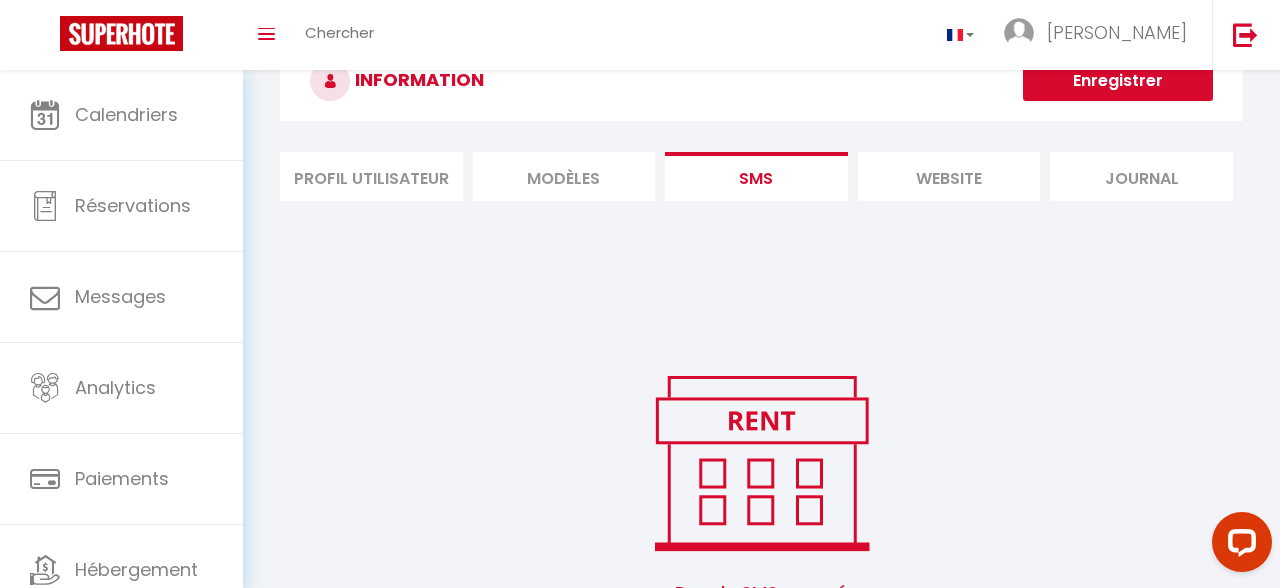 click on "website" at bounding box center (949, 176) 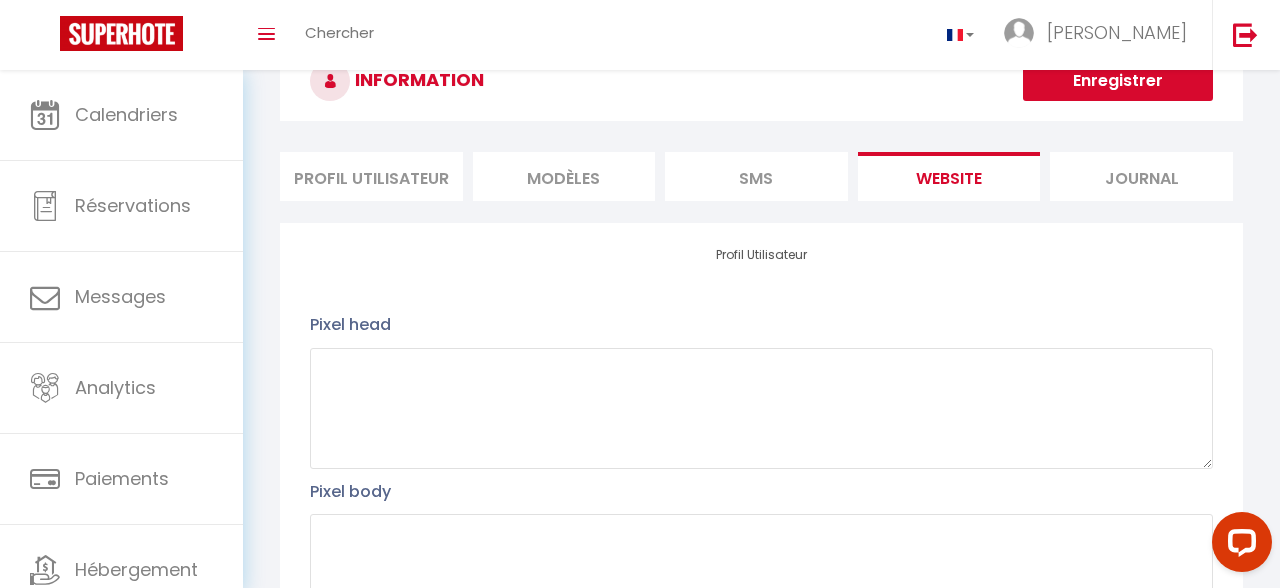 click on "Journal" at bounding box center [1141, 176] 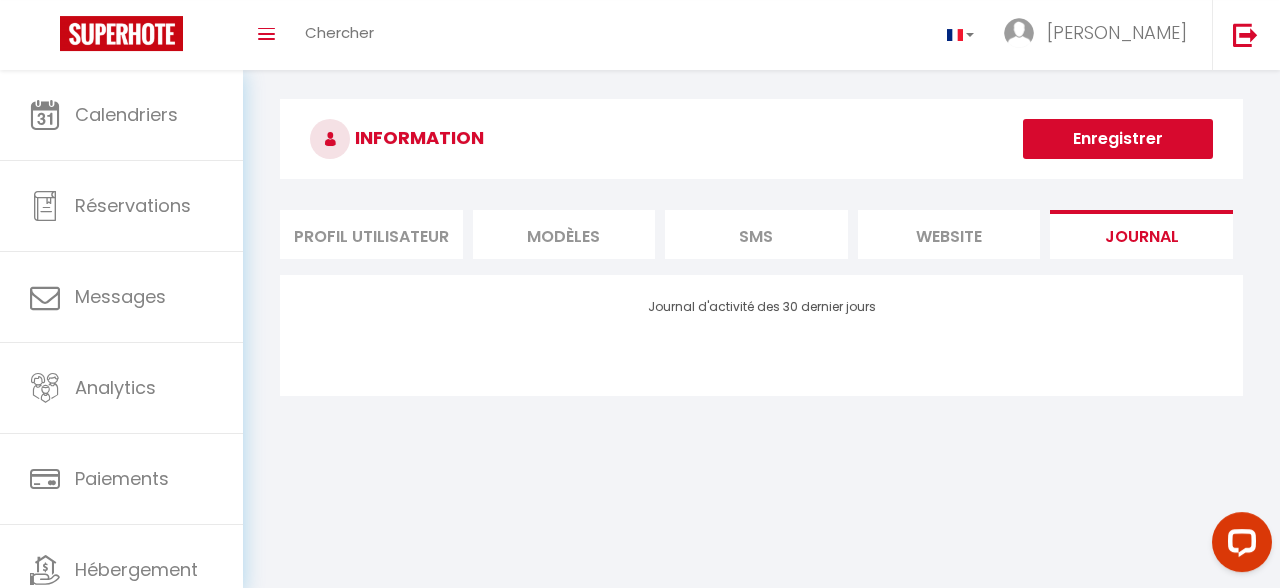 scroll, scrollTop: 0, scrollLeft: 0, axis: both 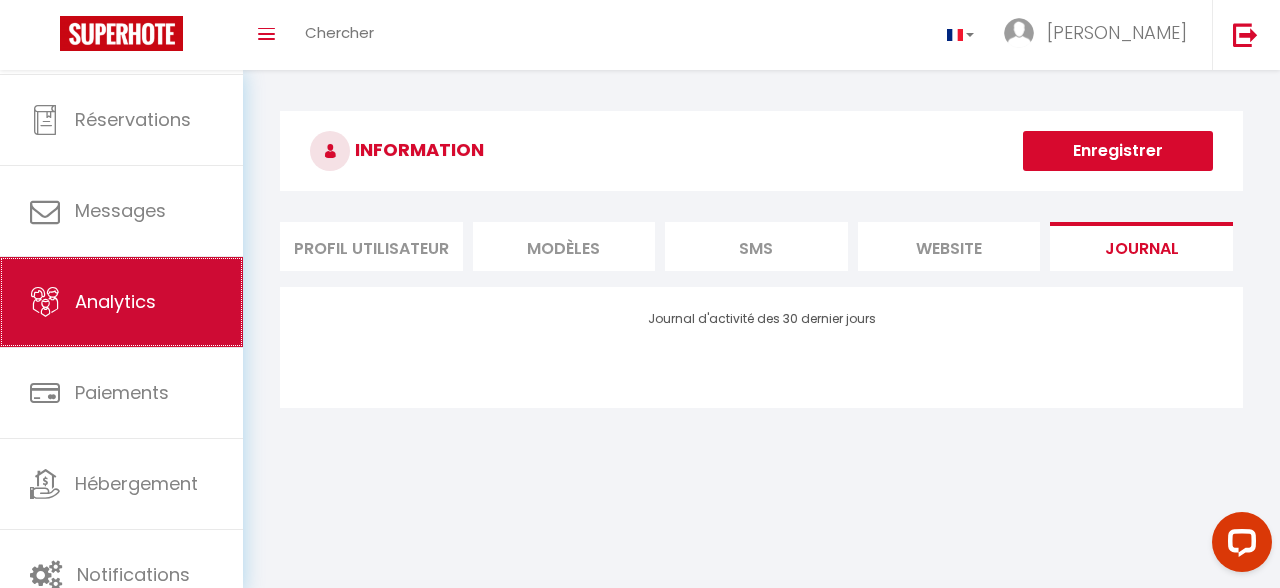 click on "Analytics" at bounding box center [121, 302] 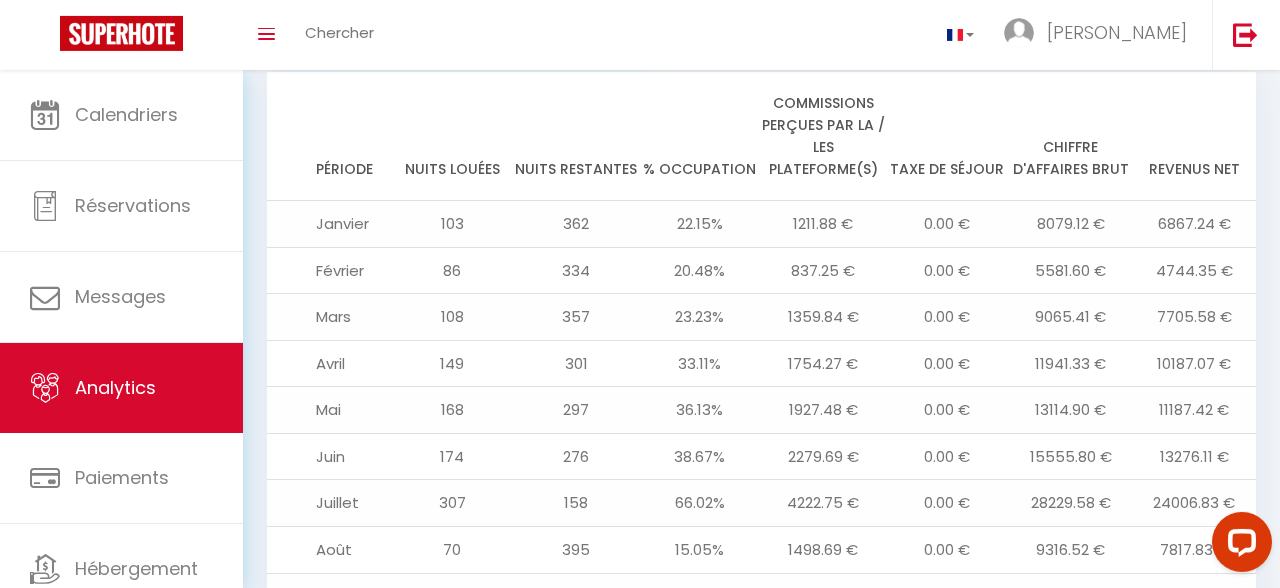 scroll, scrollTop: 2076, scrollLeft: 0, axis: vertical 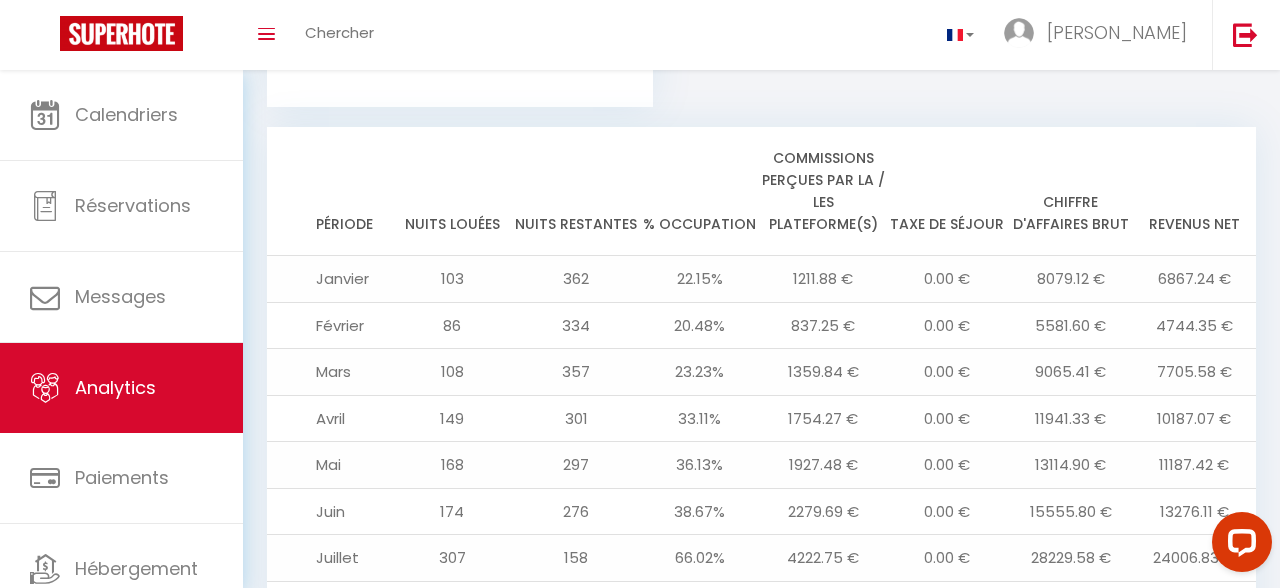 click on "28229.58 €" at bounding box center [1071, 558] 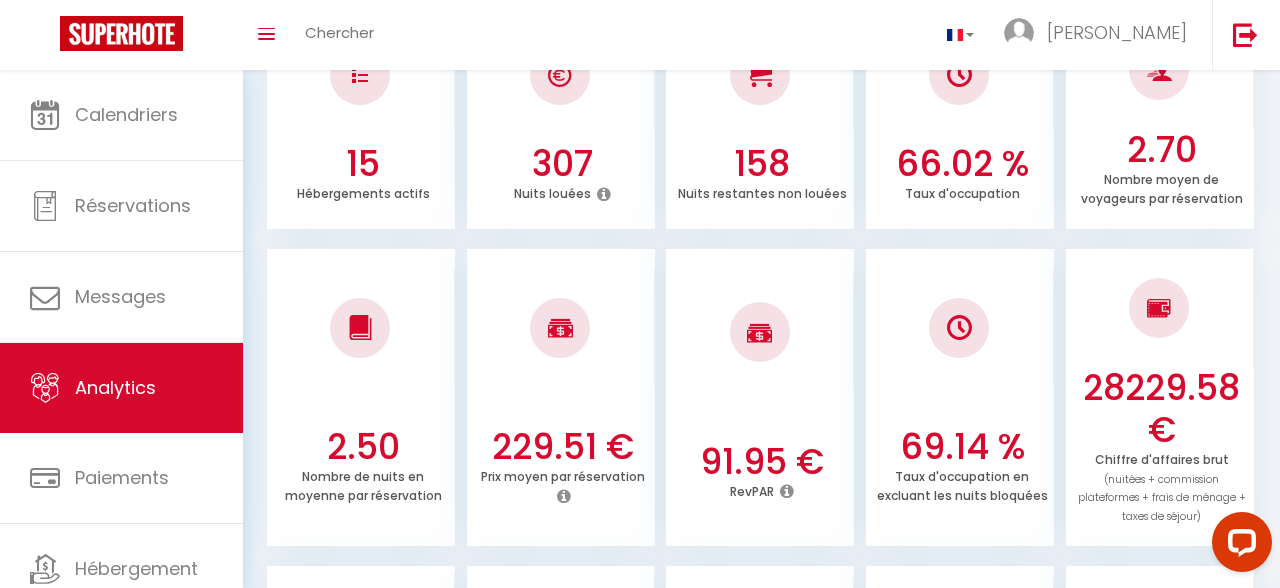 scroll, scrollTop: 0, scrollLeft: 0, axis: both 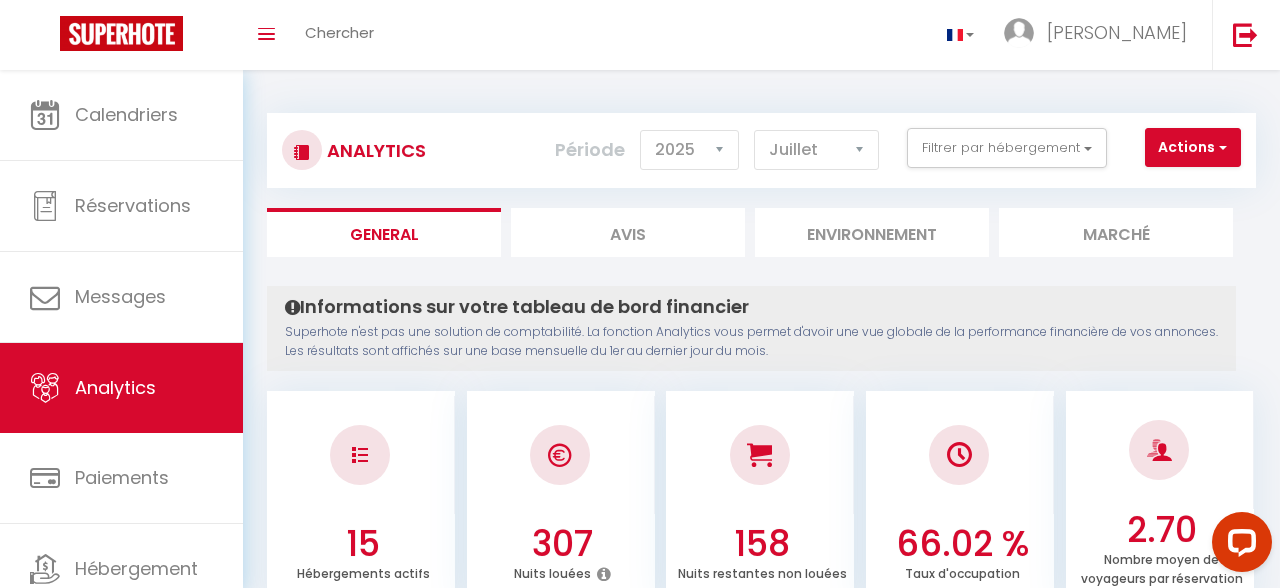 click on "Avis" at bounding box center (628, 232) 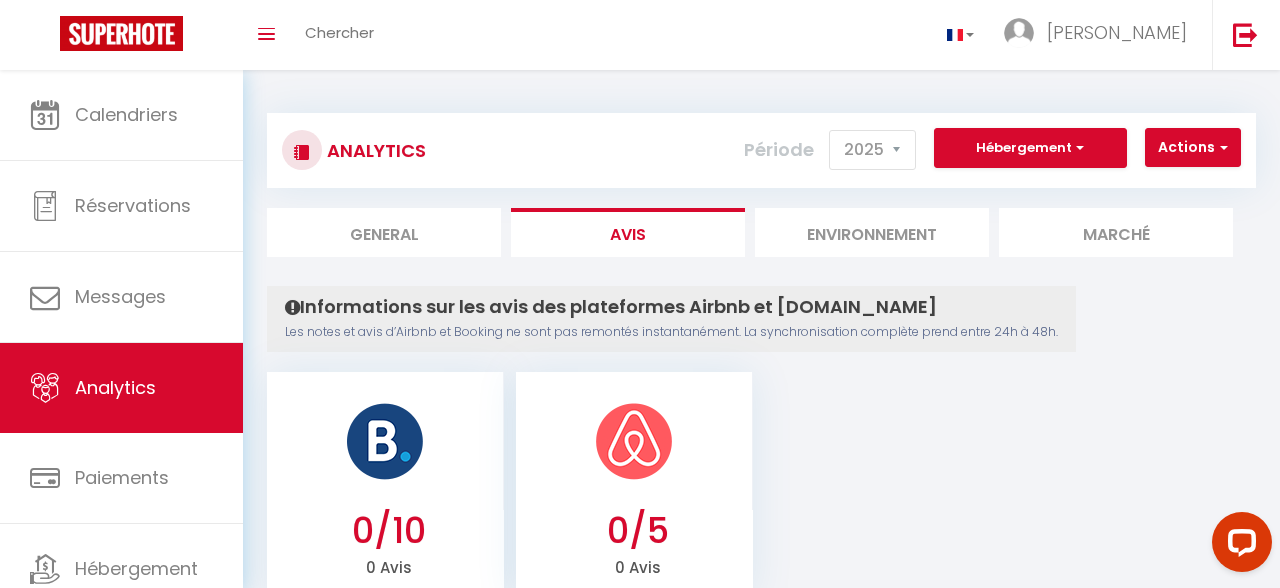 scroll, scrollTop: 70, scrollLeft: 0, axis: vertical 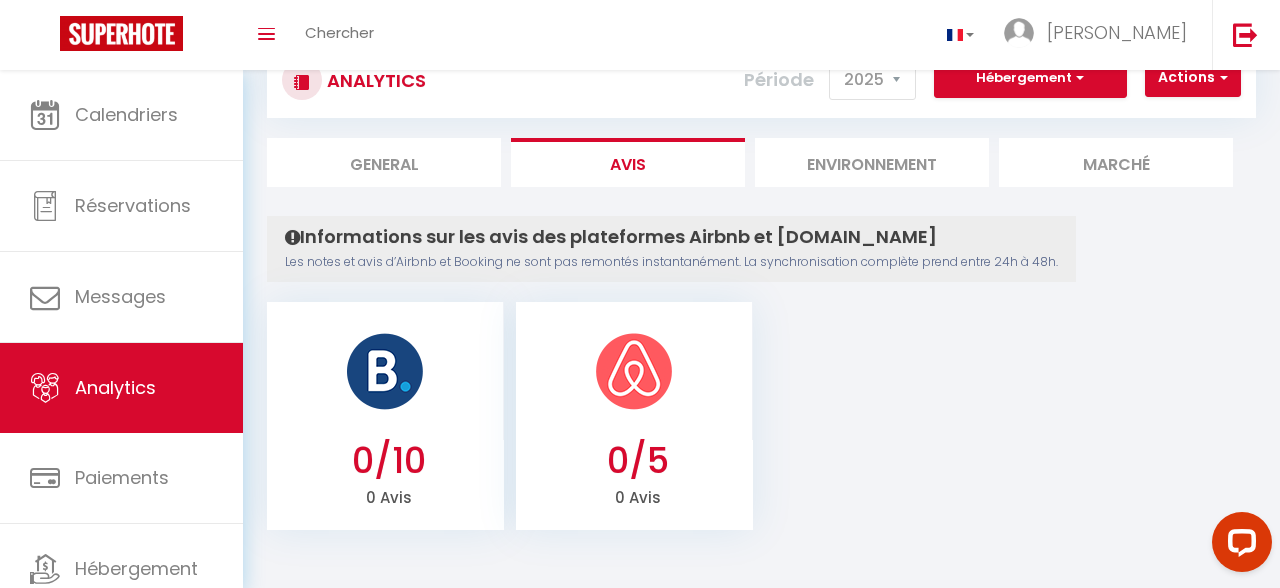 click on "Environnement" at bounding box center [872, 162] 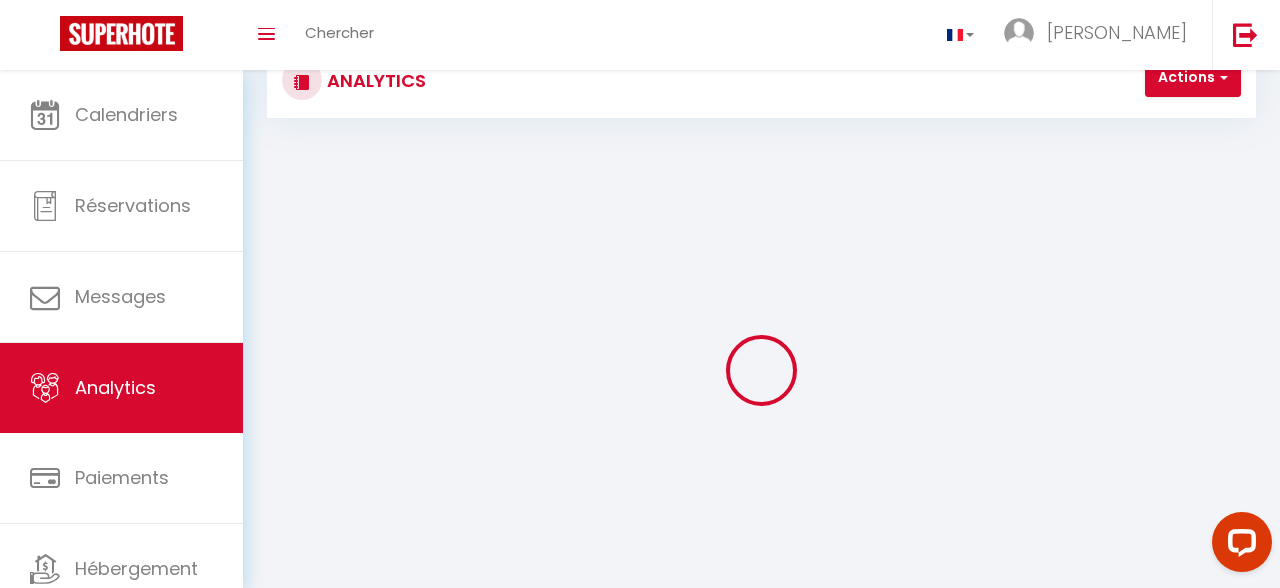 scroll, scrollTop: 0, scrollLeft: 0, axis: both 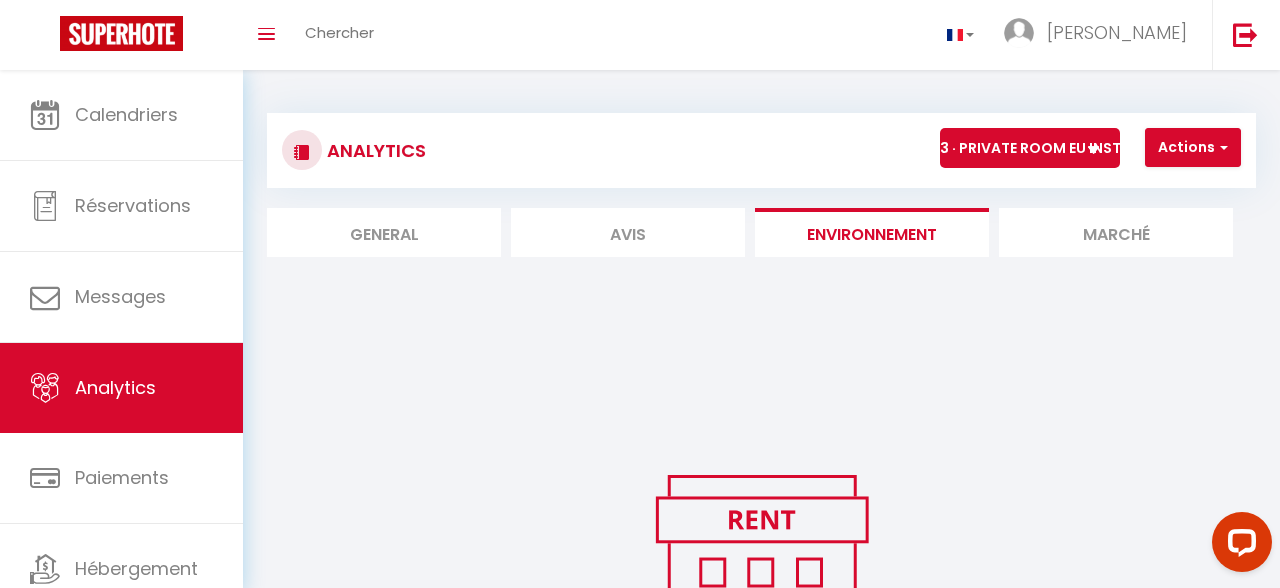 click on "Marché" at bounding box center [1116, 232] 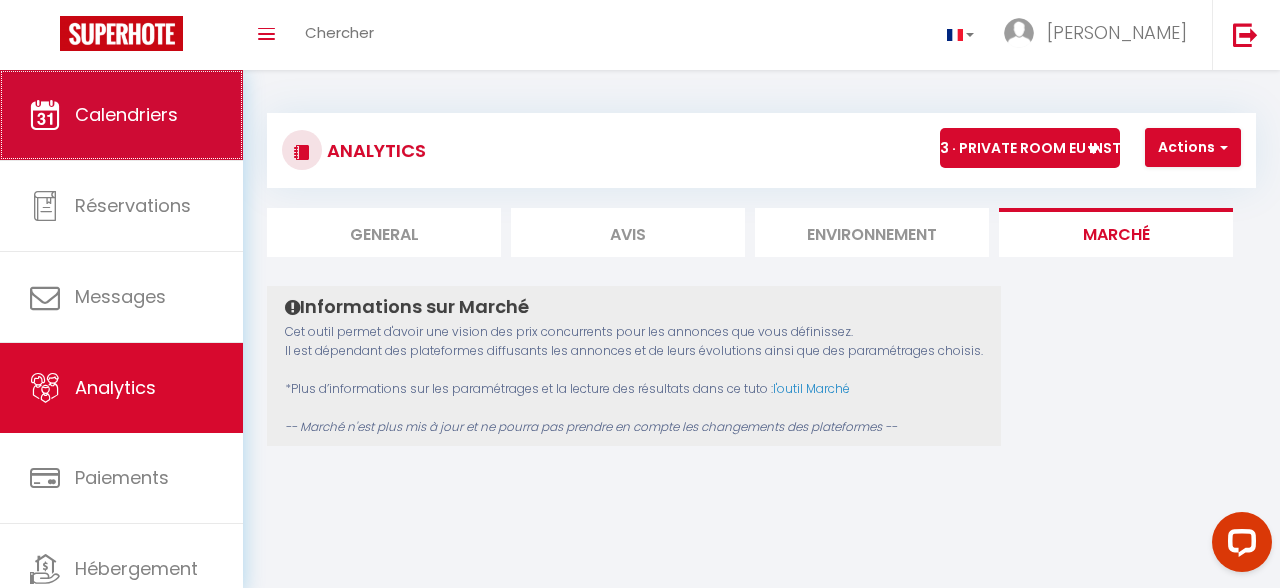 click on "Calendriers" at bounding box center [126, 114] 